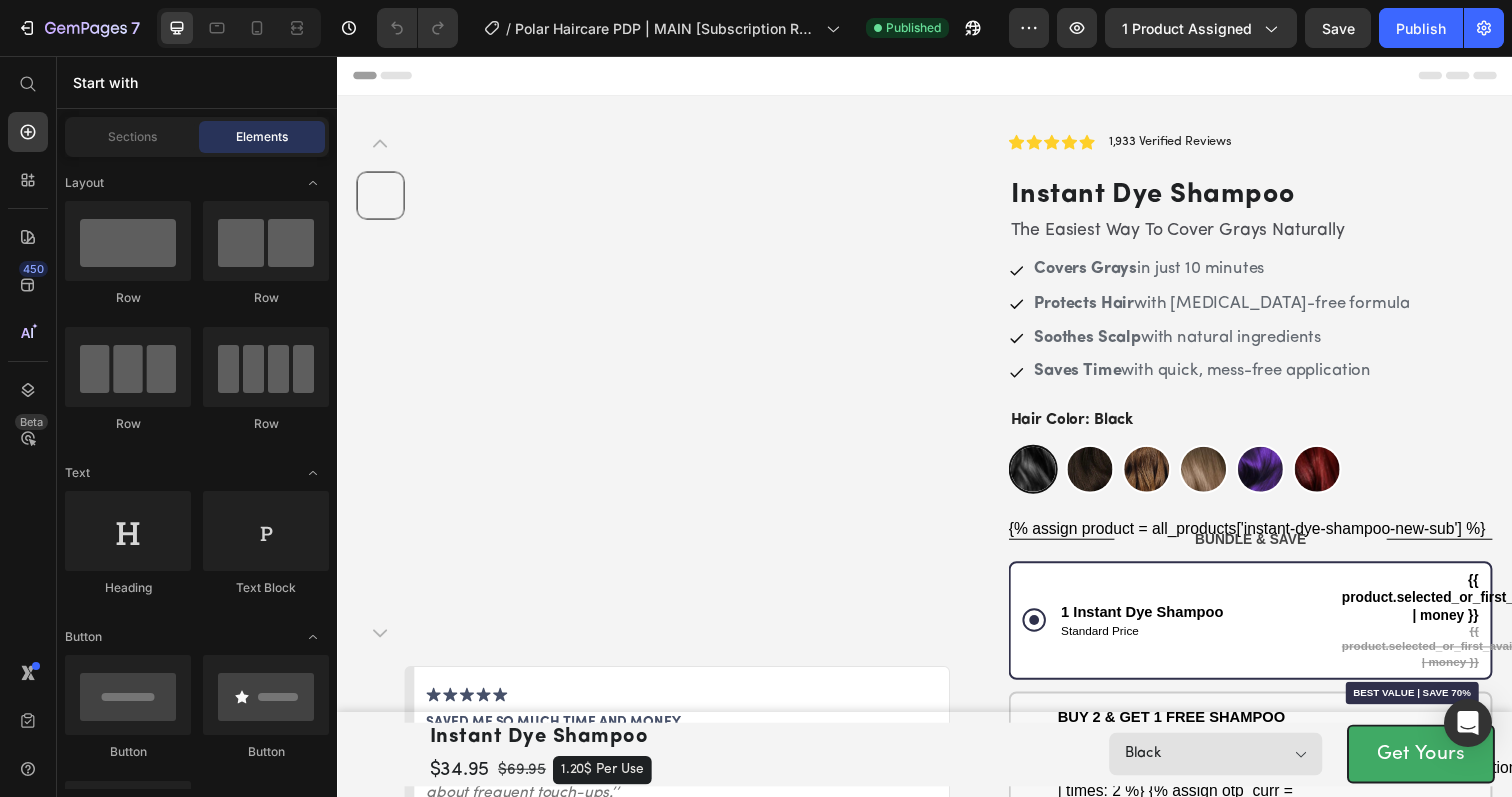 scroll, scrollTop: 0, scrollLeft: 0, axis: both 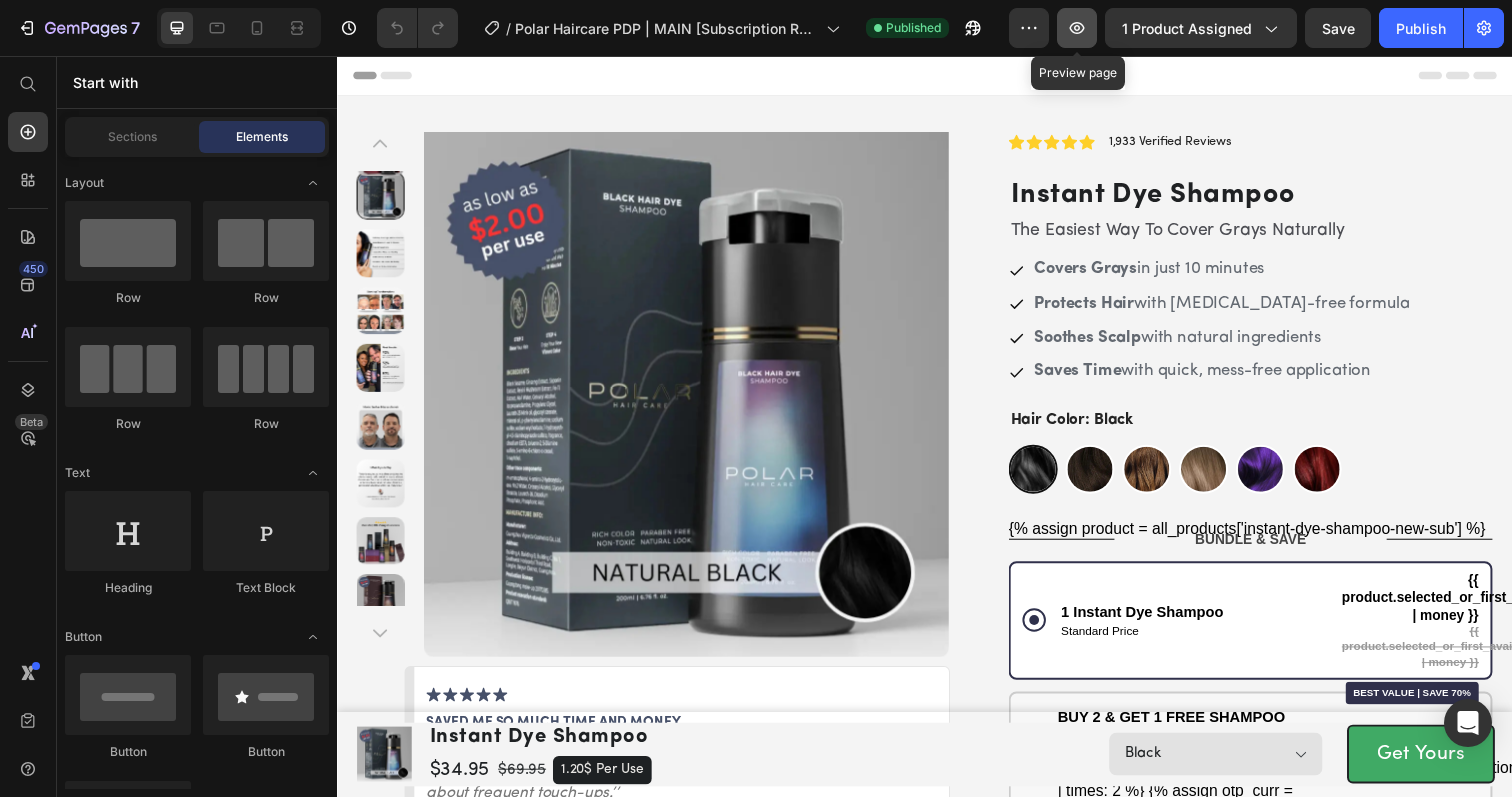 click 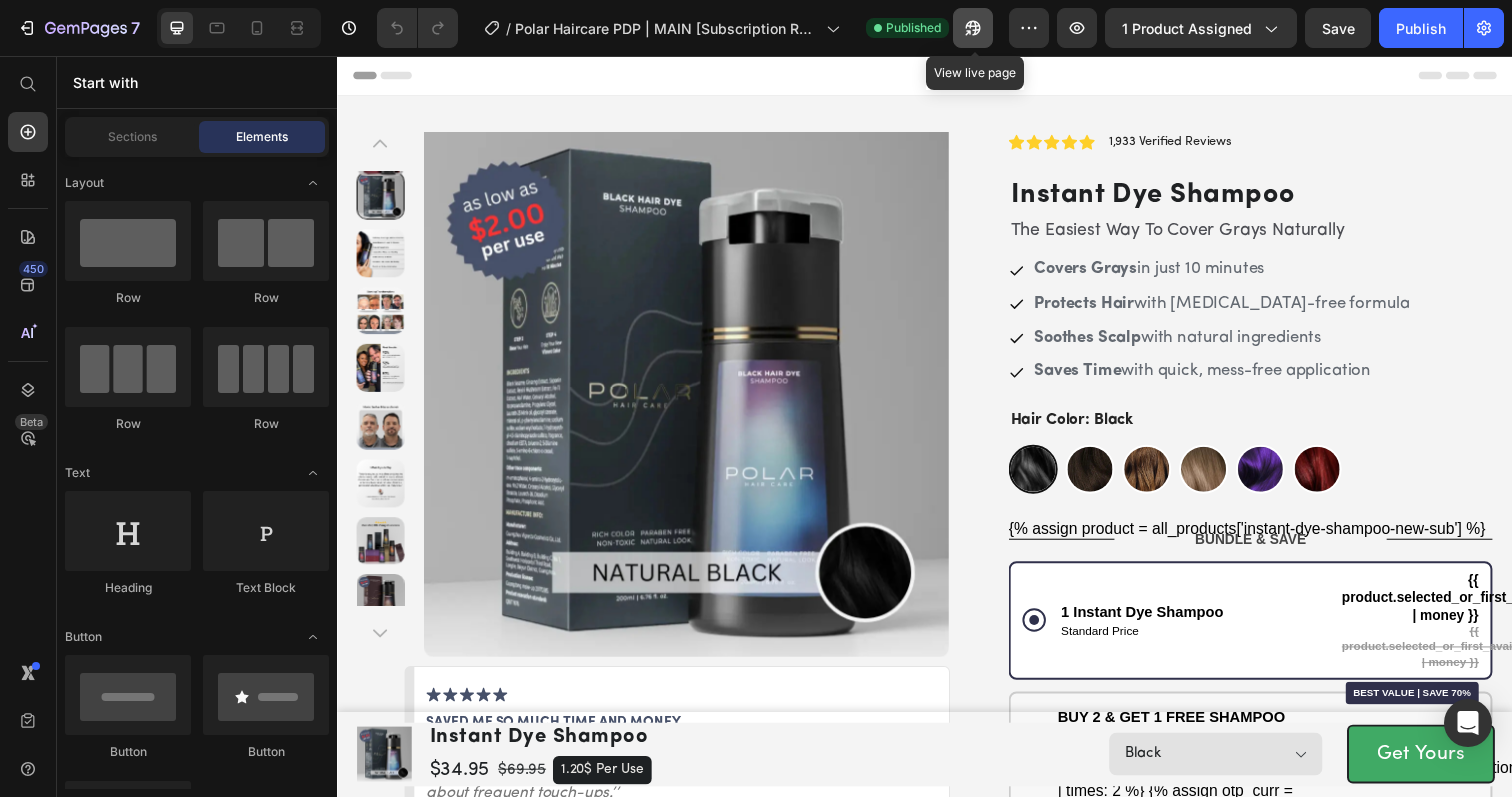 click 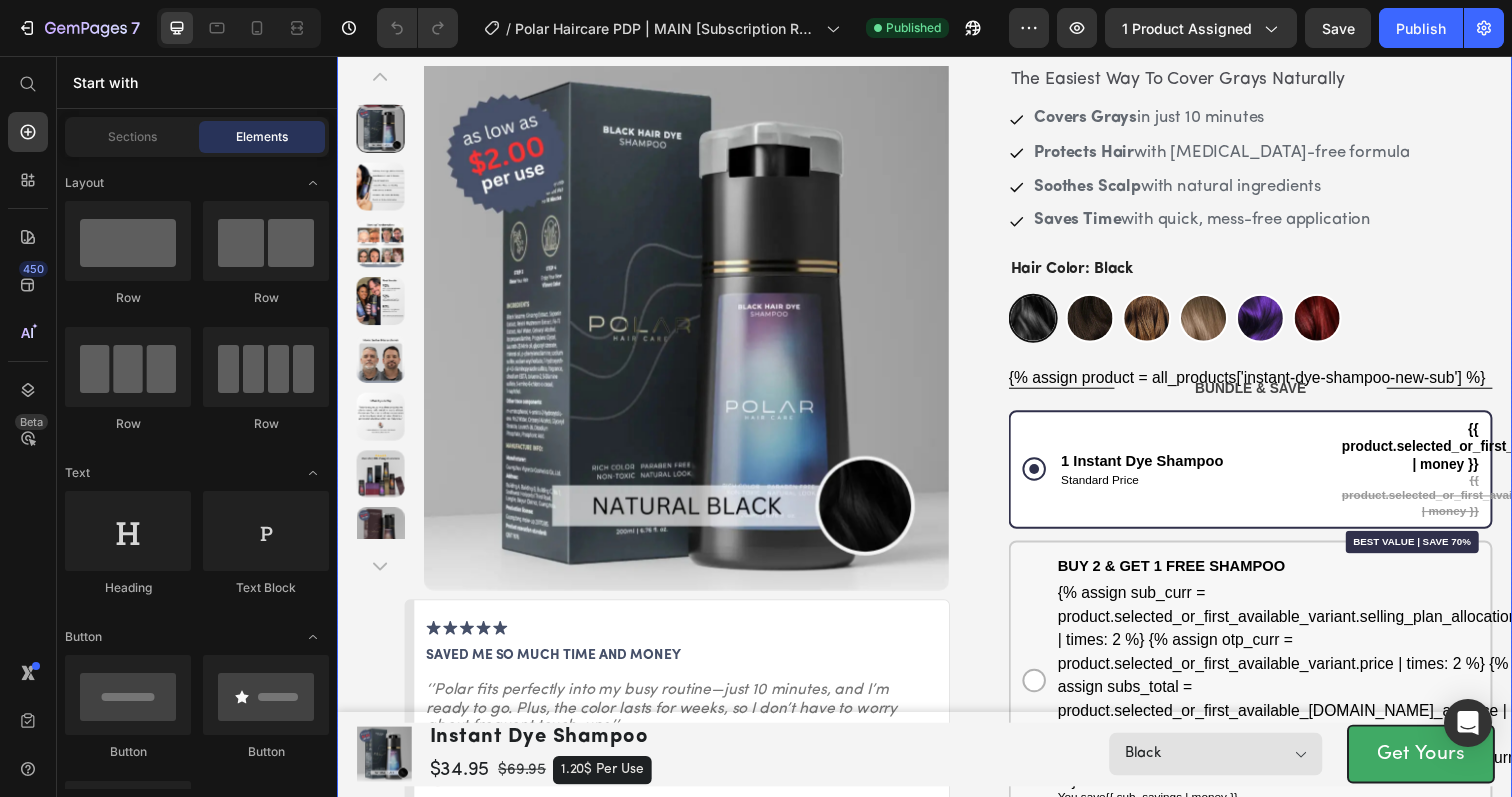 scroll, scrollTop: 302, scrollLeft: 0, axis: vertical 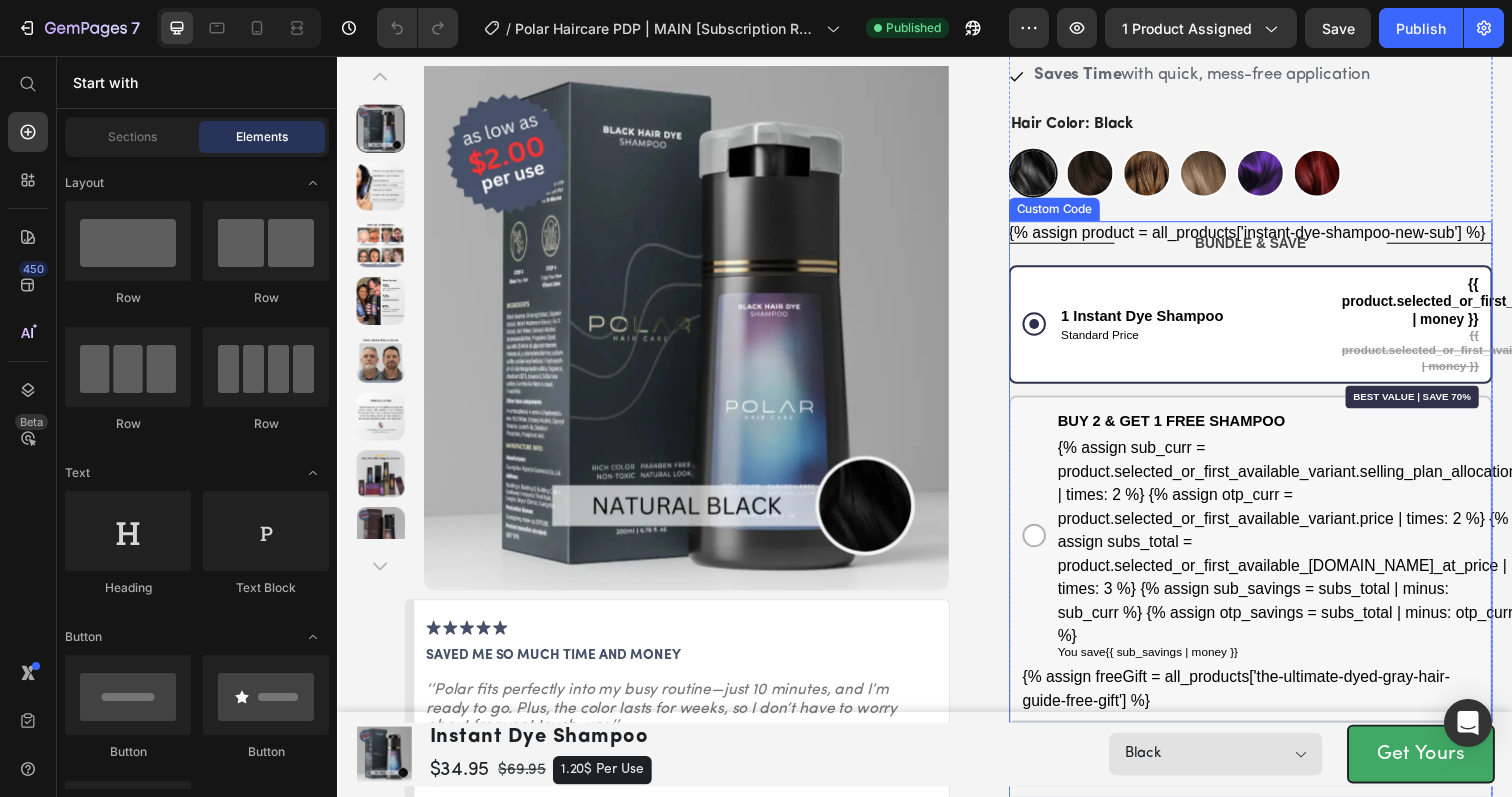 click on "Custom Code" at bounding box center [1069, 213] 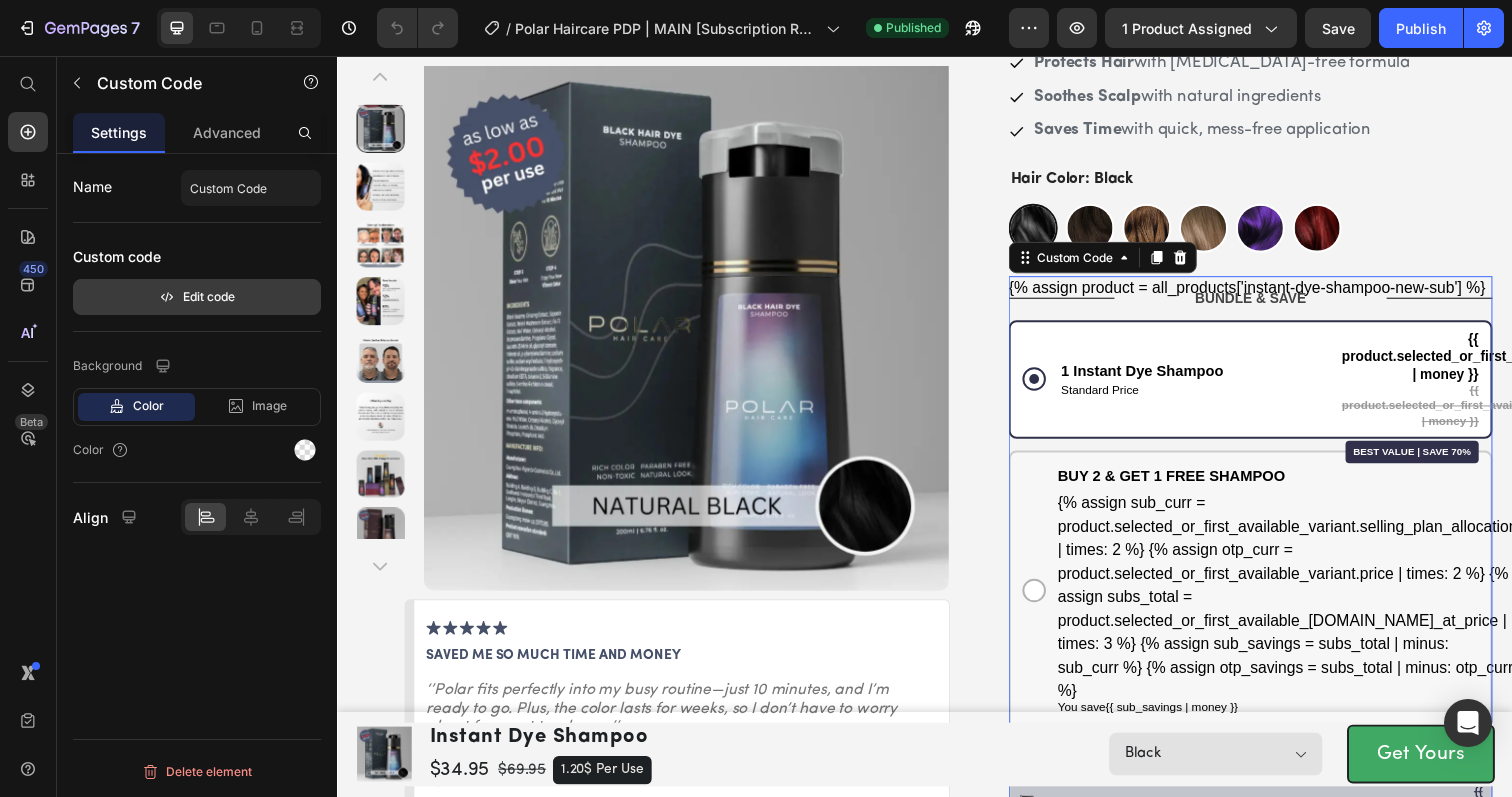 scroll, scrollTop: 247, scrollLeft: 0, axis: vertical 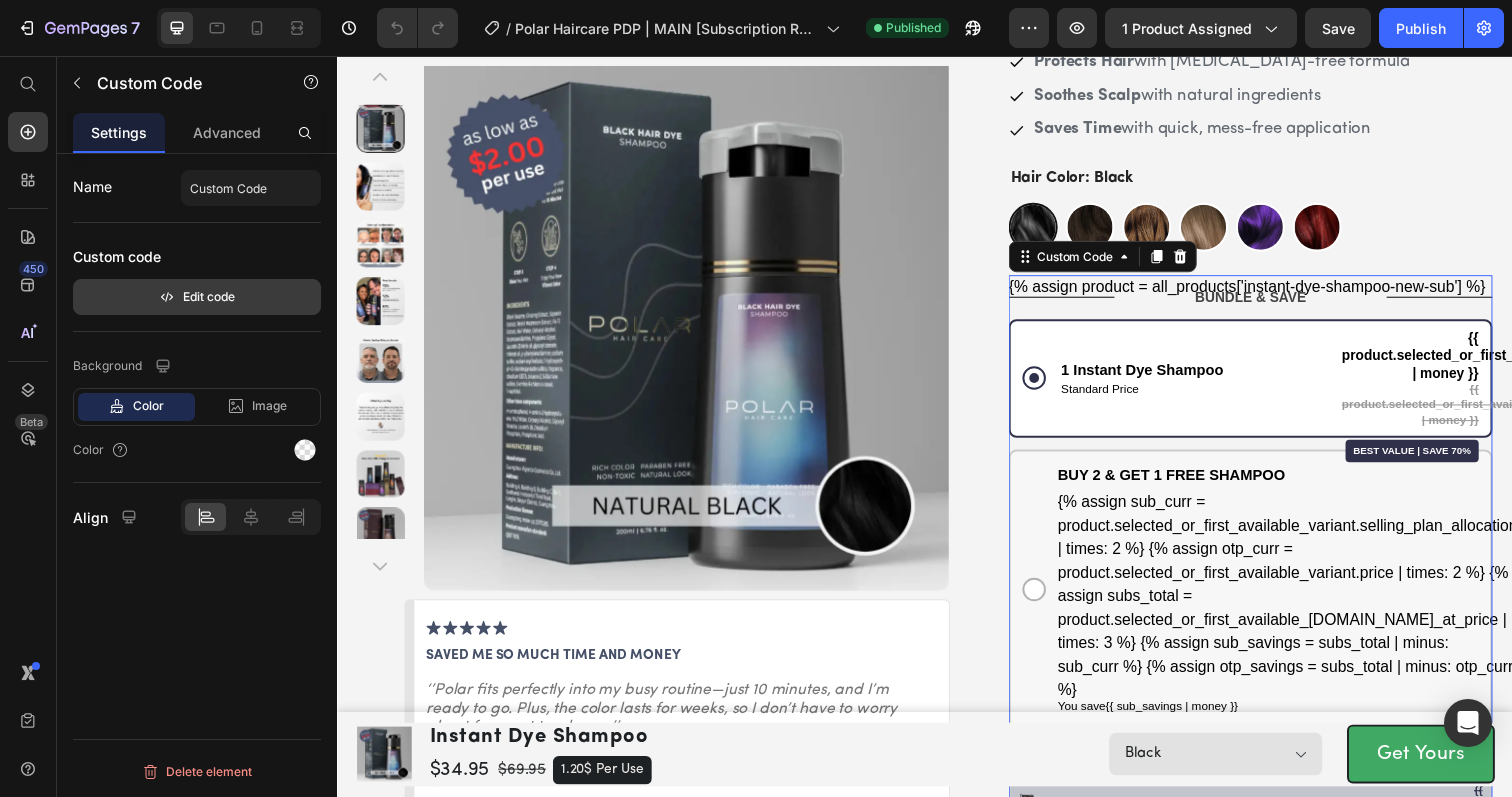 click on "Edit code" at bounding box center (197, 297) 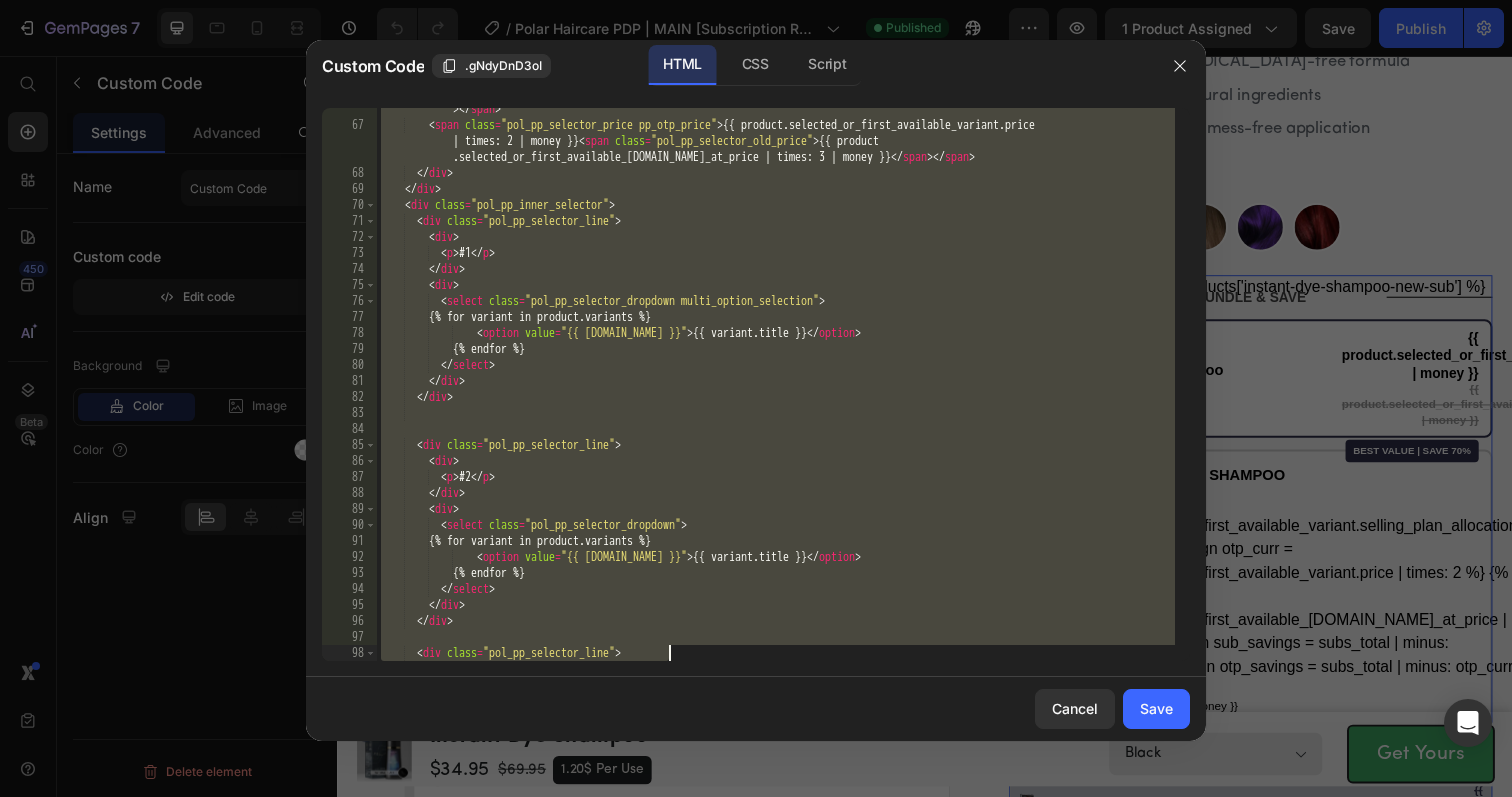 scroll, scrollTop: 1687, scrollLeft: 0, axis: vertical 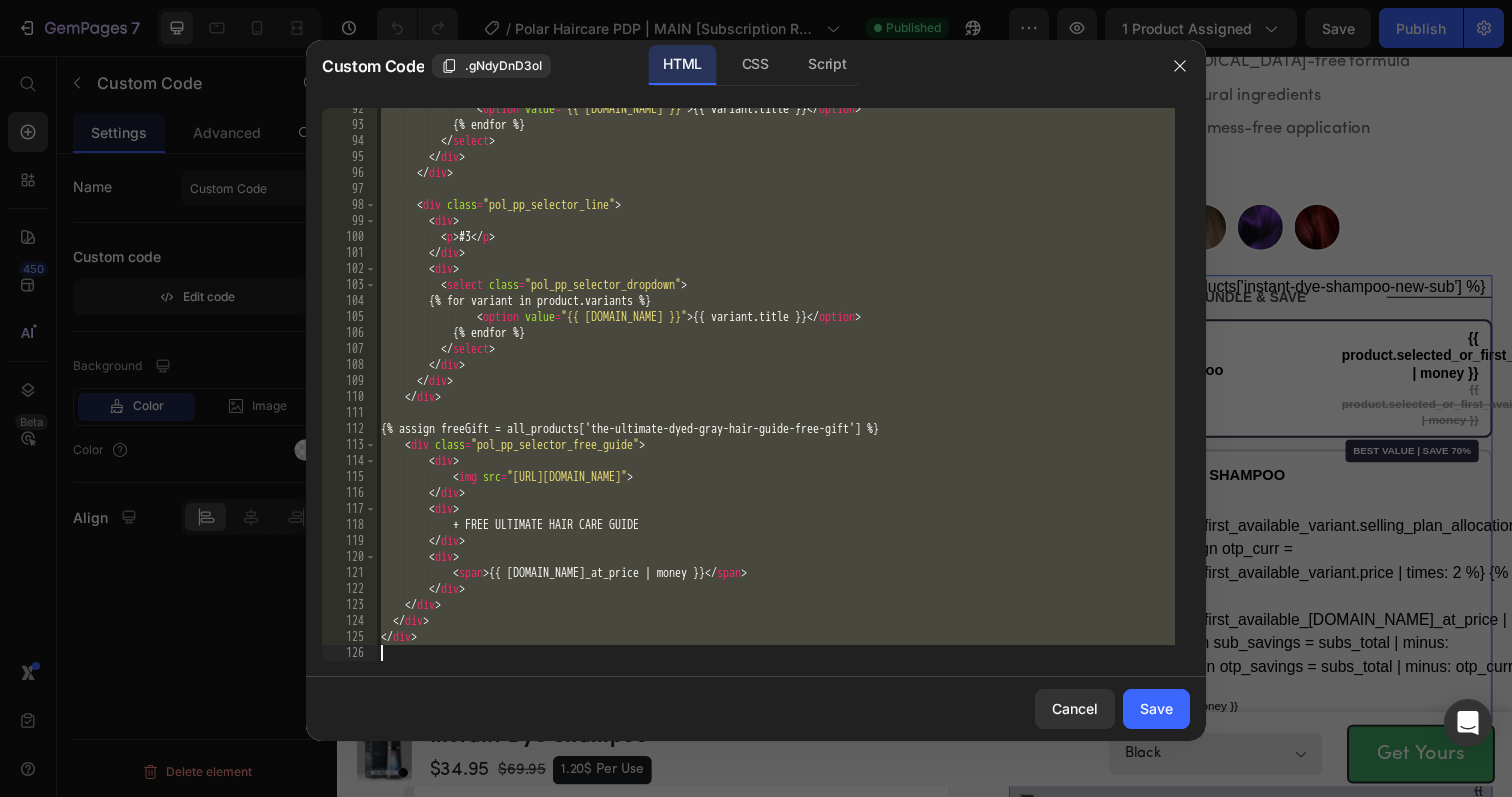 drag, startPoint x: 378, startPoint y: 113, endPoint x: 866, endPoint y: 730, distance: 786.65936 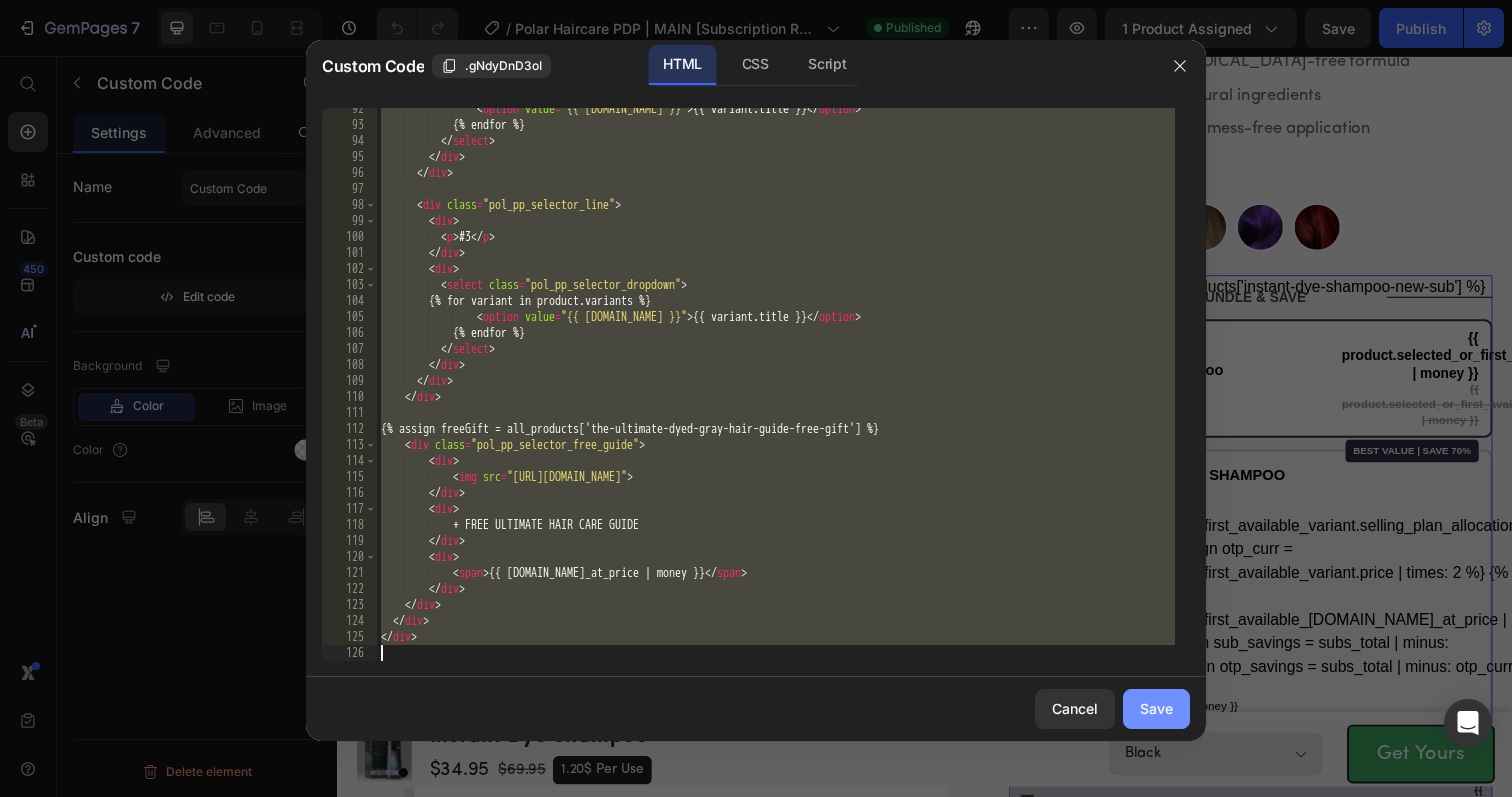 drag, startPoint x: 1164, startPoint y: 716, endPoint x: 832, endPoint y: 669, distance: 335.3103 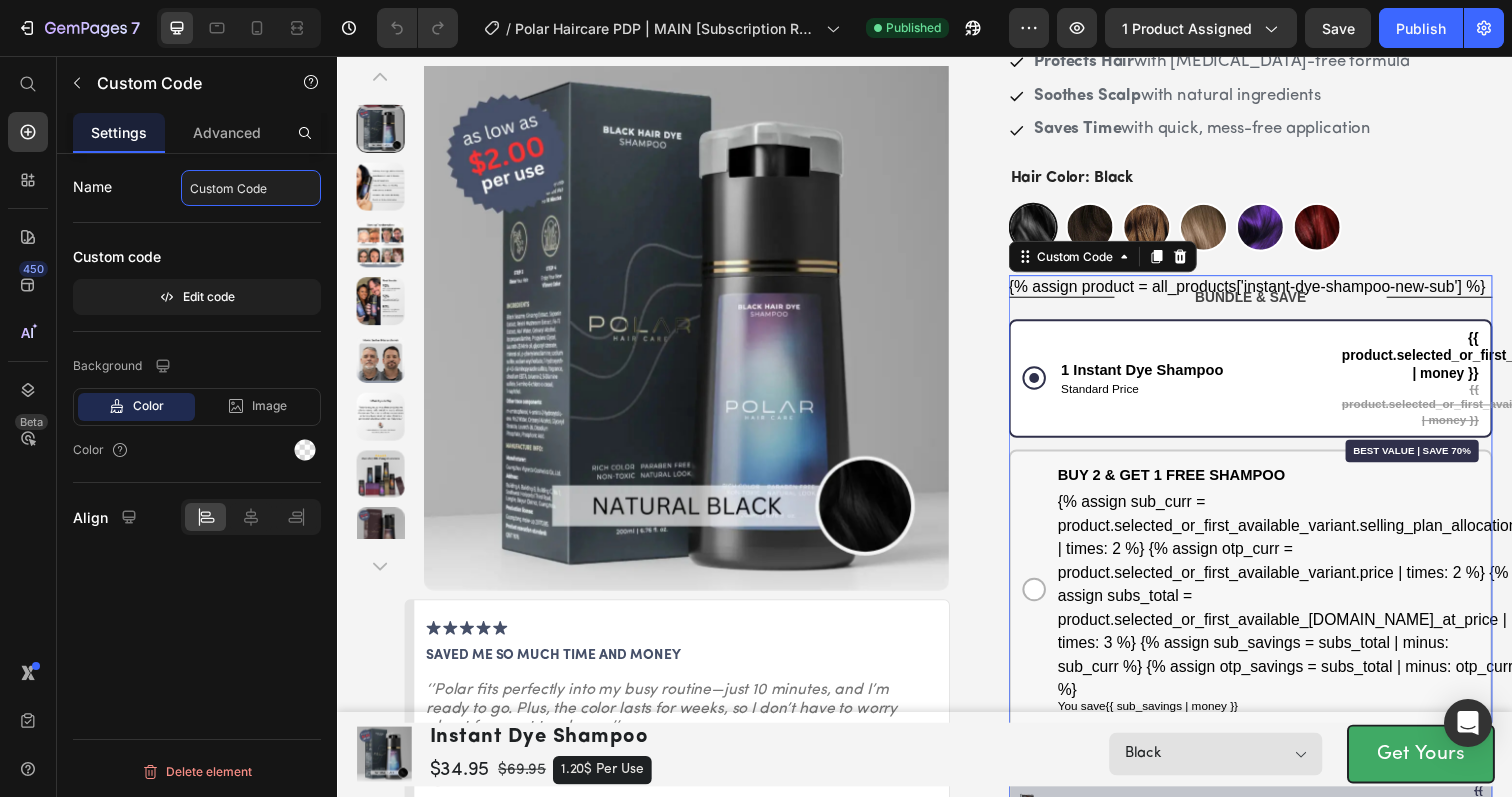 click on "Custom Code" 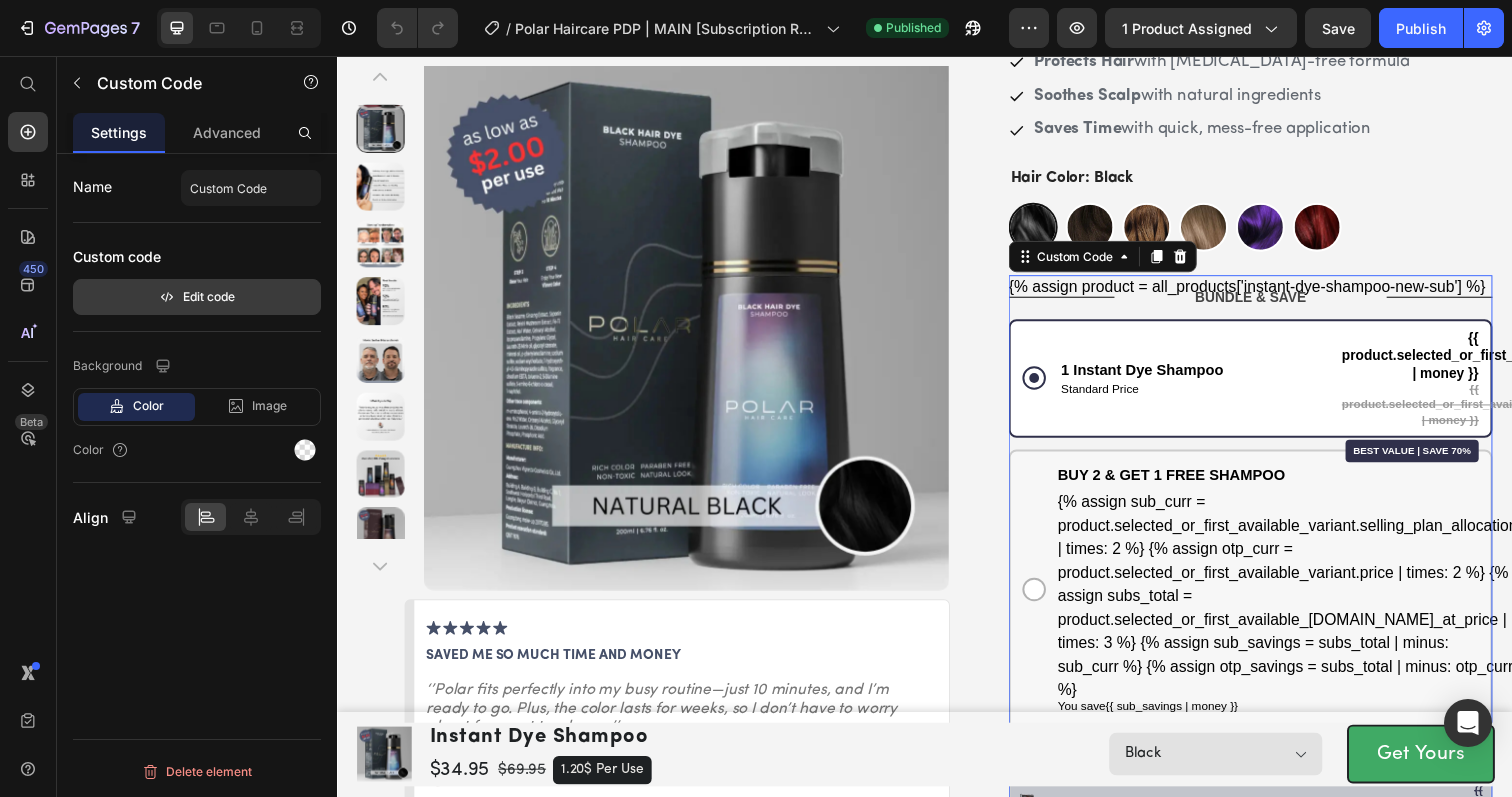 click on "Edit code" at bounding box center (197, 297) 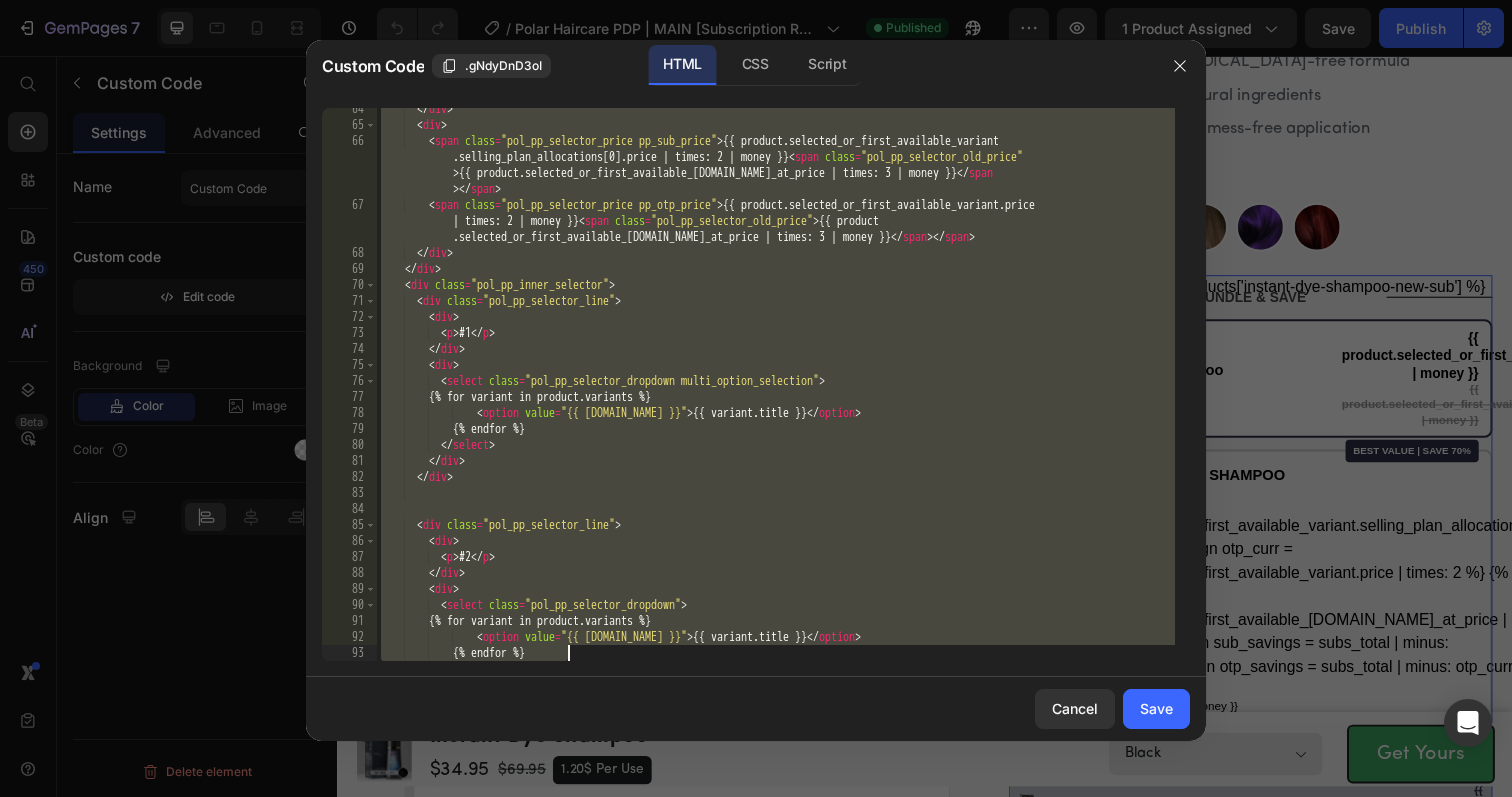 scroll, scrollTop: 1687, scrollLeft: 0, axis: vertical 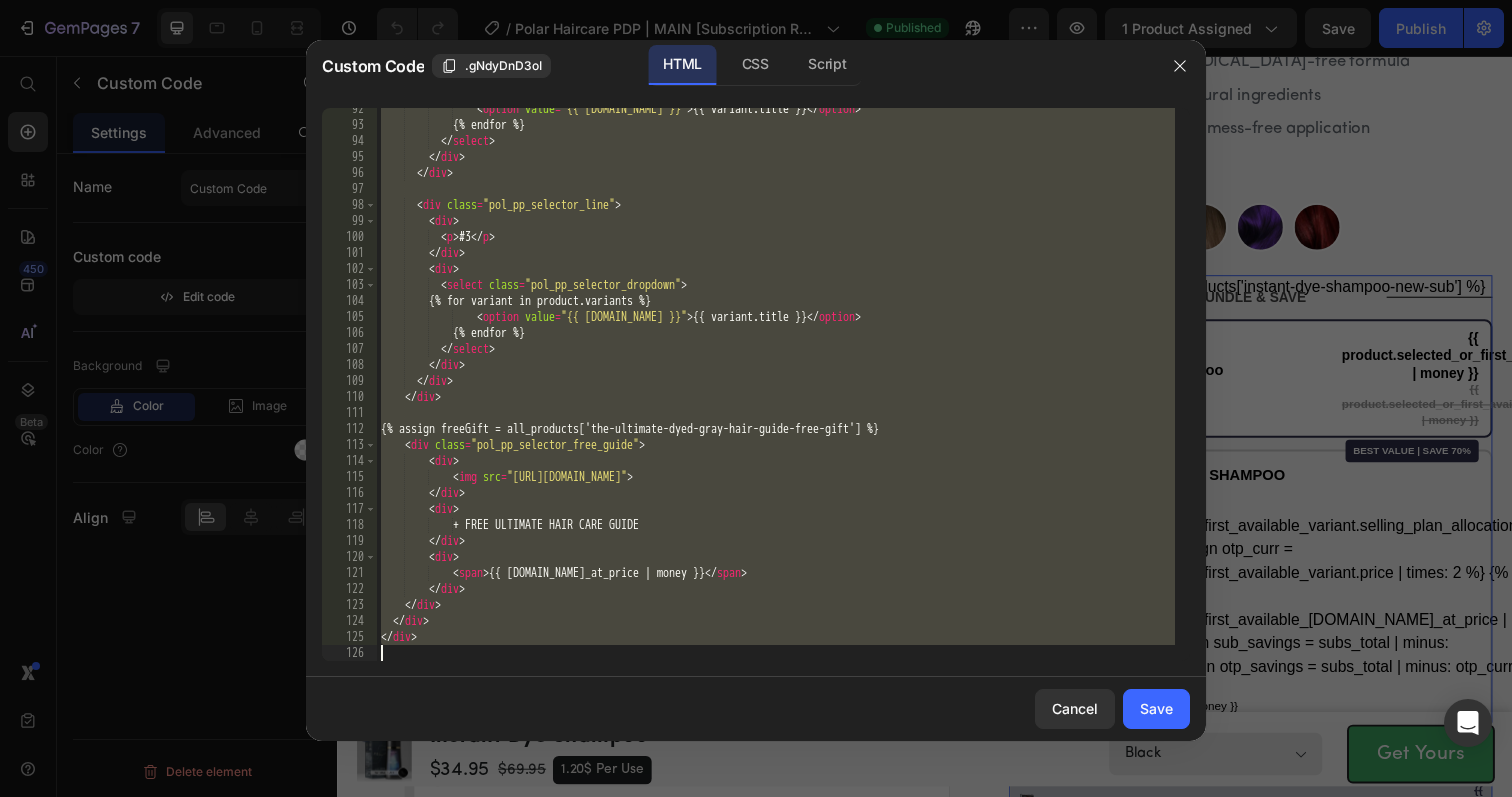 drag, startPoint x: 378, startPoint y: 116, endPoint x: 683, endPoint y: 768, distance: 719.81177 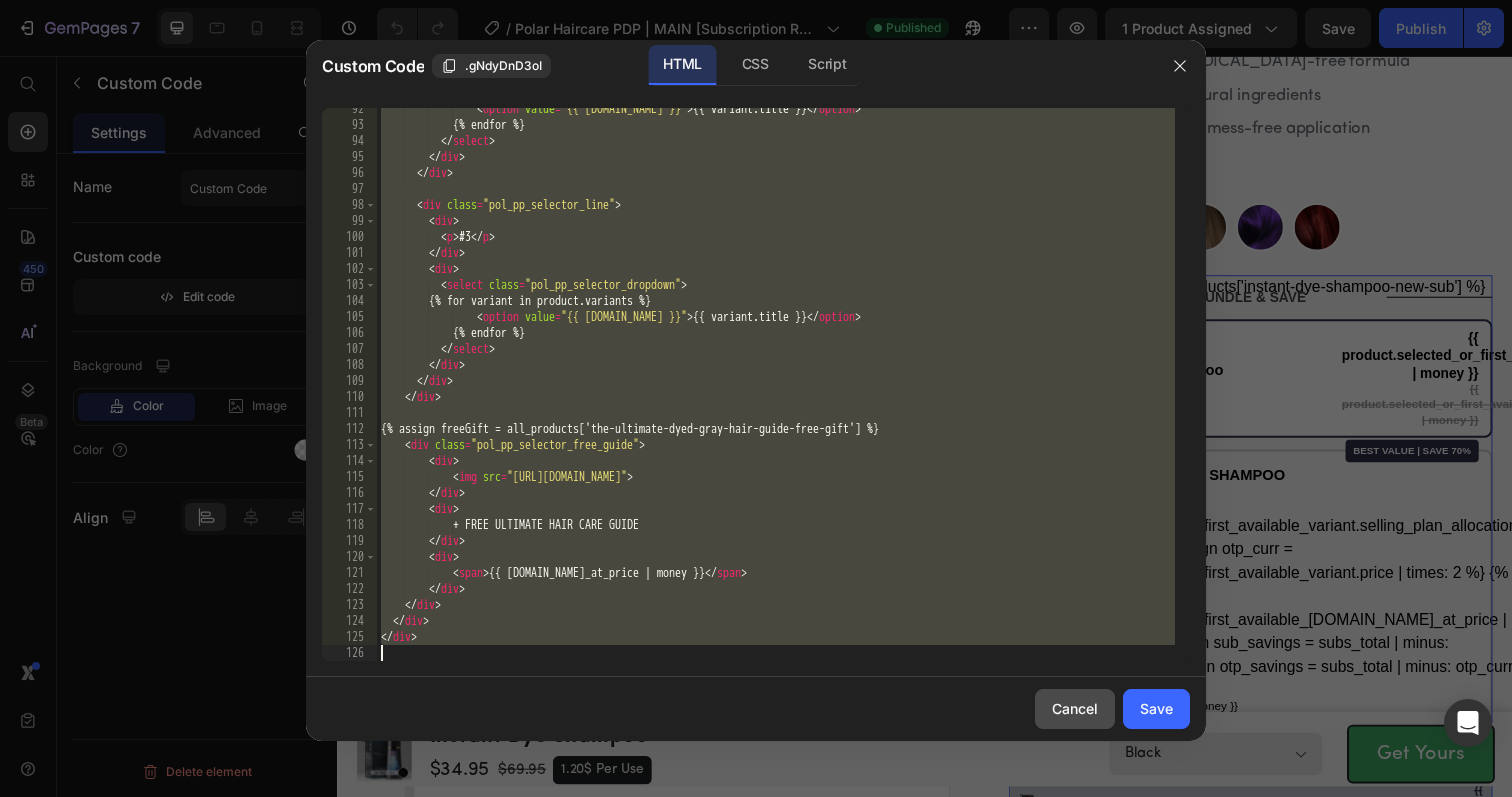 click on "Cancel" at bounding box center (1075, 708) 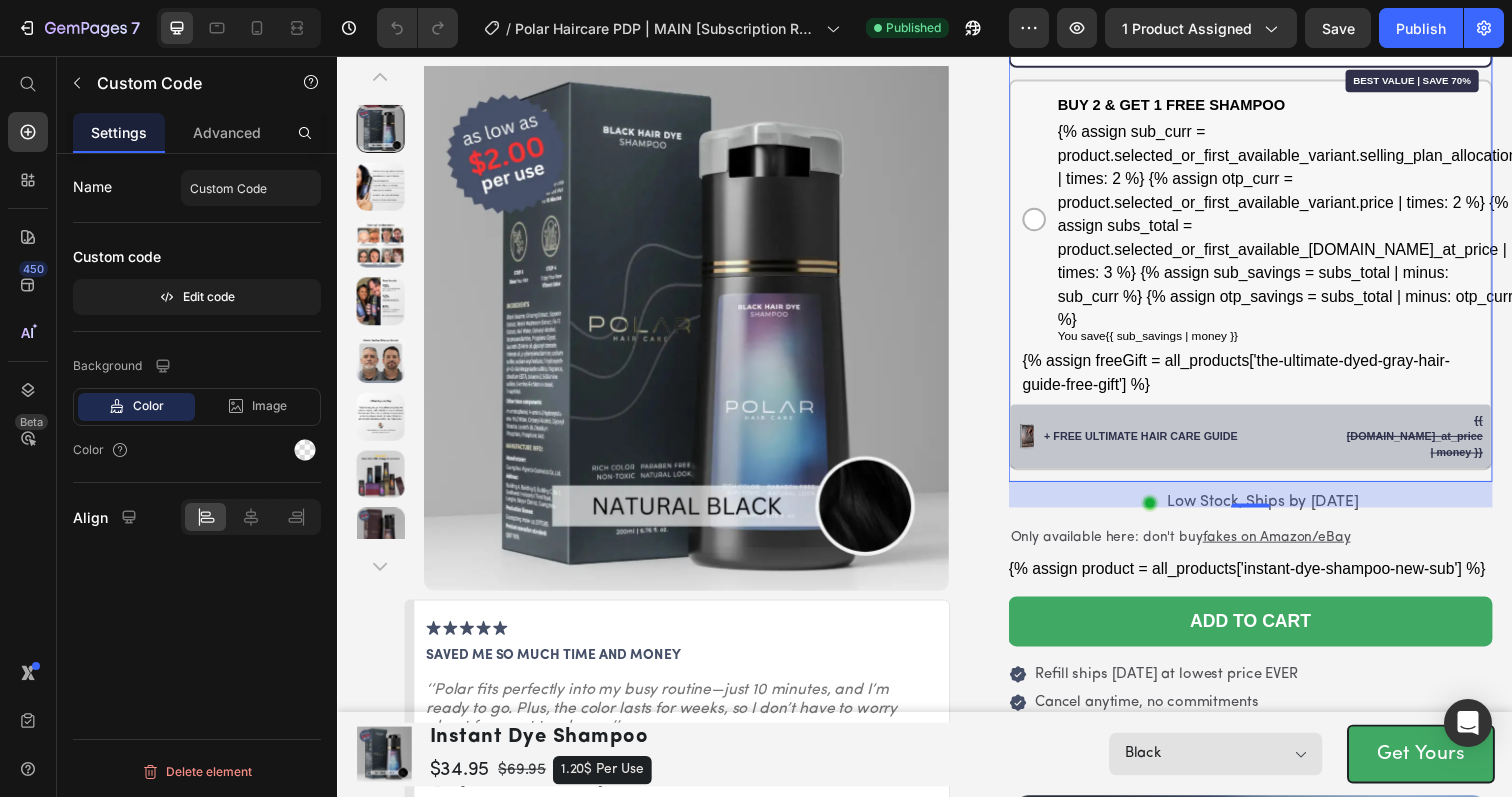 scroll, scrollTop: 778, scrollLeft: 0, axis: vertical 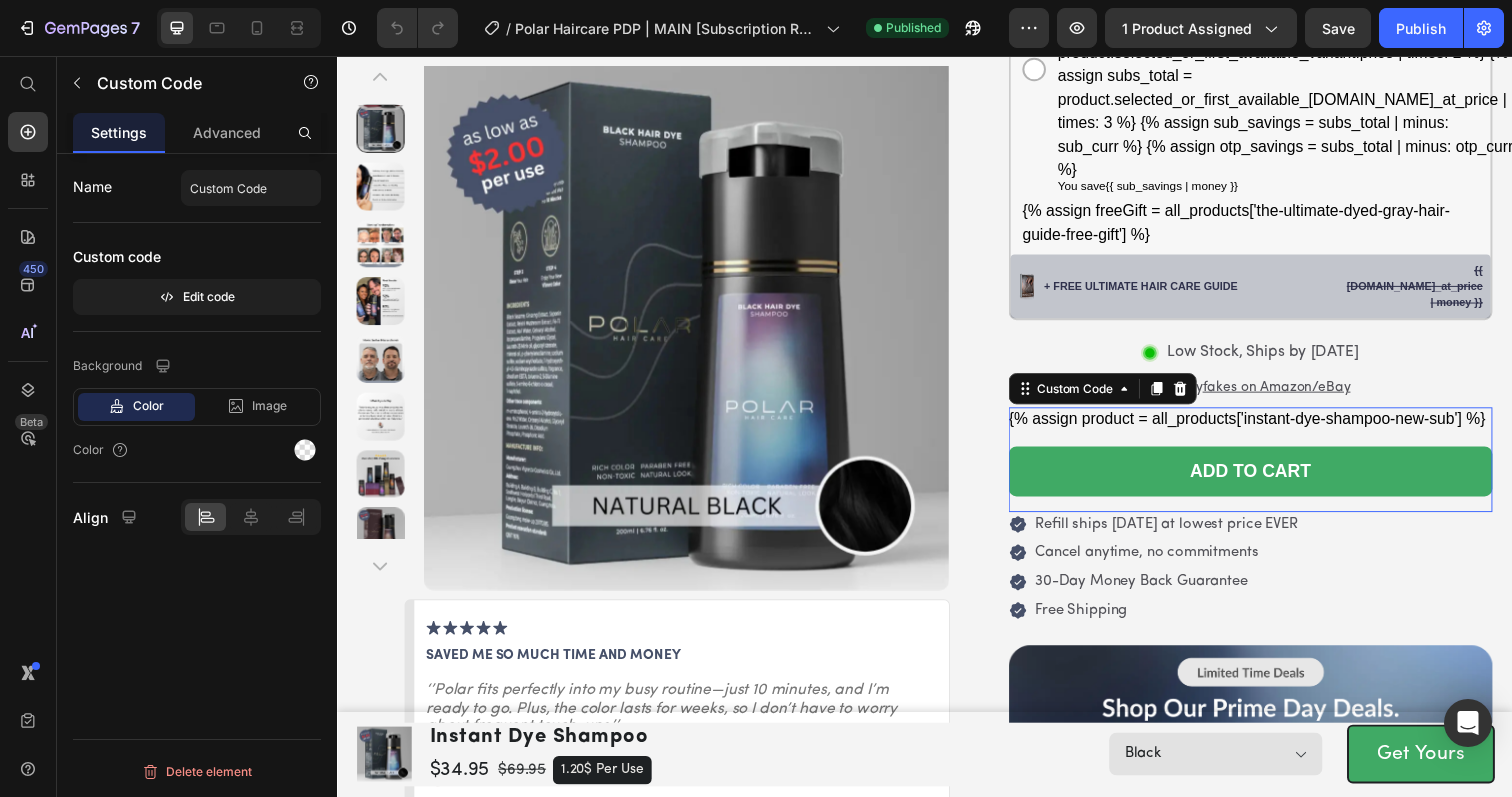 click on "{% assign product = all_products['instant-dye-shampoo-new-sub'] %}
ADD TO CART" at bounding box center [1270, 460] 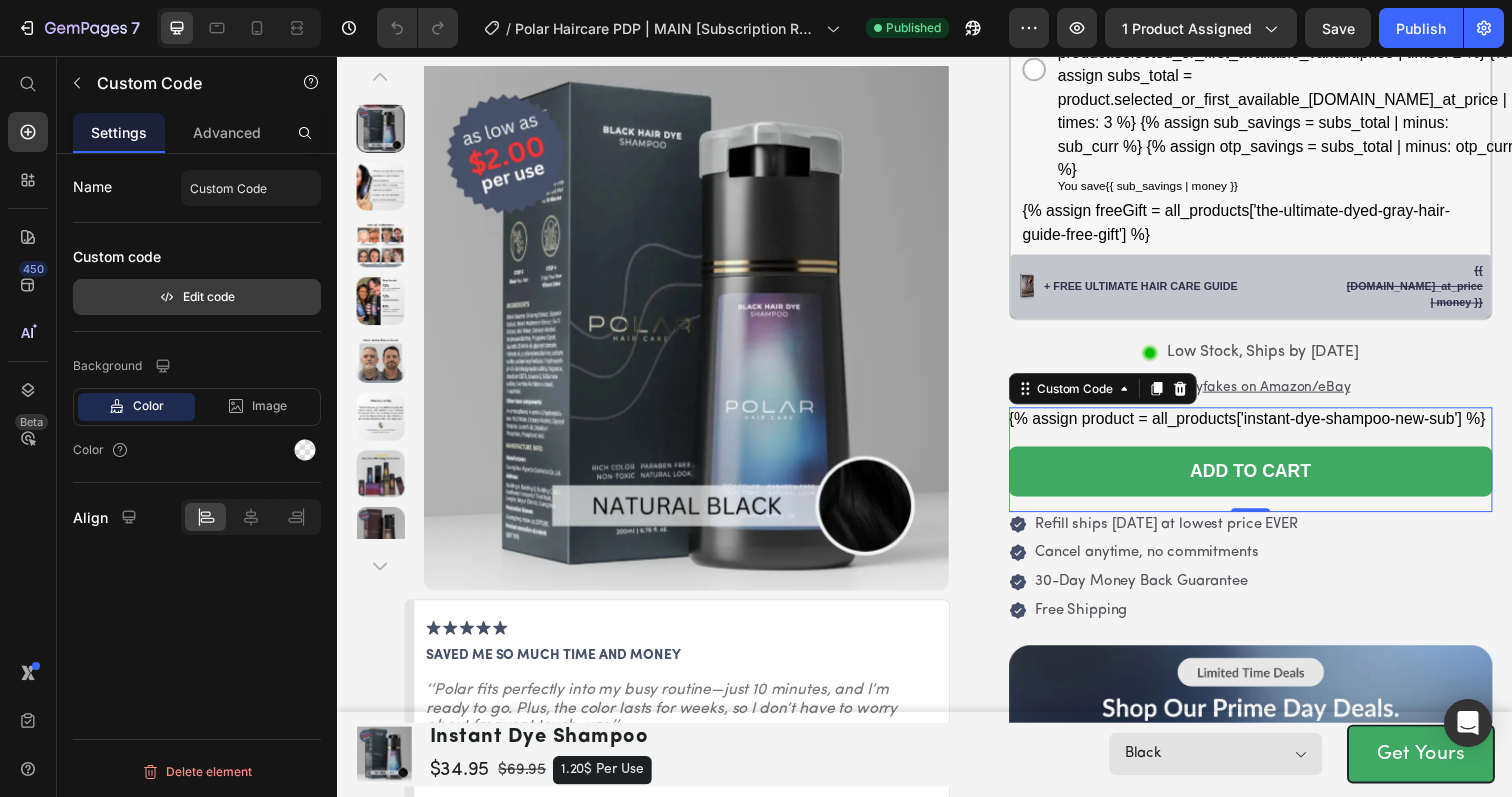 click 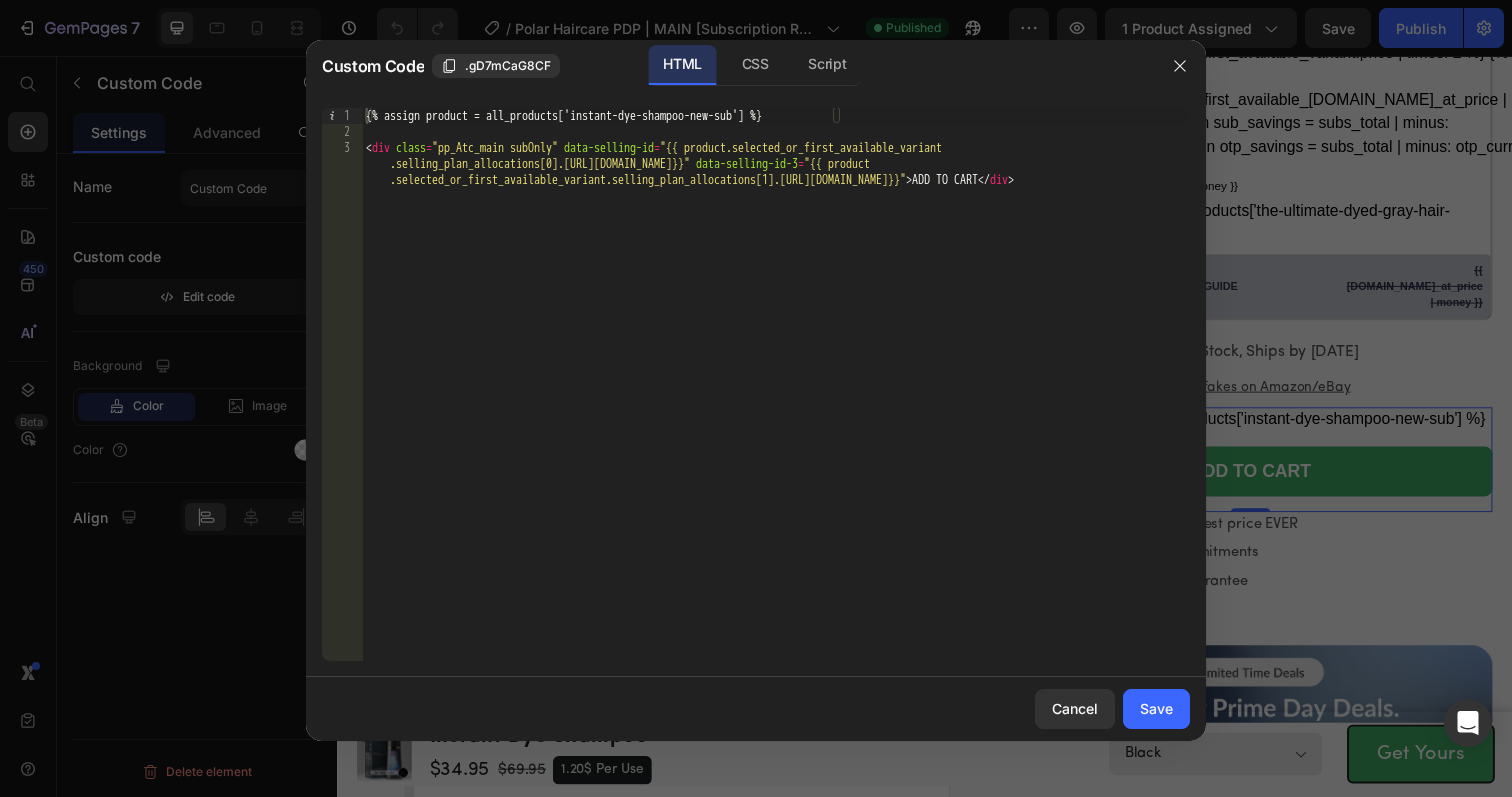 type on "<div class="pp_Atc_main subOnly" data-selling-id="{{ product.selected_or_first_available_variant.selling_plan_allocations[0].[URL][DOMAIN_NAME]}}" data-selling-id-3="{{ product.selected_or_first_available_variant.selling_plan_allocations[1].[URL][DOMAIN_NAME]}}">ADD TO CART</div>" 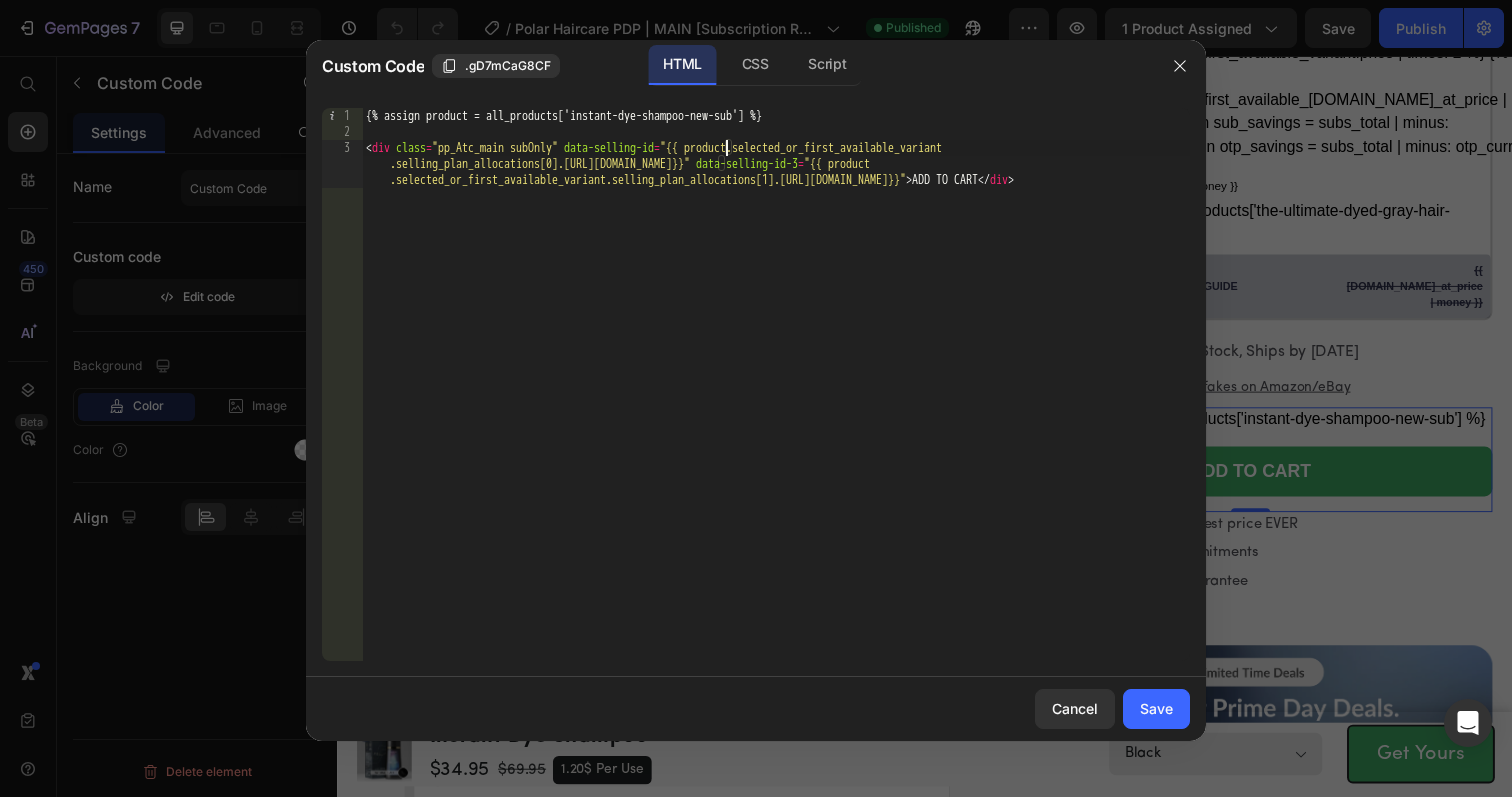 drag, startPoint x: 729, startPoint y: 155, endPoint x: 719, endPoint y: 166, distance: 14.866069 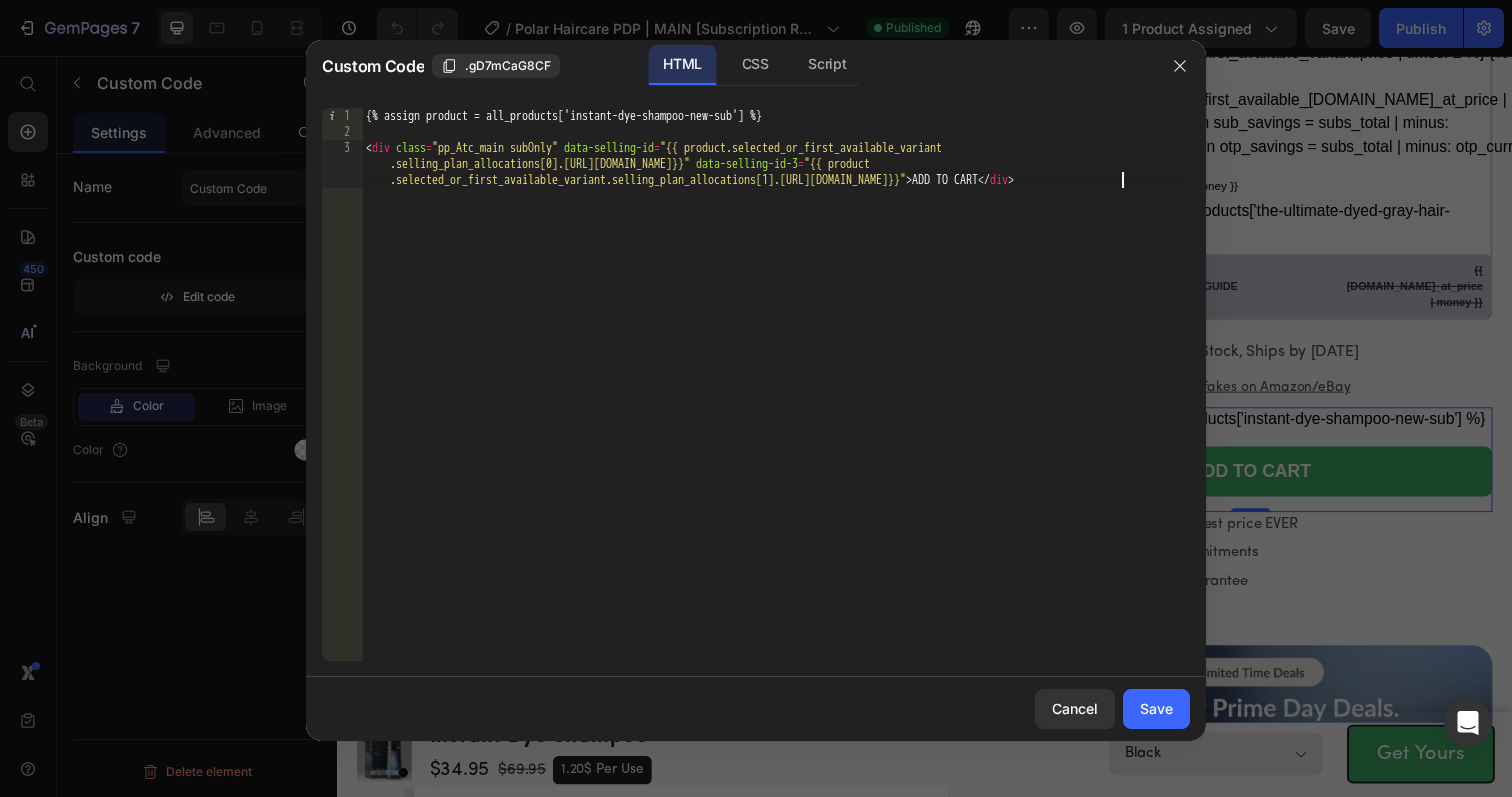 click on "{% assign product = all_products['instant-dye-shampoo-new-sub'] %} < div   class = "pp_Atc_main subOnly"   data-selling-id = "{{ product.selected_or_first_available_variant      .selling_plan_allocations[0].[URL][DOMAIN_NAME]}}"   data-selling-id-3 = "{{ product      .selected_or_first_available_variant.selling_plan_allocations[1].[URL][DOMAIN_NAME]}}" > ADD TO CART </ div >" at bounding box center (776, 416) 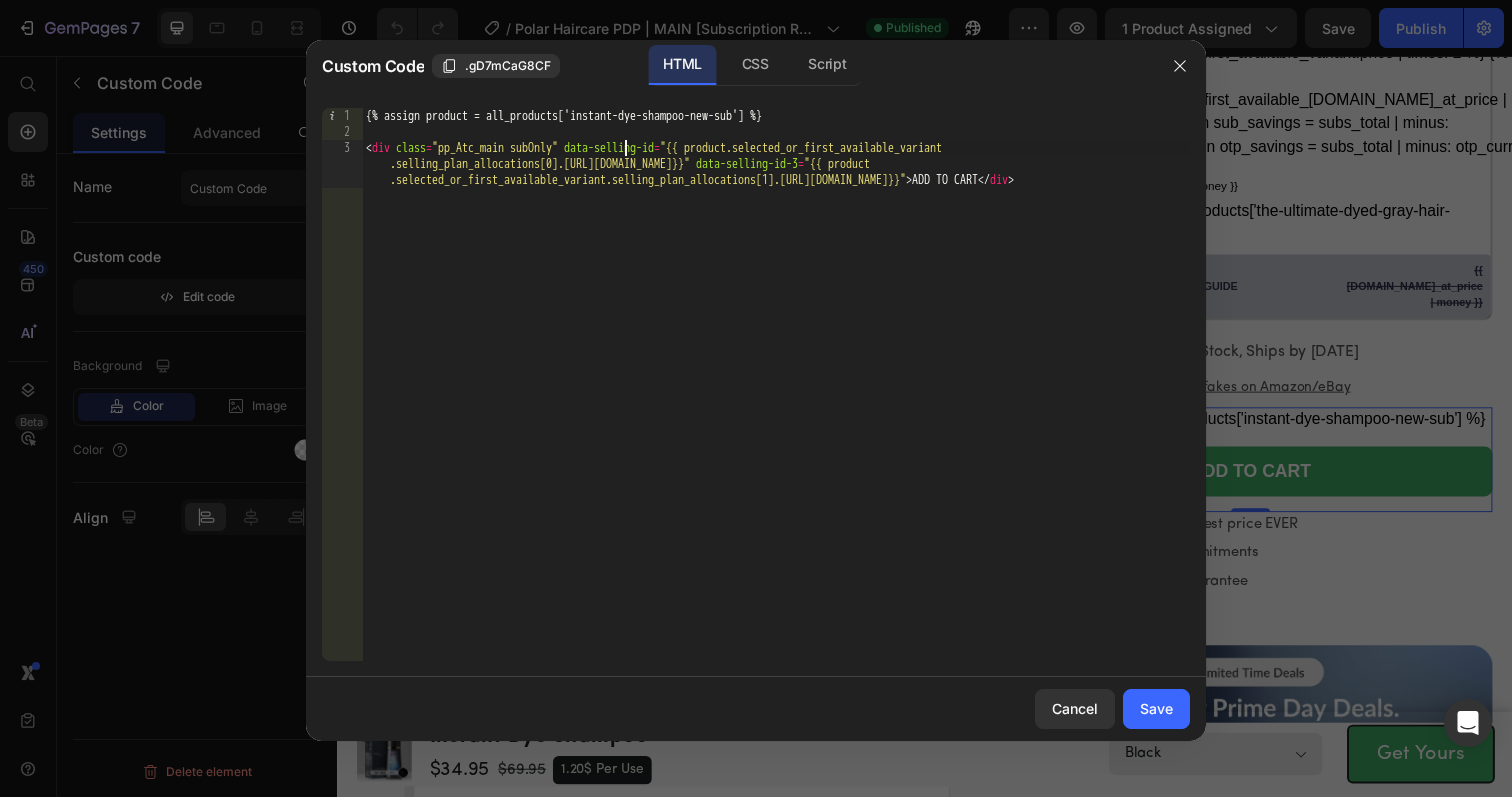 click on "{% assign product = all_products['instant-dye-shampoo-new-sub'] %} < div   class = "pp_Atc_main subOnly"   data-selling-id = "{{ product.selected_or_first_available_variant      .selling_plan_allocations[0].[URL][DOMAIN_NAME]}}"   data-selling-id-3 = "{{ product      .selected_or_first_available_variant.selling_plan_allocations[1].[URL][DOMAIN_NAME]}}" > ADD TO CART </ div >" at bounding box center [776, 416] 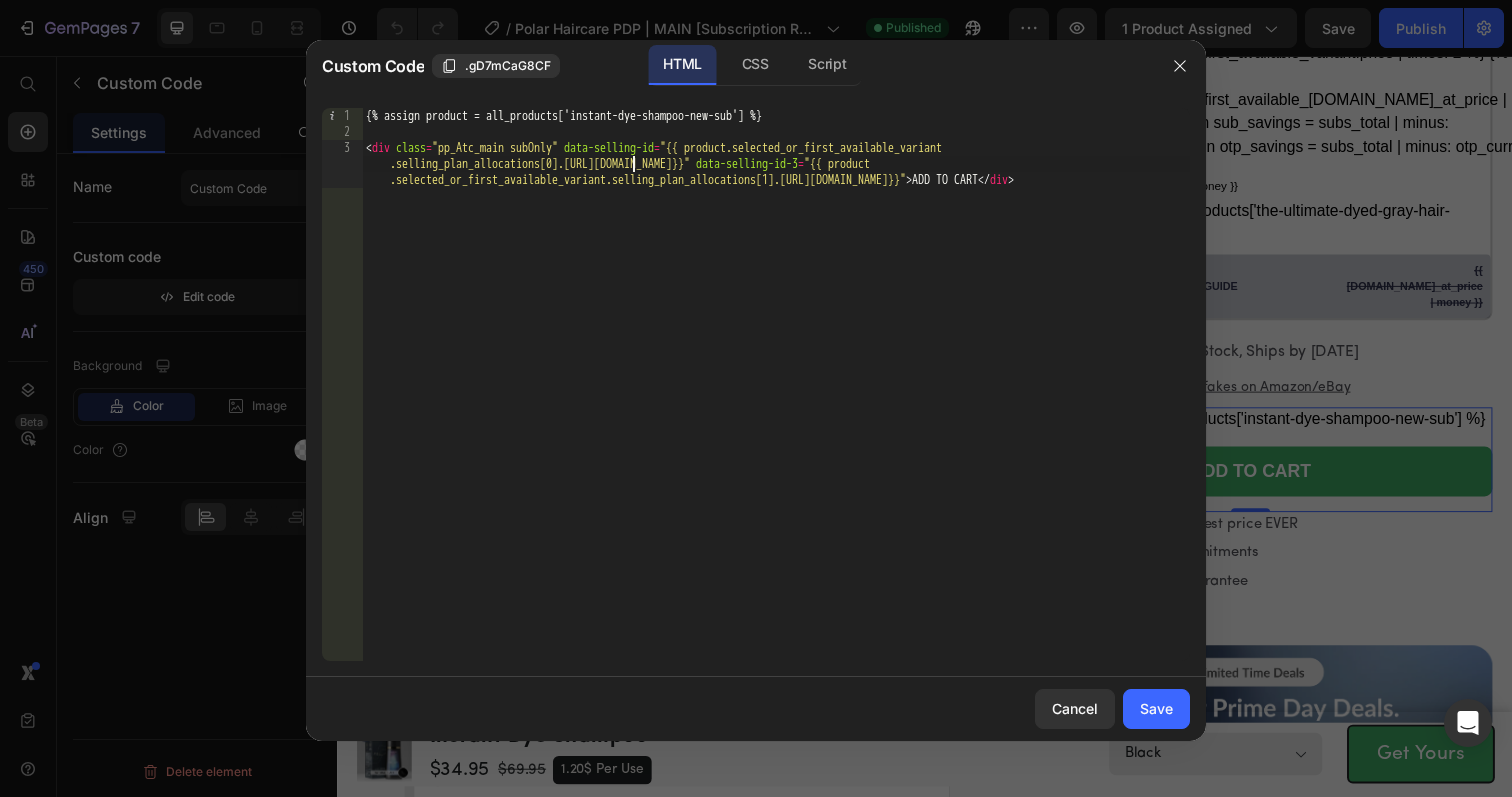 drag, startPoint x: 890, startPoint y: 168, endPoint x: 884, endPoint y: 181, distance: 14.3178215 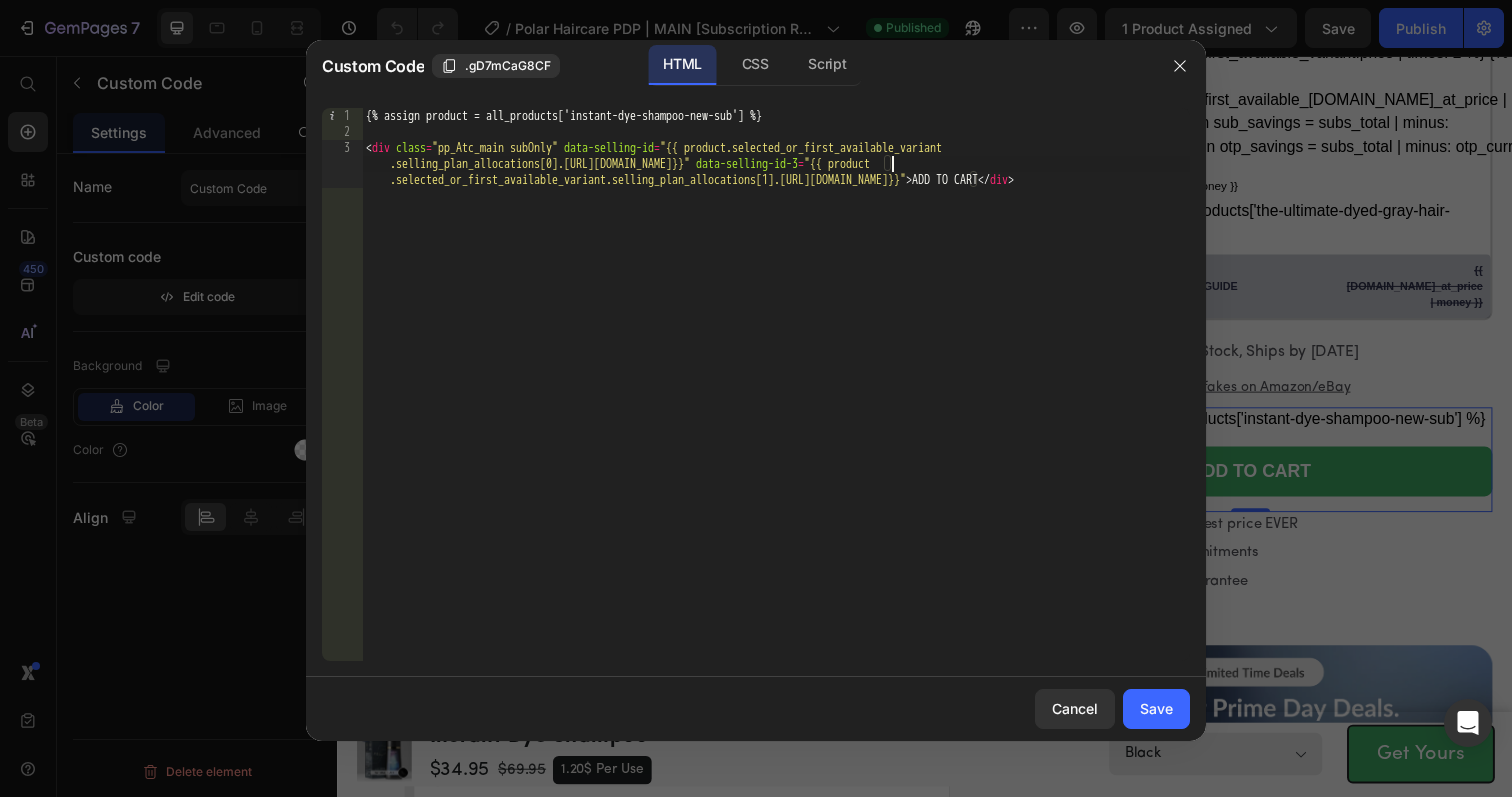 click on "{% assign product = all_products['instant-dye-shampoo-new-sub'] %} < div   class = "pp_Atc_main subOnly"   data-selling-id = "{{ product.selected_or_first_available_variant      .selling_plan_allocations[0].[URL][DOMAIN_NAME]}}"   data-selling-id-3 = "{{ product      .selected_or_first_available_variant.selling_plan_allocations[1].[URL][DOMAIN_NAME]}}" > ADD TO CART </ div >" at bounding box center [776, 416] 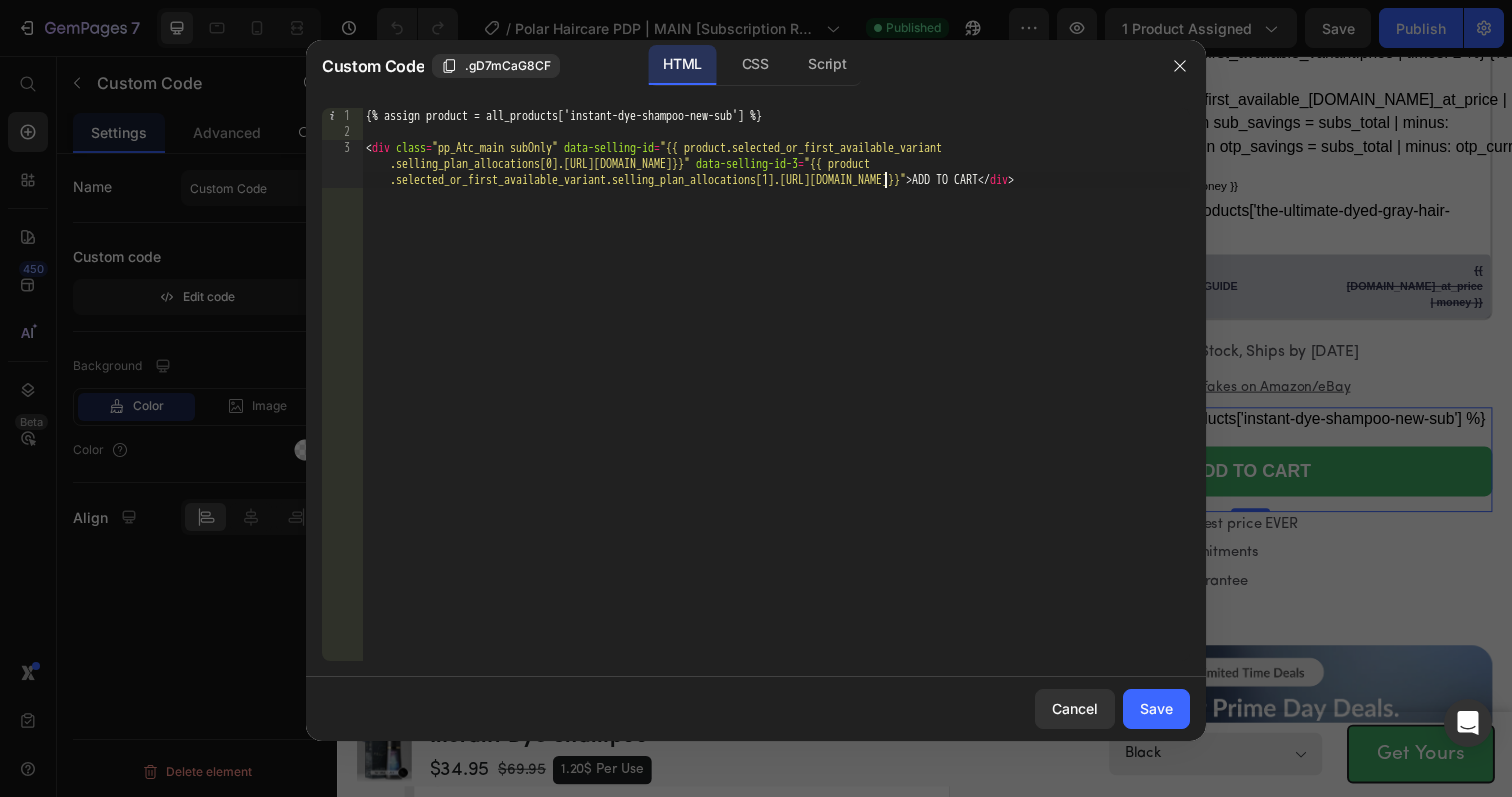 click on "{% assign product = all_products['instant-dye-shampoo-new-sub'] %} < div   class = "pp_Atc_main subOnly"   data-selling-id = "{{ product.selected_or_first_available_variant      .selling_plan_allocations[0].[URL][DOMAIN_NAME]}}"   data-selling-id-3 = "{{ product      .selected_or_first_available_variant.selling_plan_allocations[1].[URL][DOMAIN_NAME]}}" > ADD TO CART </ div >" at bounding box center (776, 416) 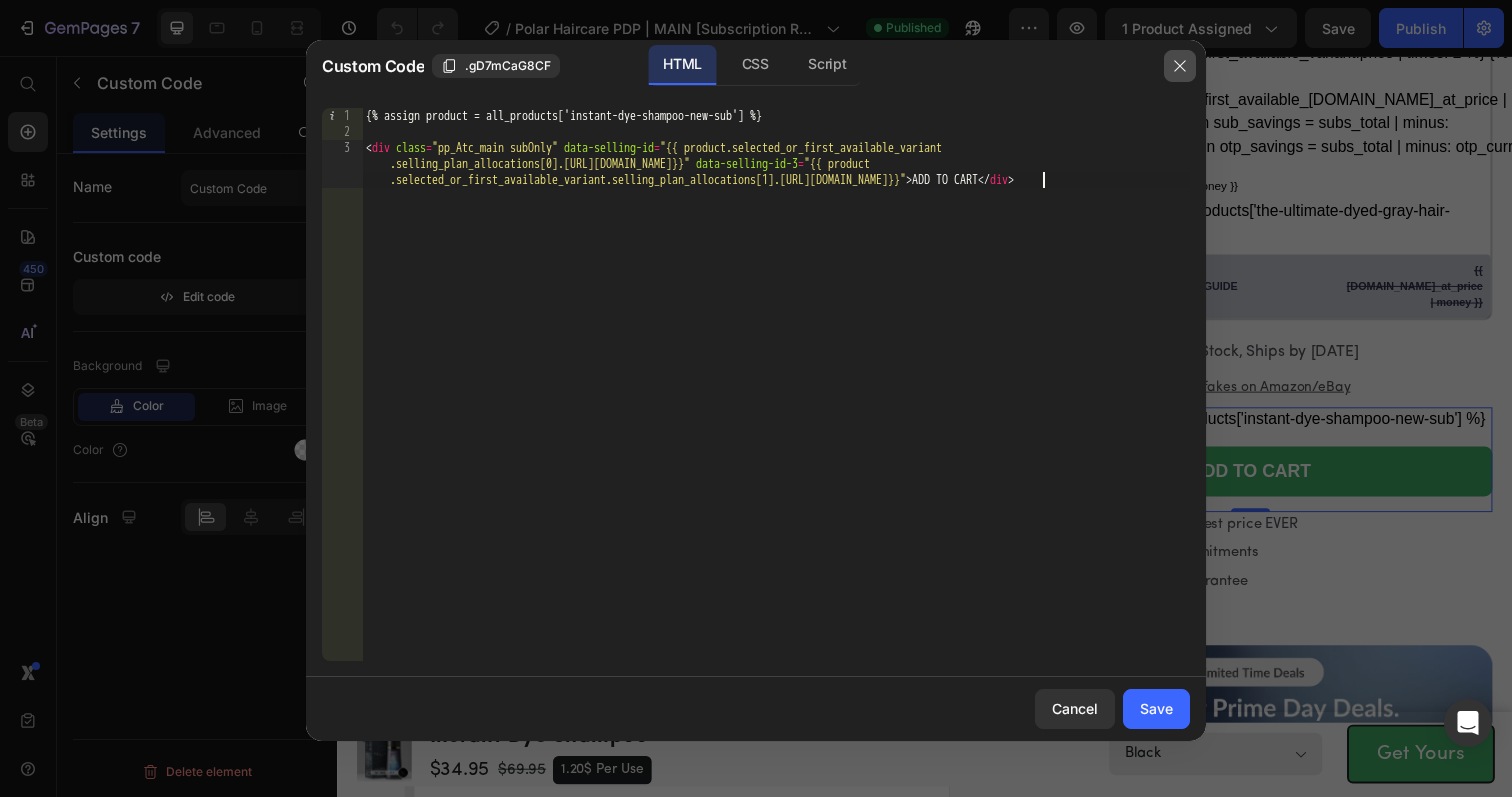 drag, startPoint x: 1183, startPoint y: 67, endPoint x: 865, endPoint y: 11, distance: 322.89316 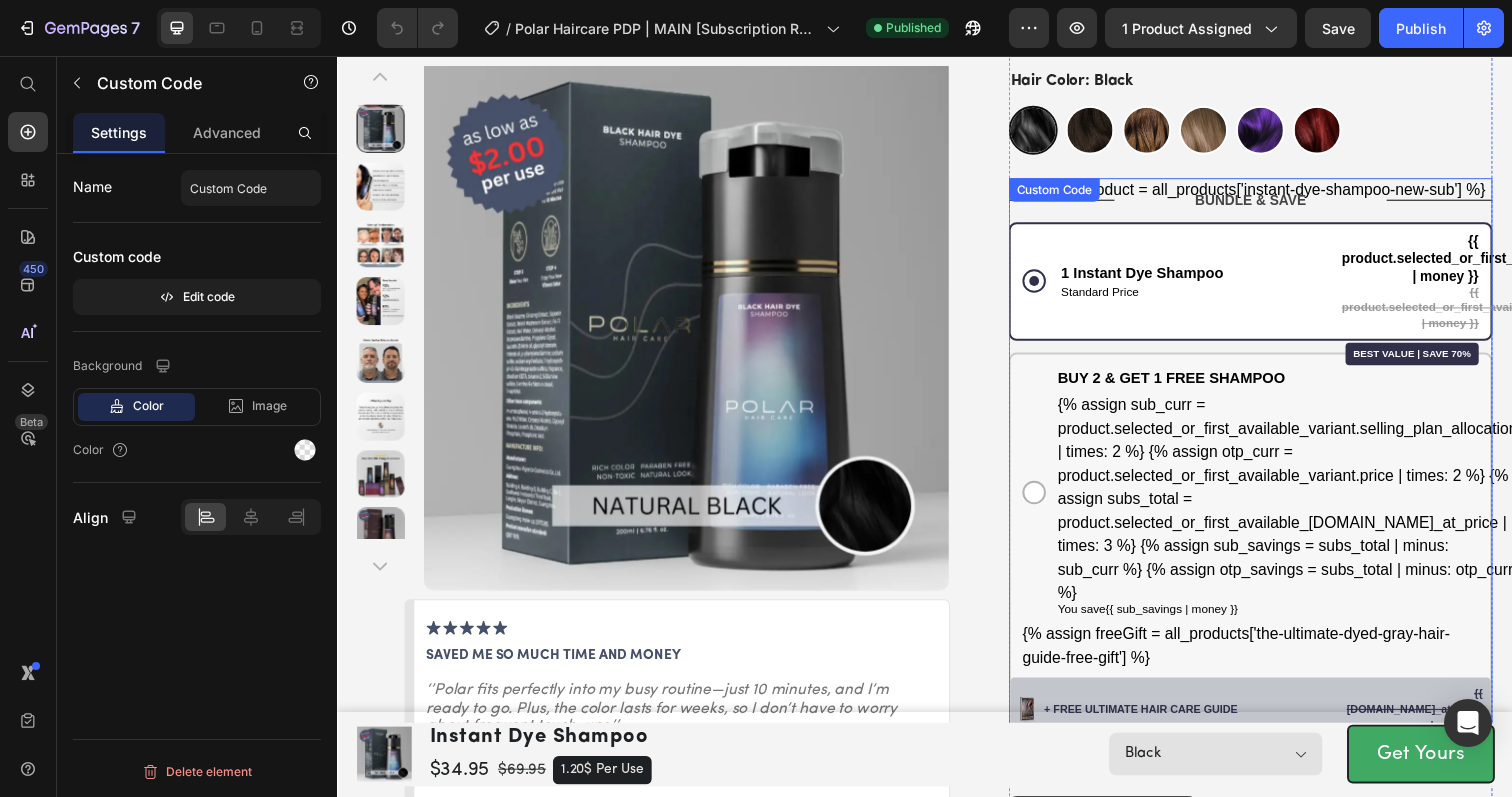 scroll, scrollTop: 268, scrollLeft: 0, axis: vertical 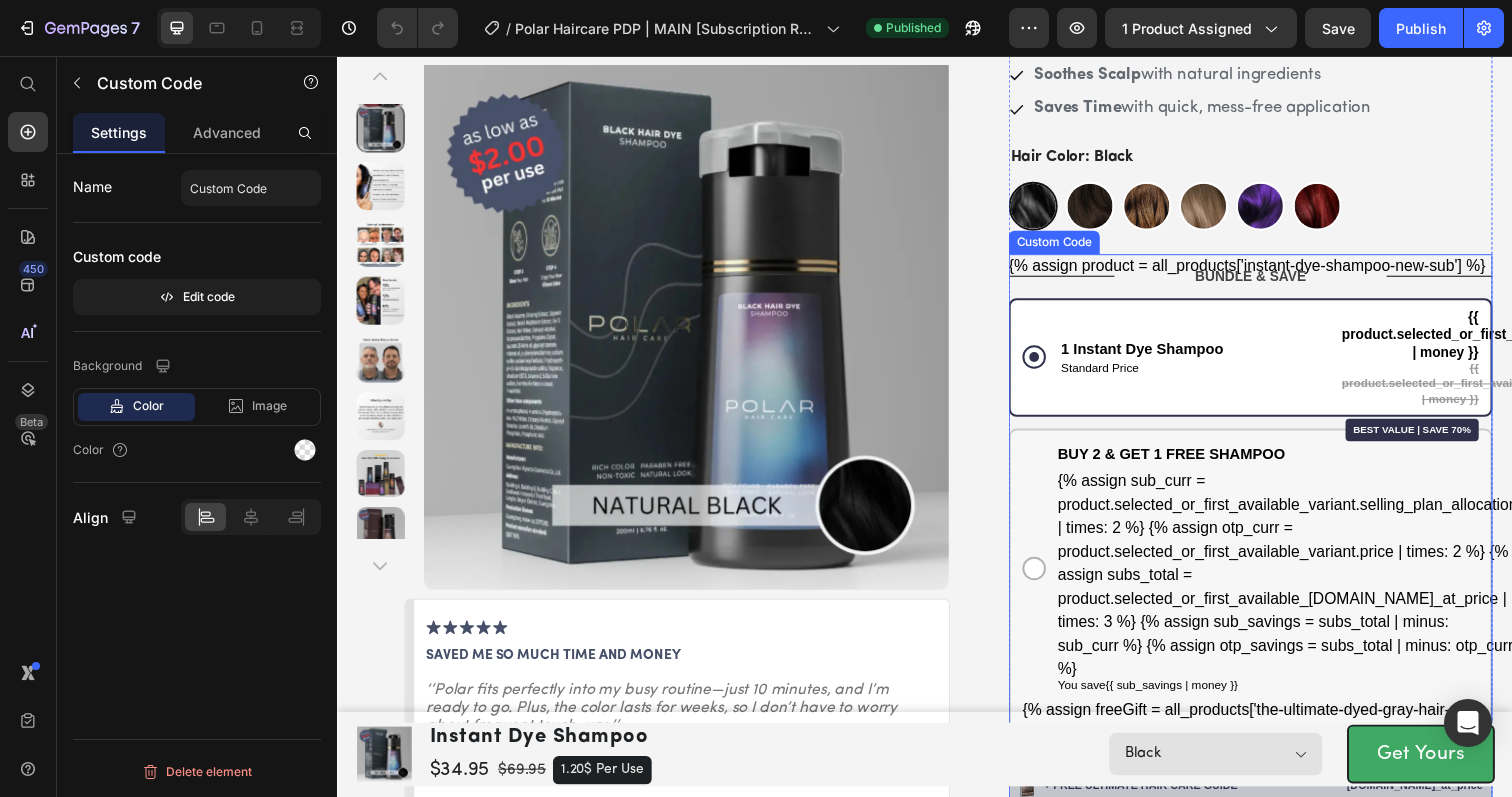 click on "BUNDLE & SAVE" at bounding box center (1270, 281) 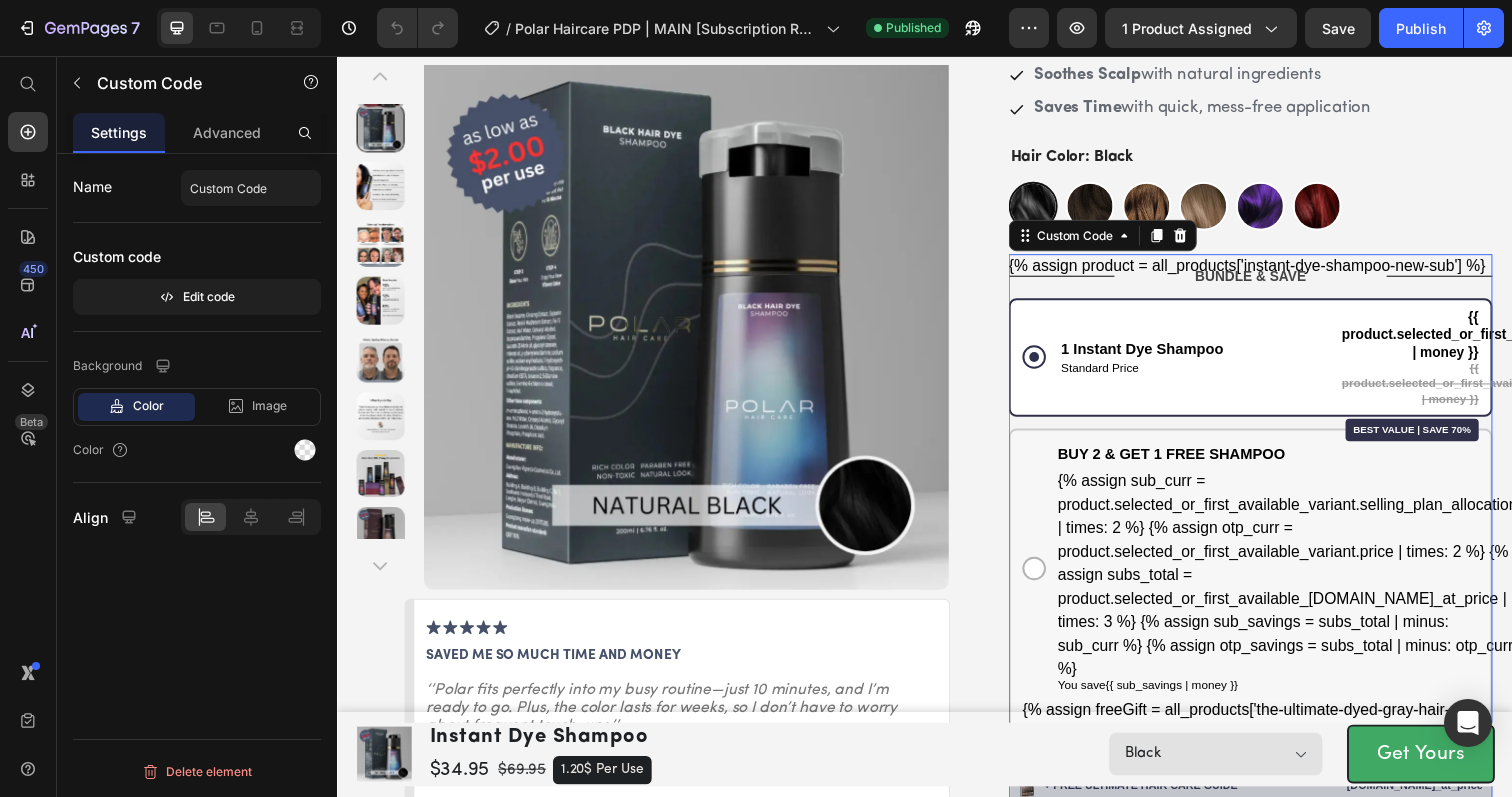 click on "Standard Price" at bounding box center (1213, 375) 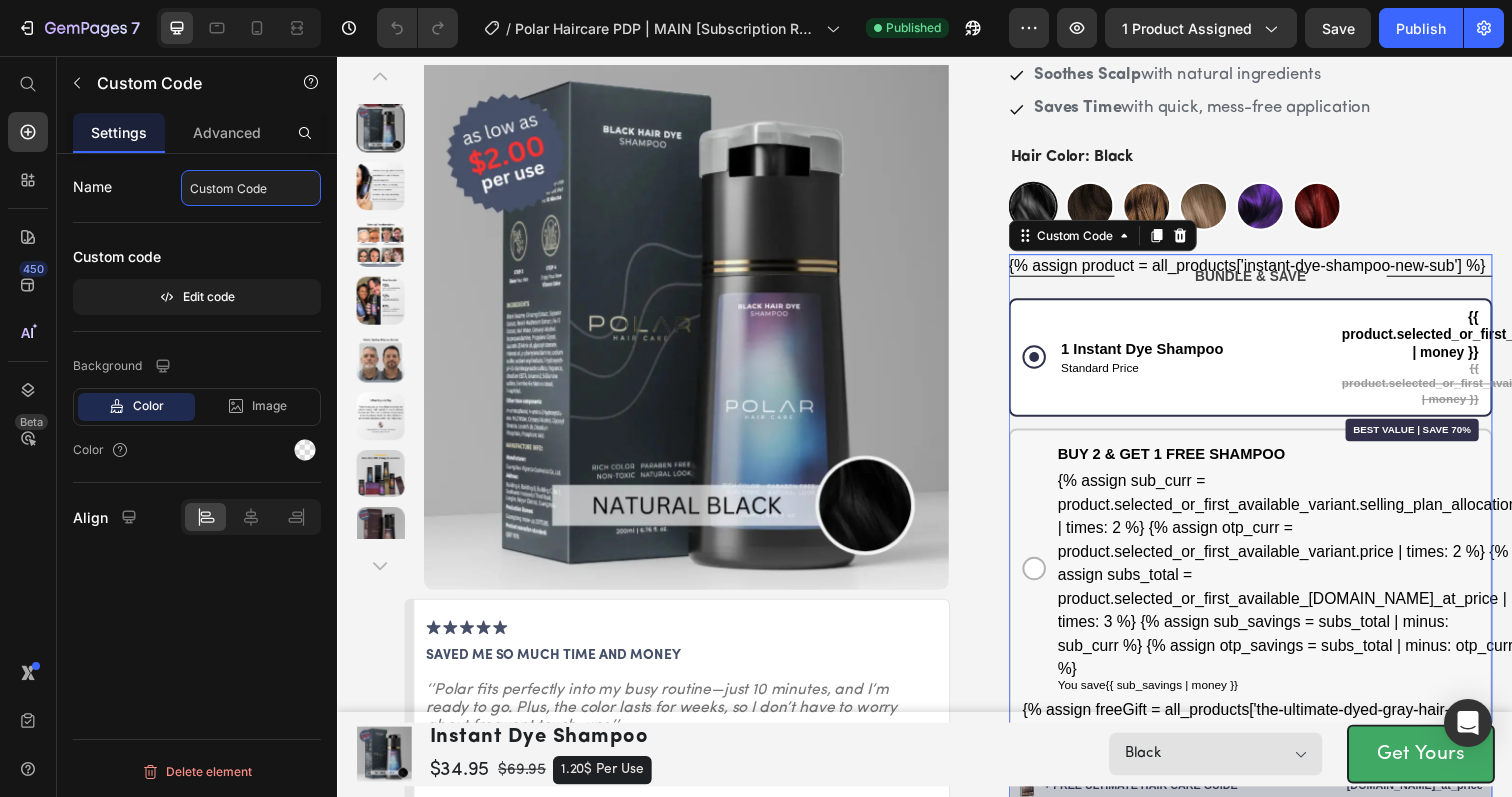 click on "Custom Code" 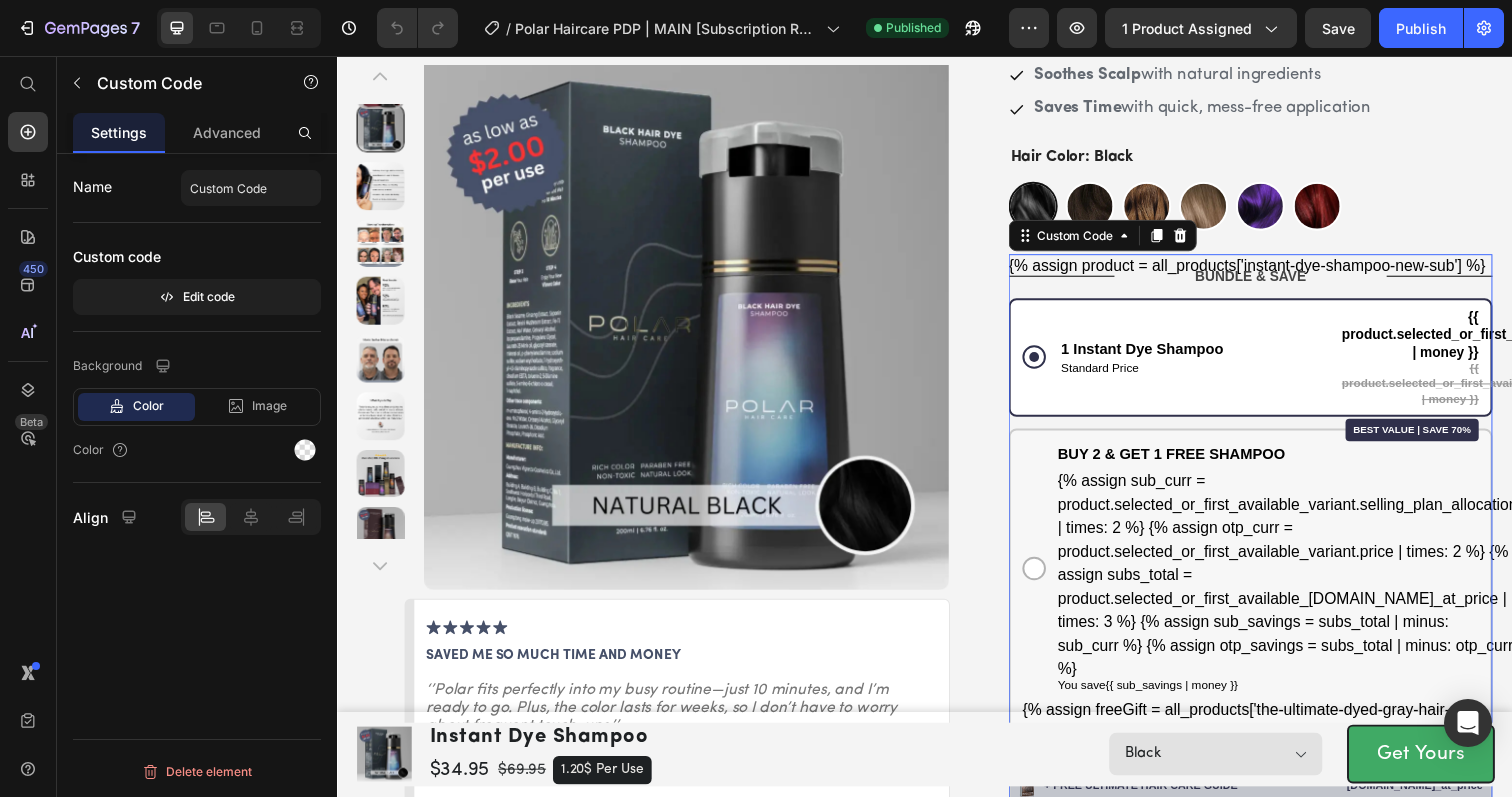 click on "Name Custom Code Custom code  Edit code" 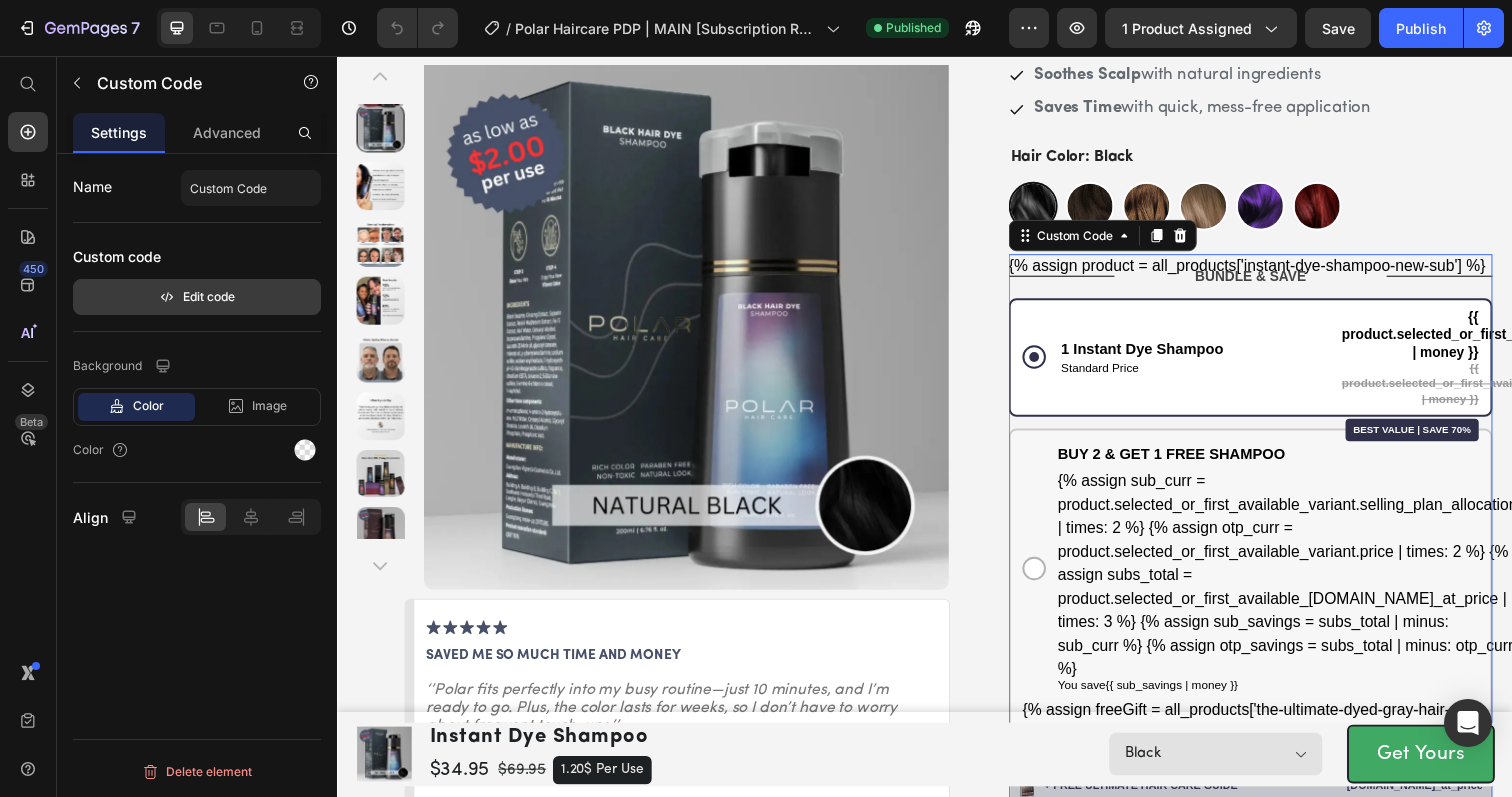 click on "Edit code" at bounding box center (197, 297) 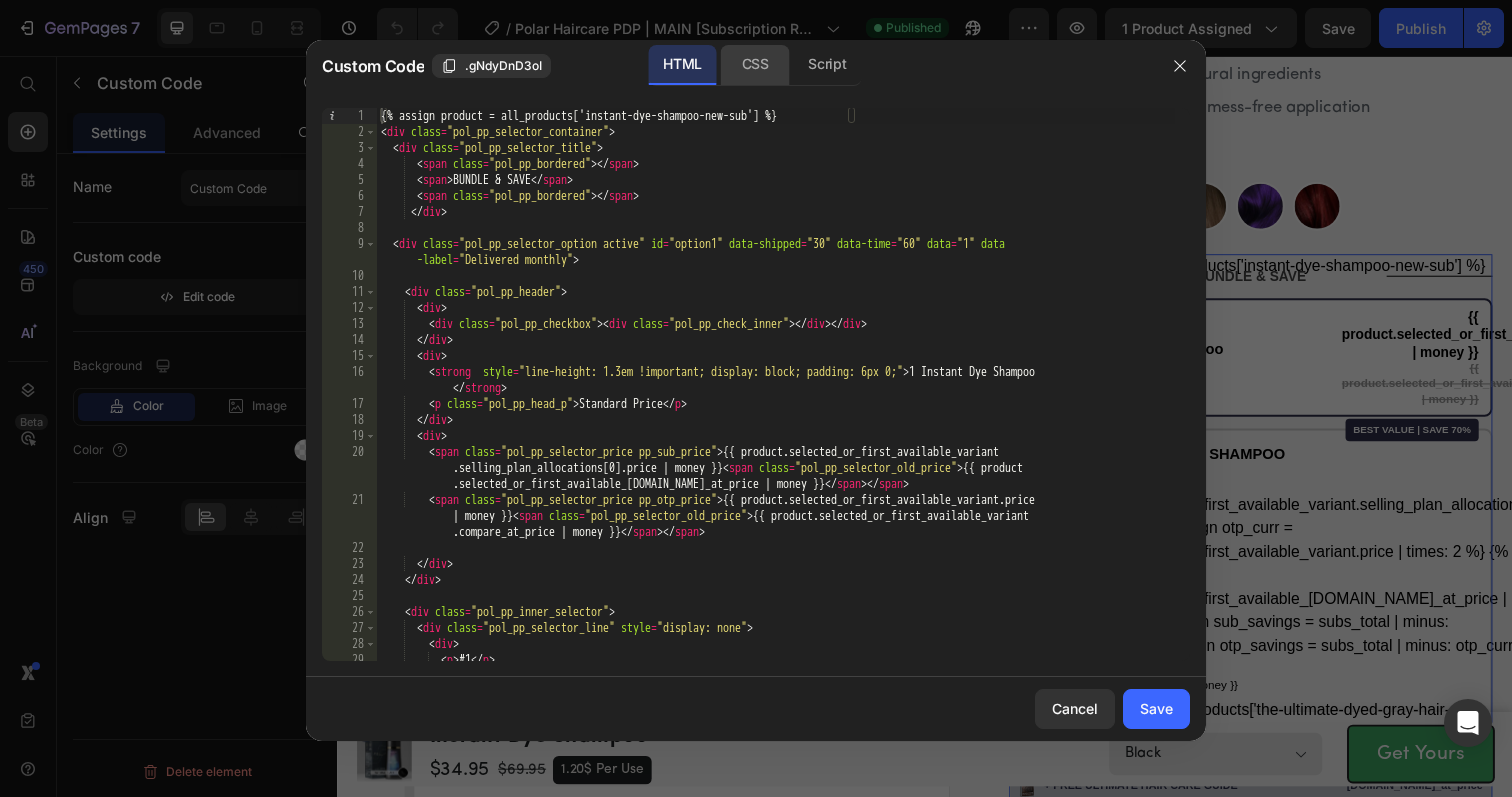click on "CSS" 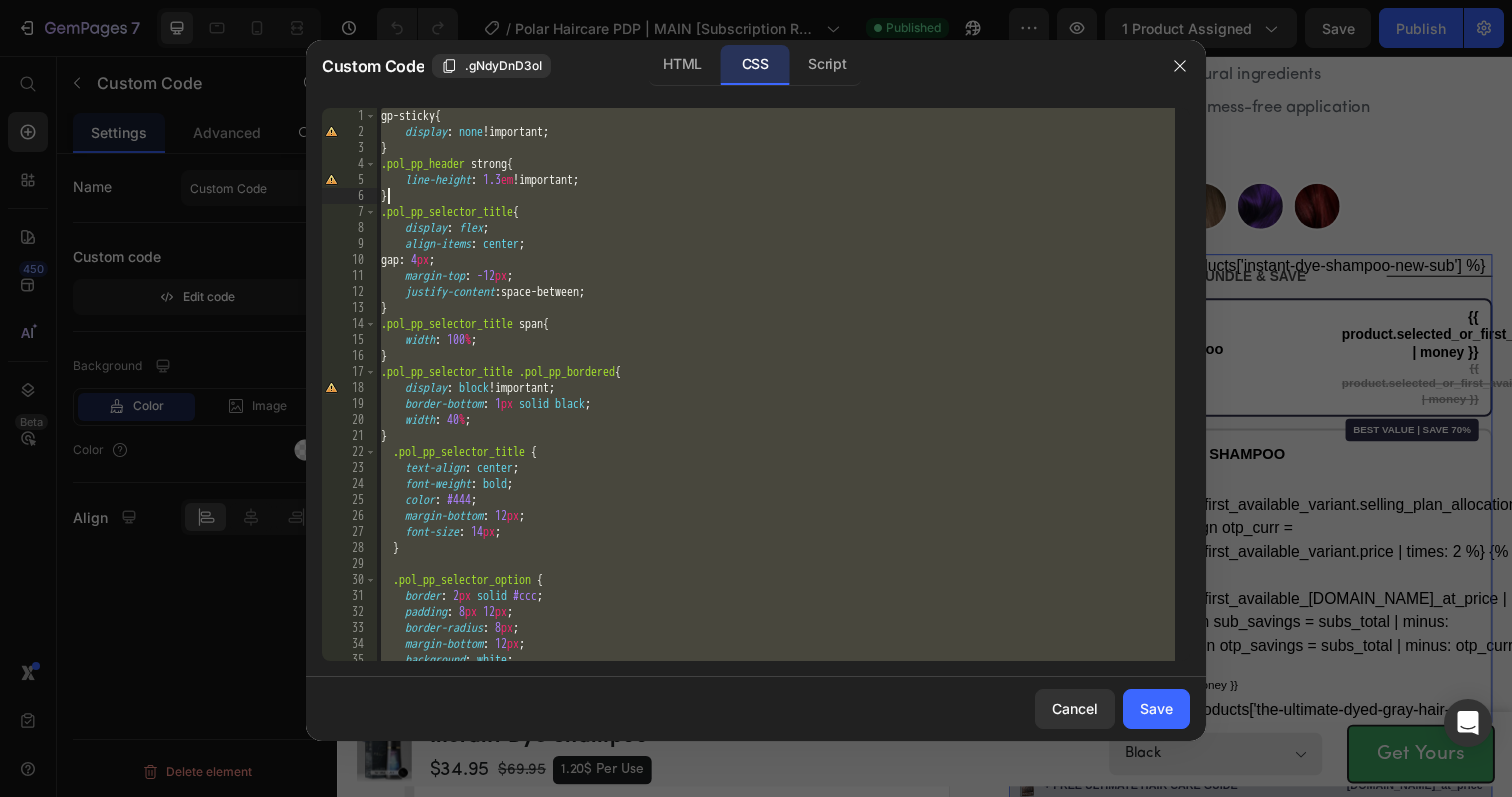 type on "display: none !important;
}" 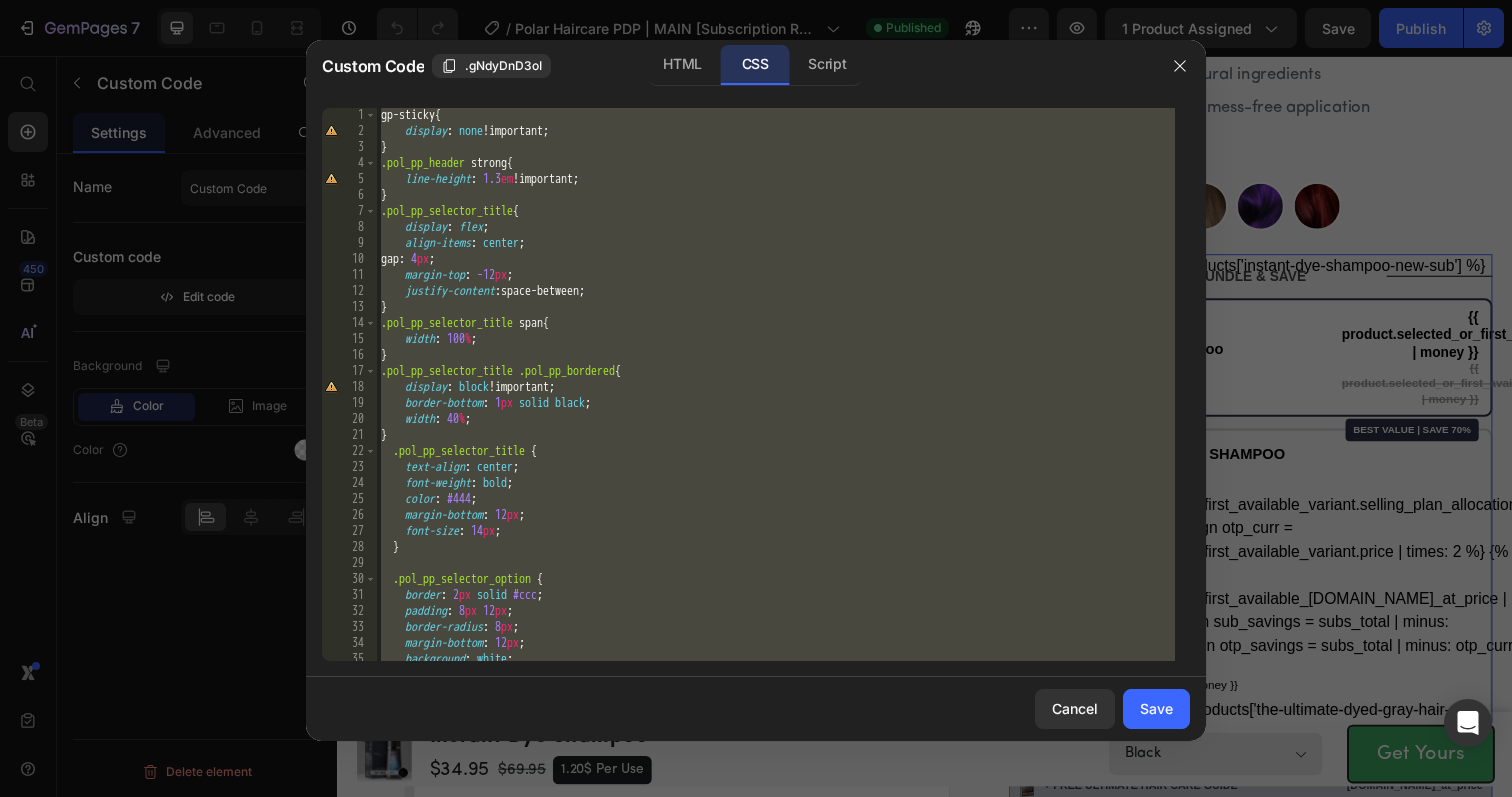 scroll, scrollTop: 0, scrollLeft: 0, axis: both 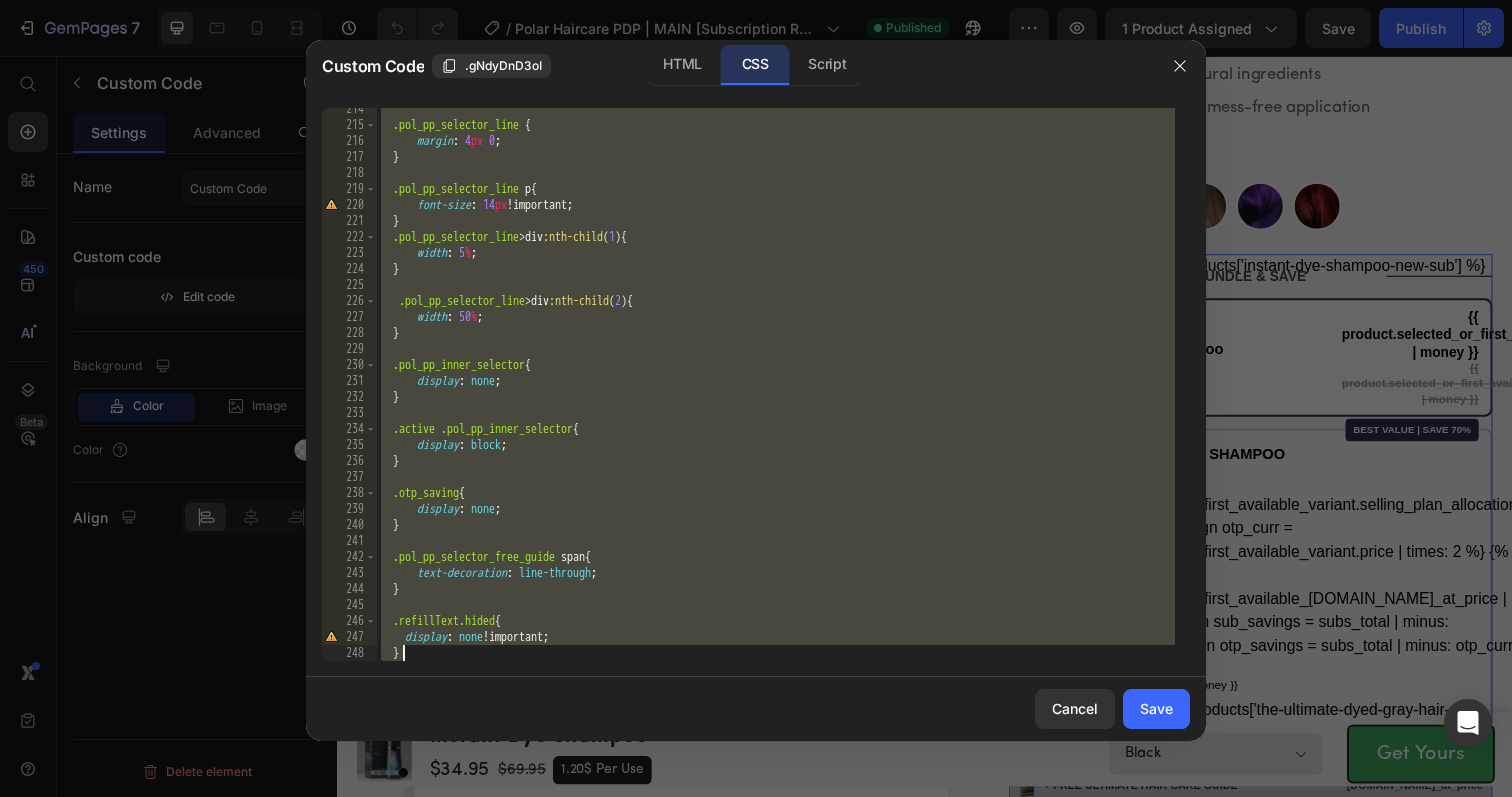 drag, startPoint x: 381, startPoint y: 114, endPoint x: 650, endPoint y: 694, distance: 639.3442 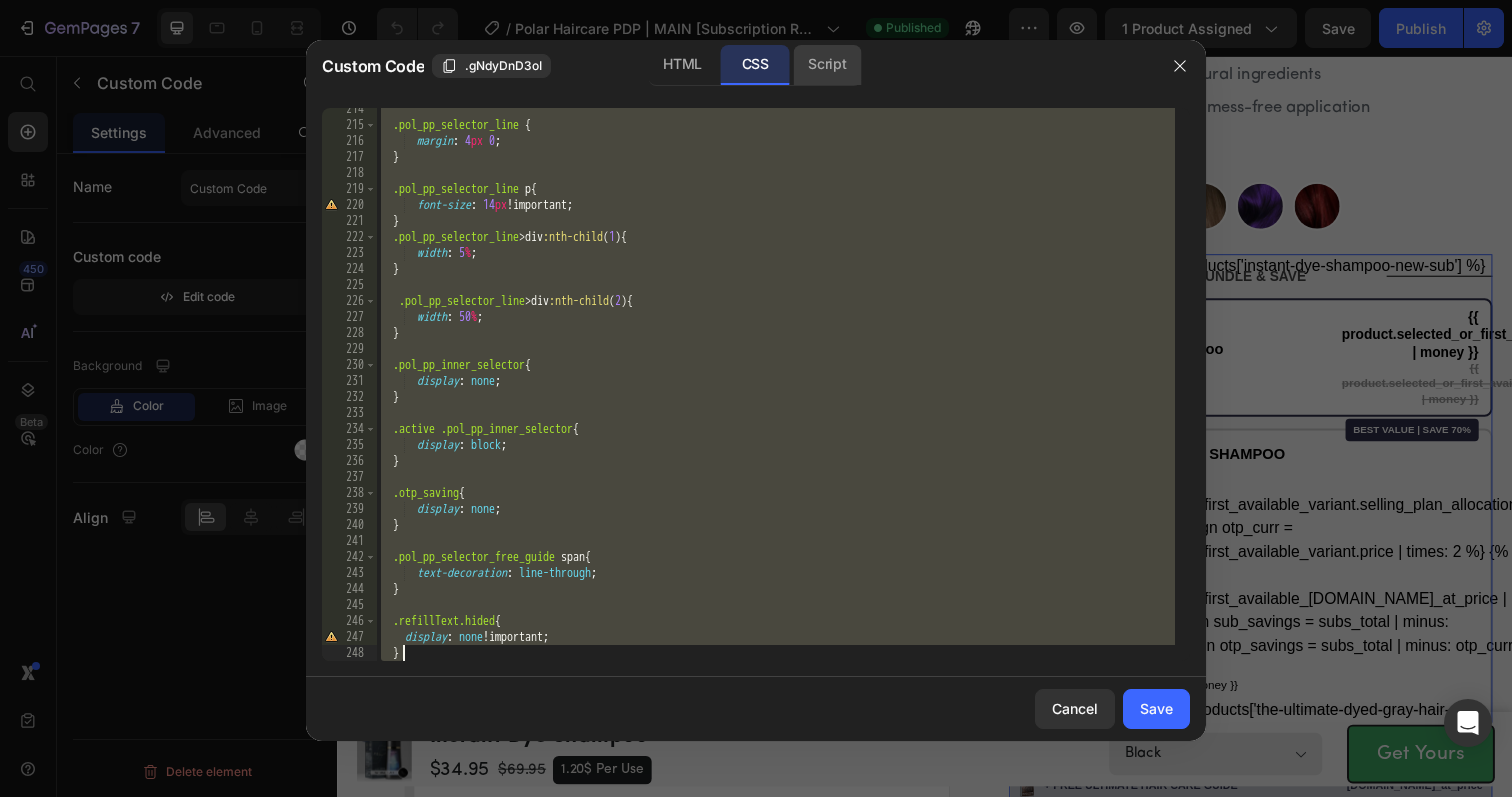 click on "Script" 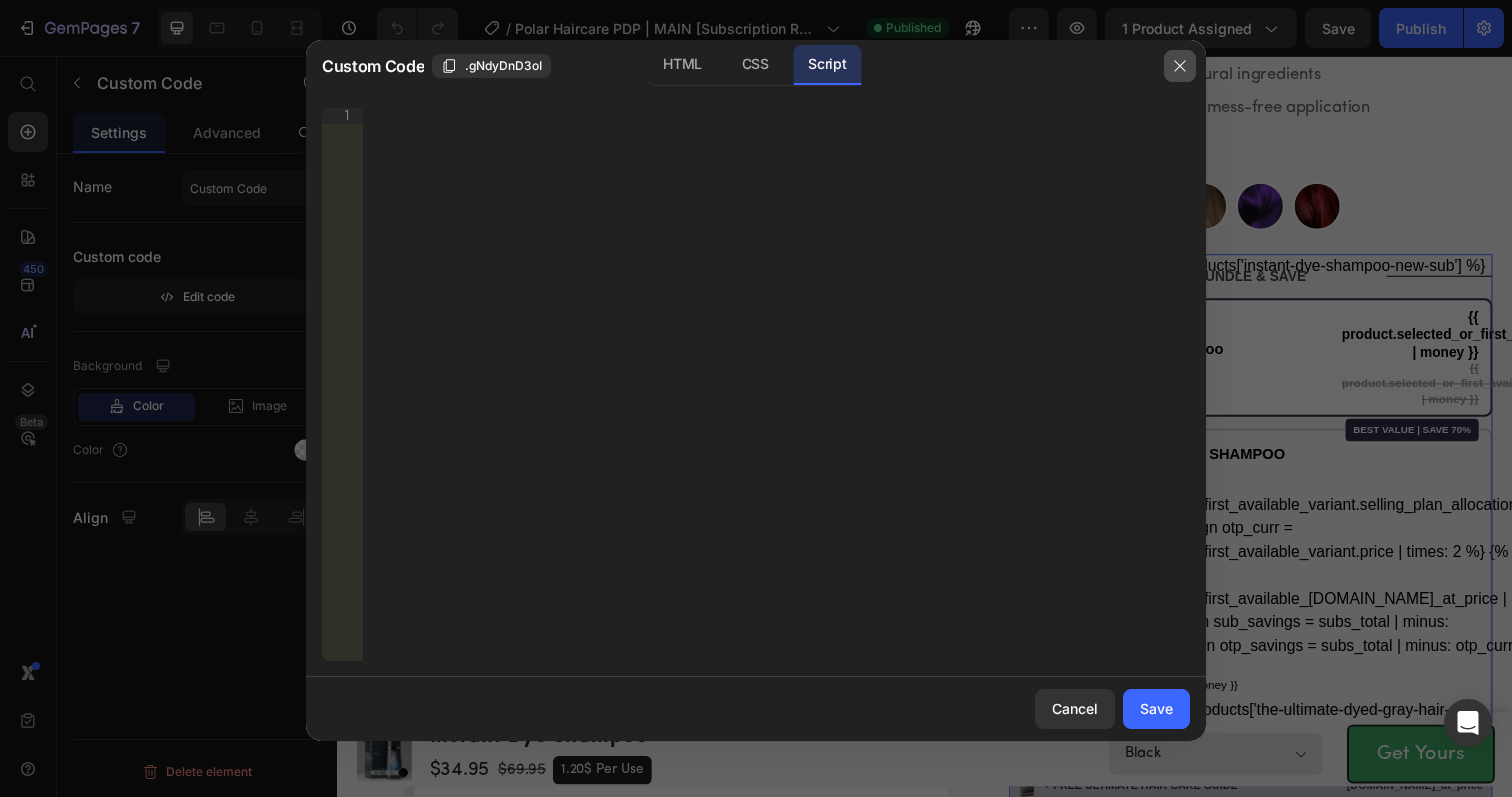 drag, startPoint x: 1165, startPoint y: 71, endPoint x: 857, endPoint y: 9, distance: 314.17828 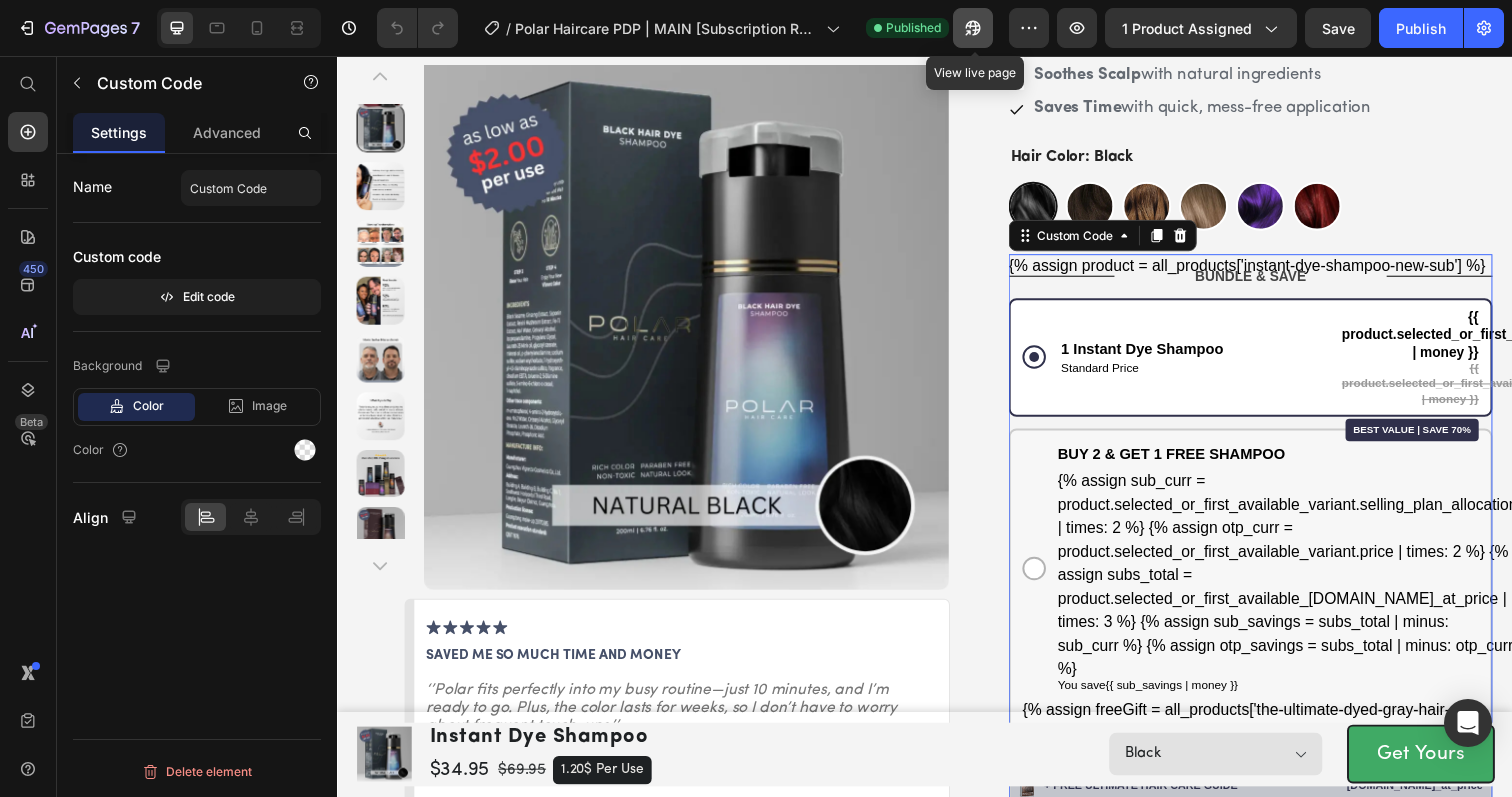 click 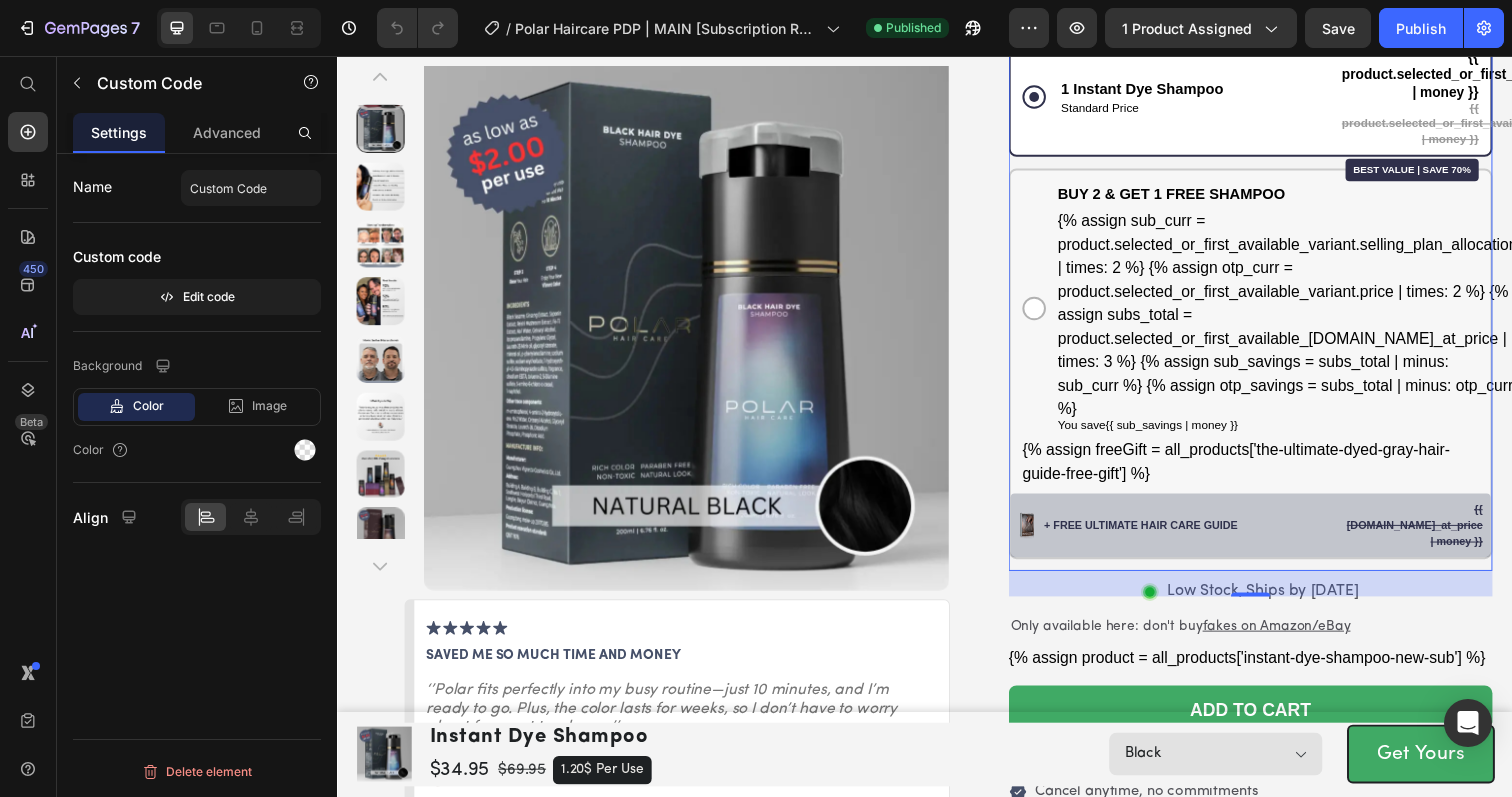 scroll, scrollTop: 671, scrollLeft: 0, axis: vertical 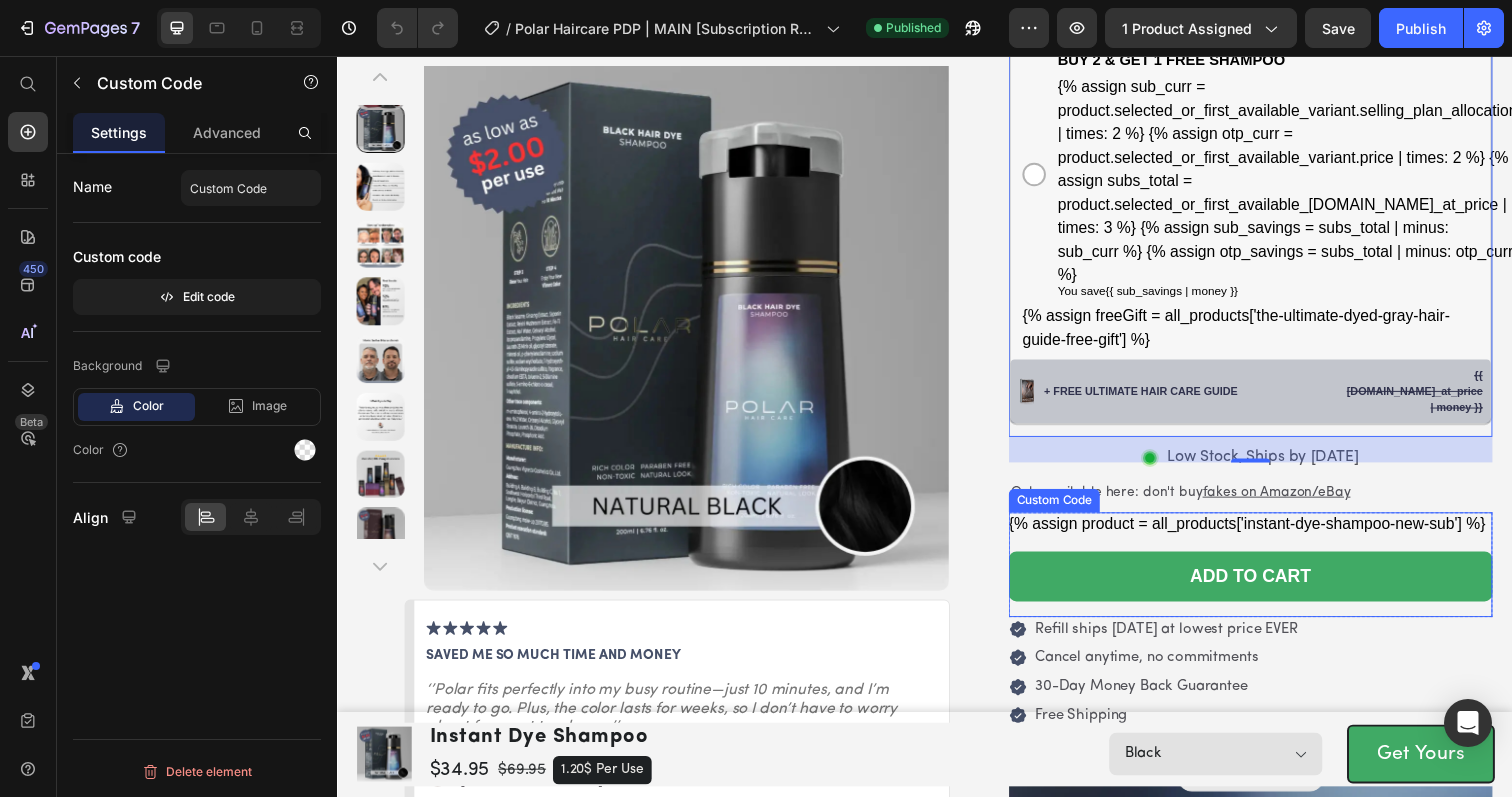 click on "{% assign product = all_products['instant-dye-shampoo-new-sub'] %}
ADD TO CART" at bounding box center [1270, 567] 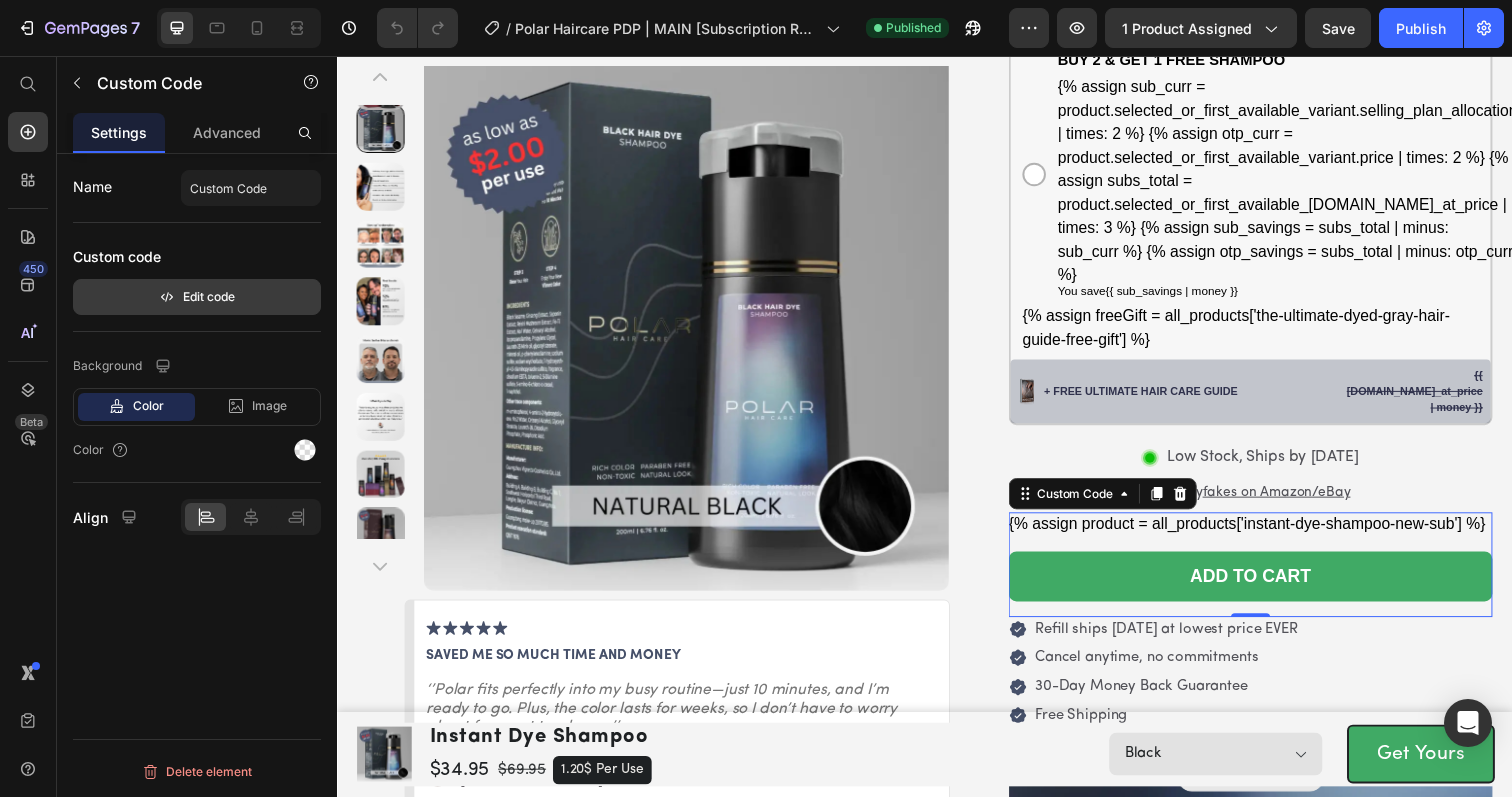 click on "Edit code" at bounding box center (197, 297) 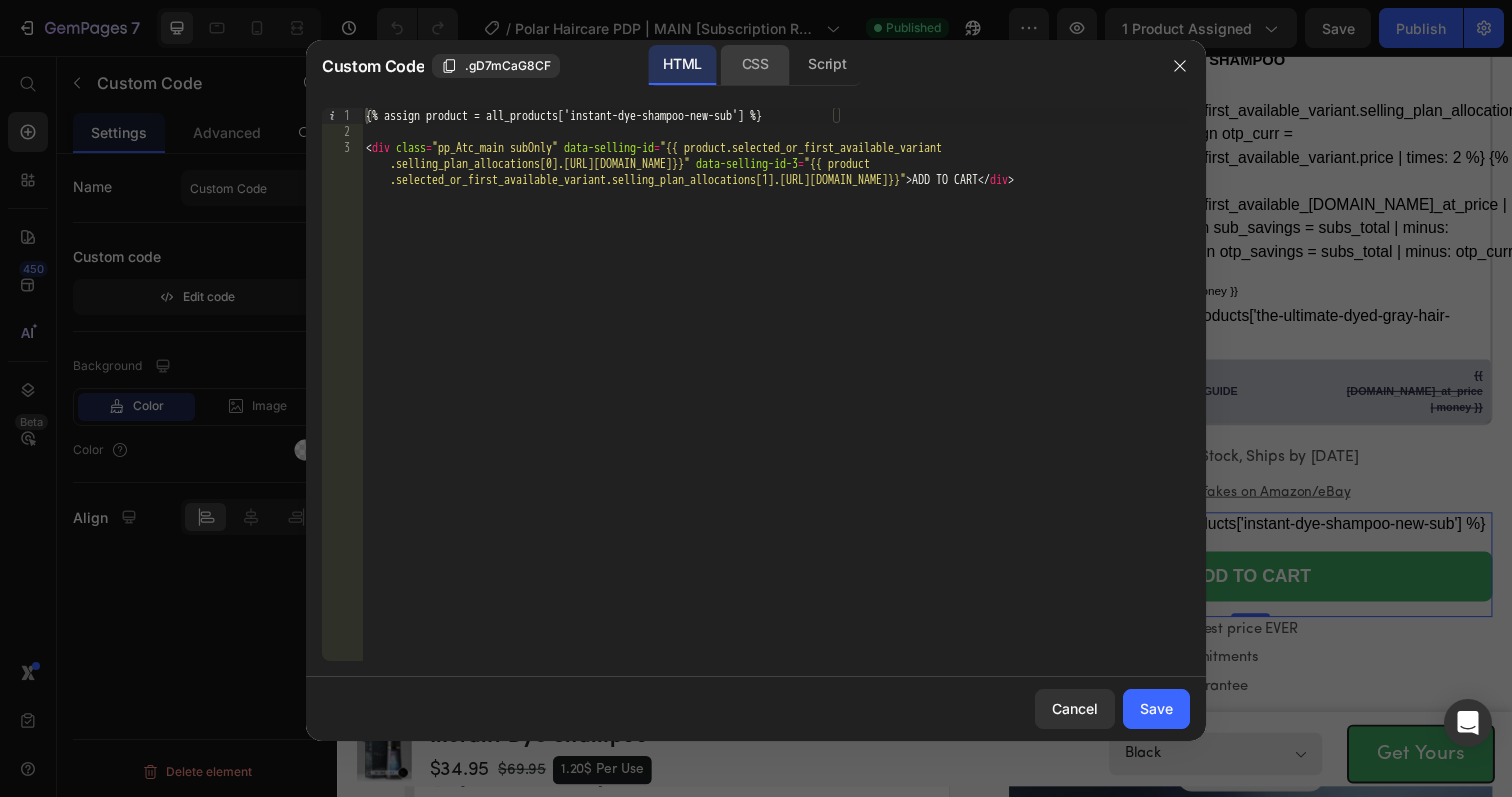 click on "CSS" 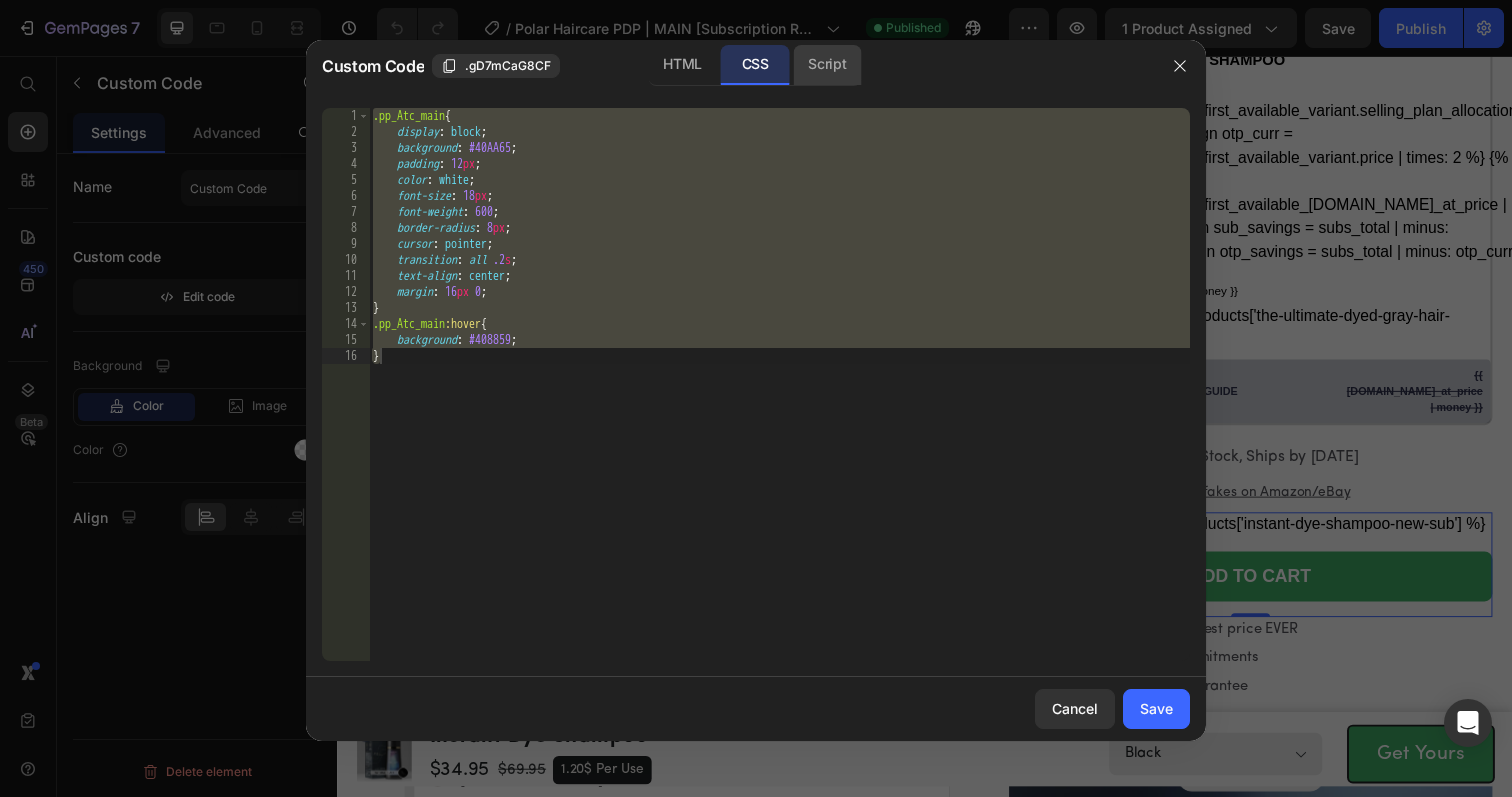 click on "Script" 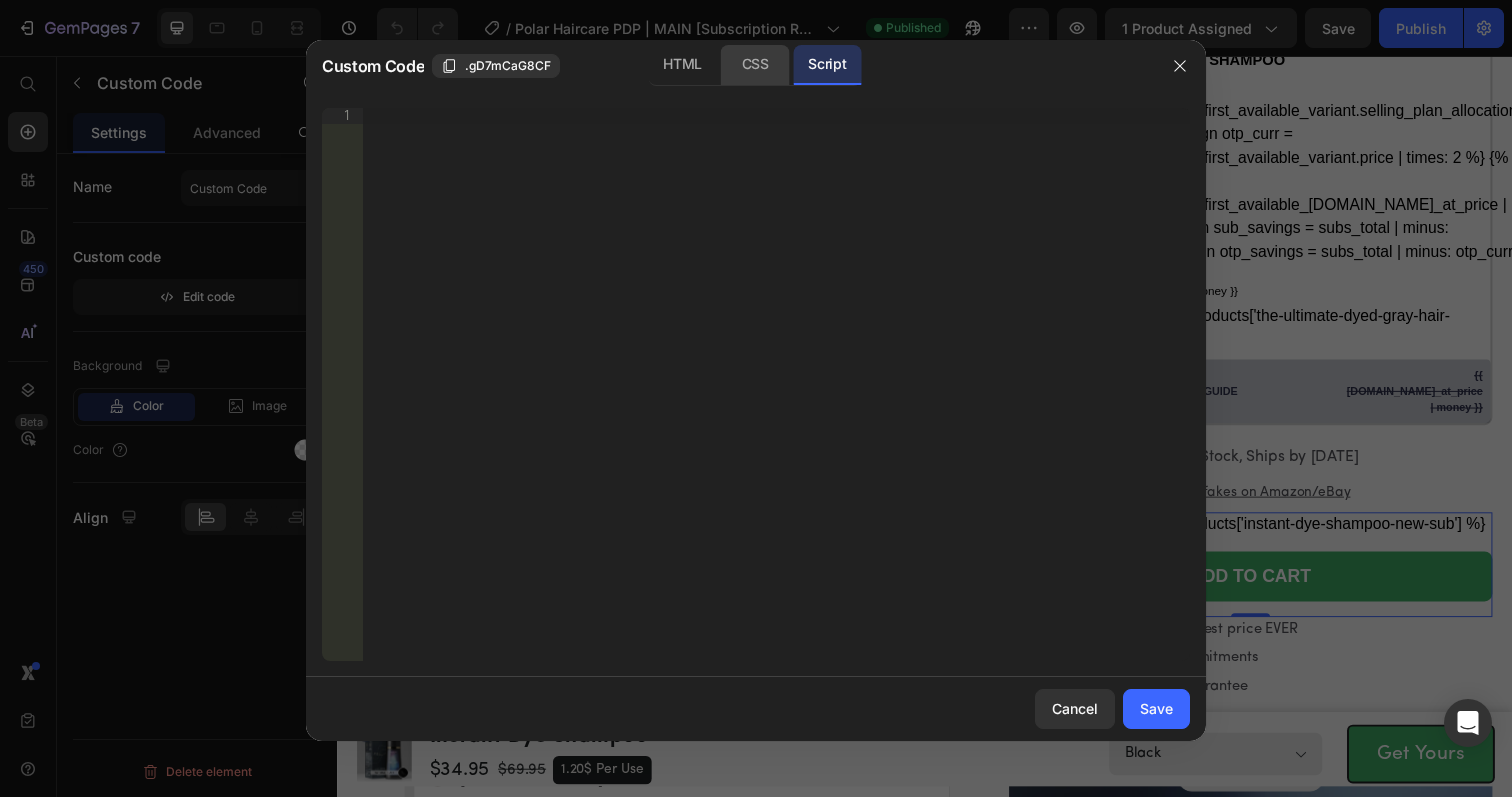 click on "CSS" 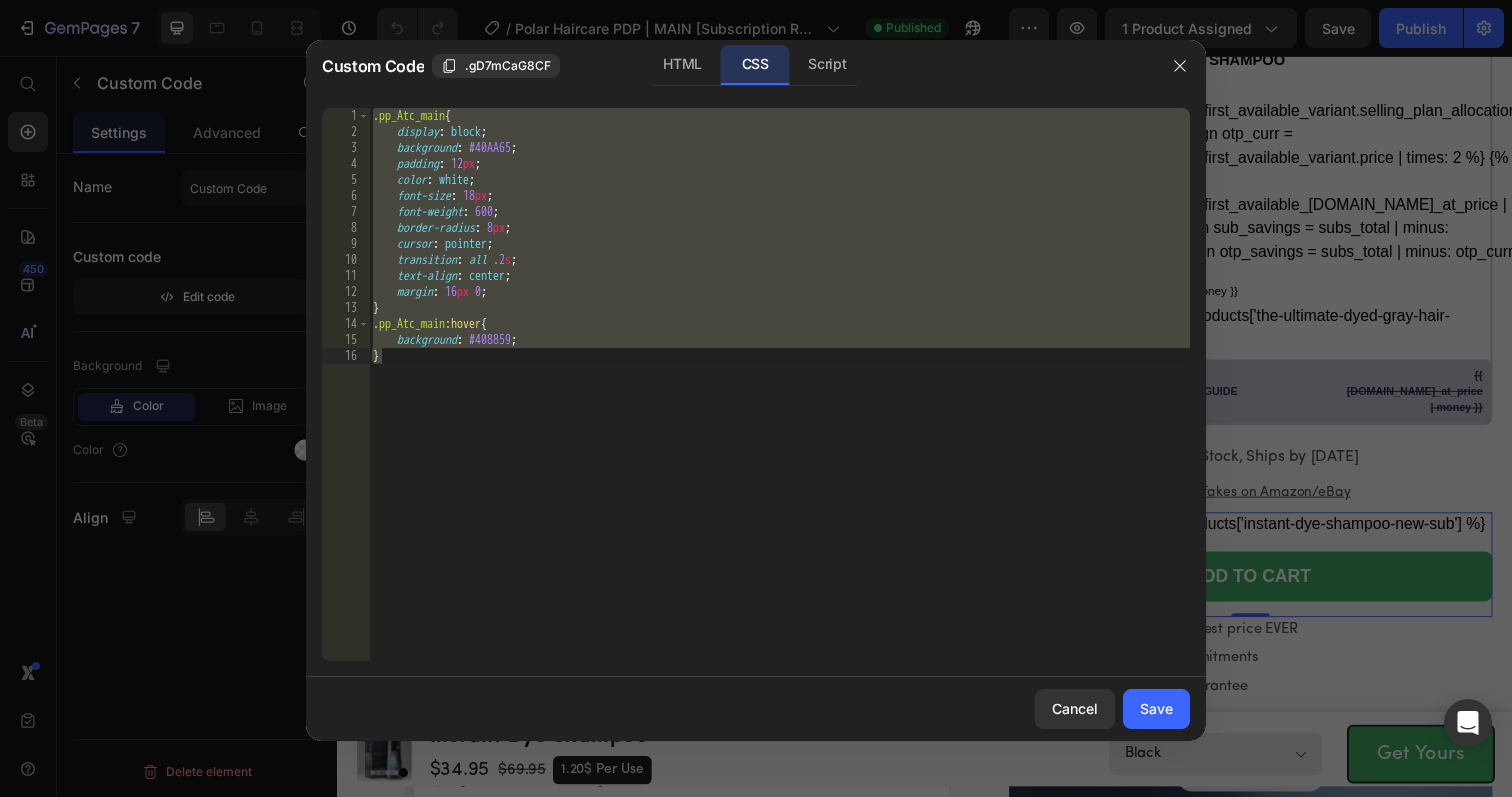 type on "background: #408859;
}" 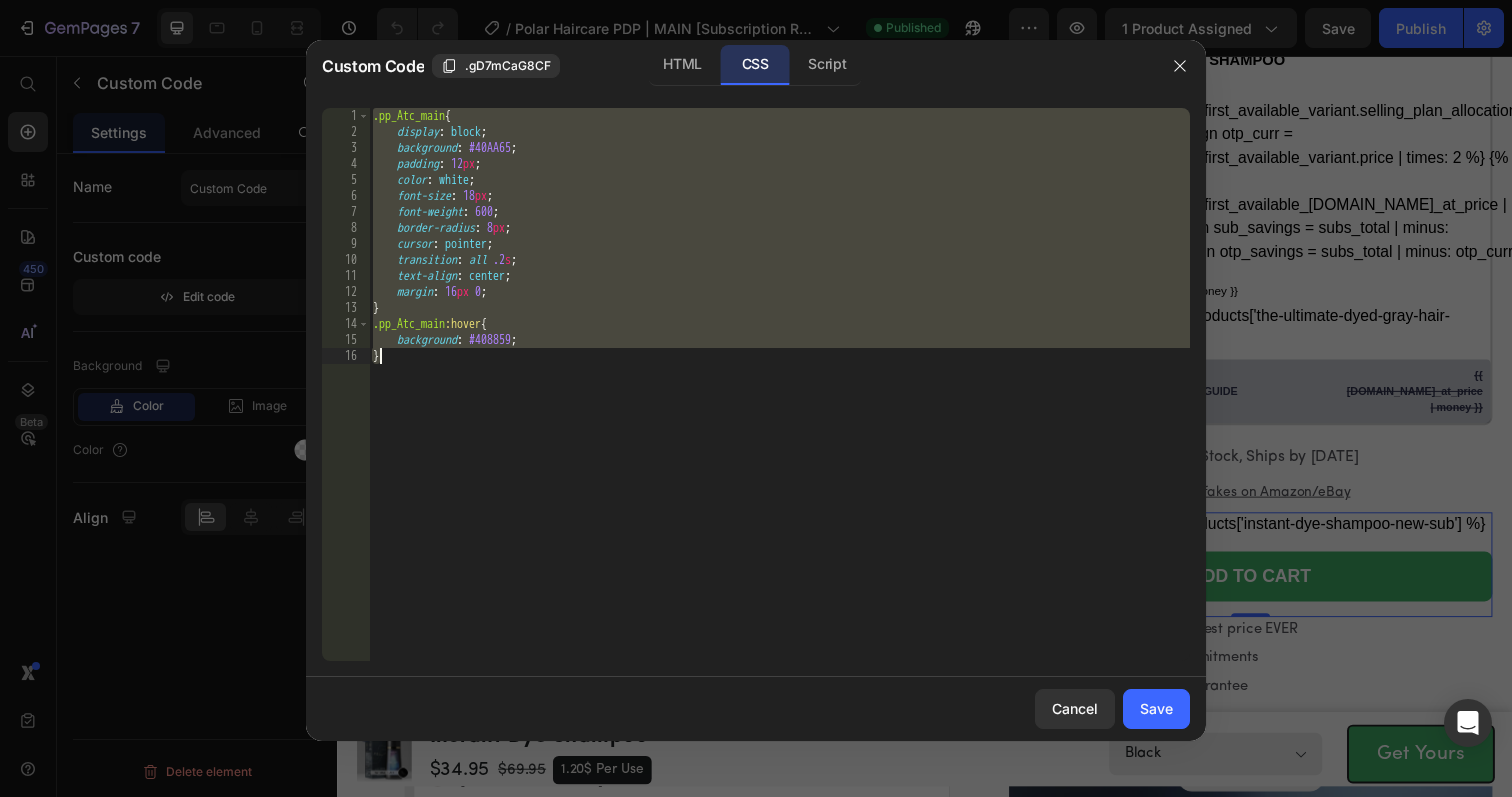 drag, startPoint x: 376, startPoint y: 117, endPoint x: 538, endPoint y: 345, distance: 279.6927 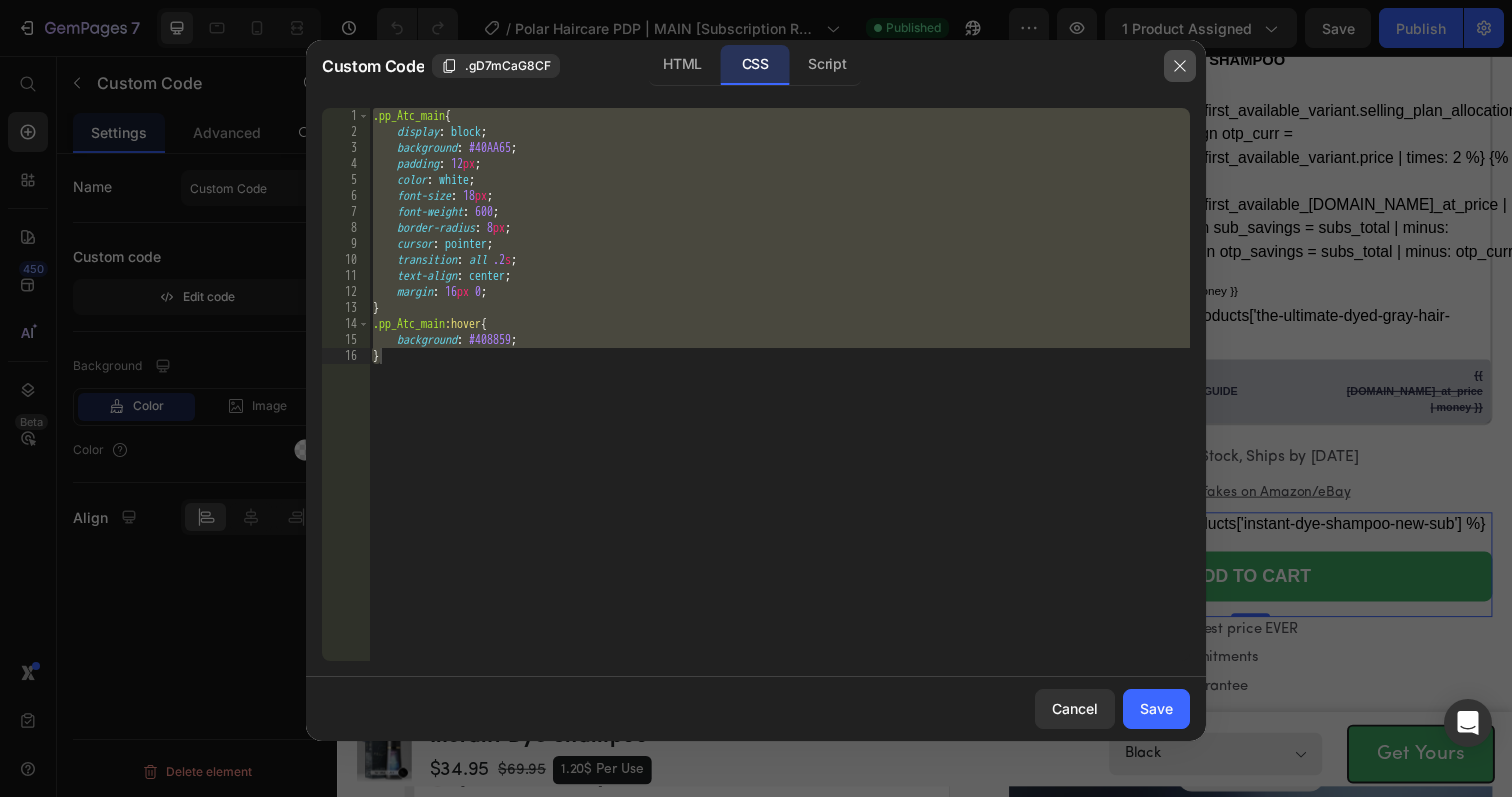 click 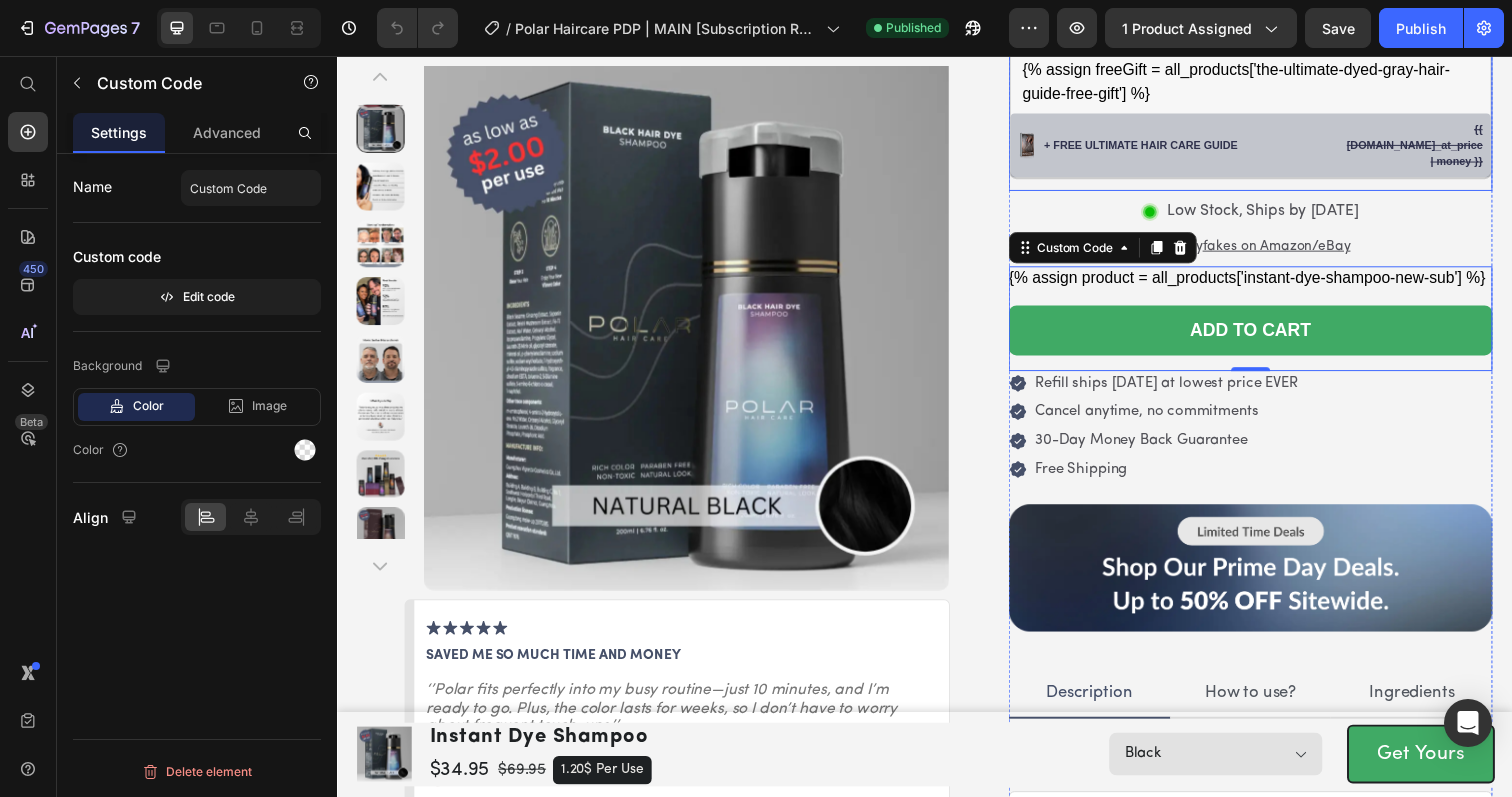 scroll, scrollTop: 946, scrollLeft: 0, axis: vertical 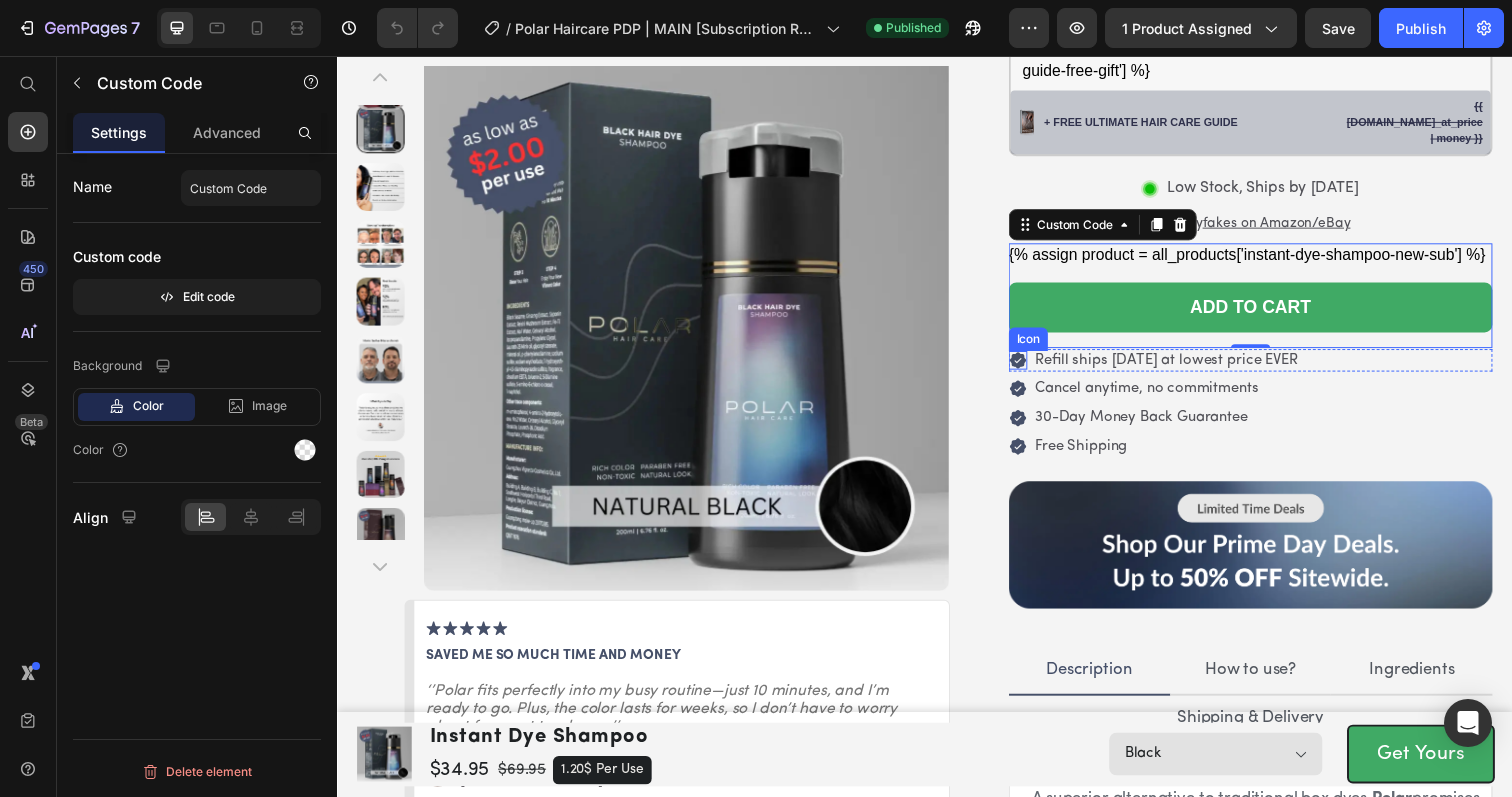 click 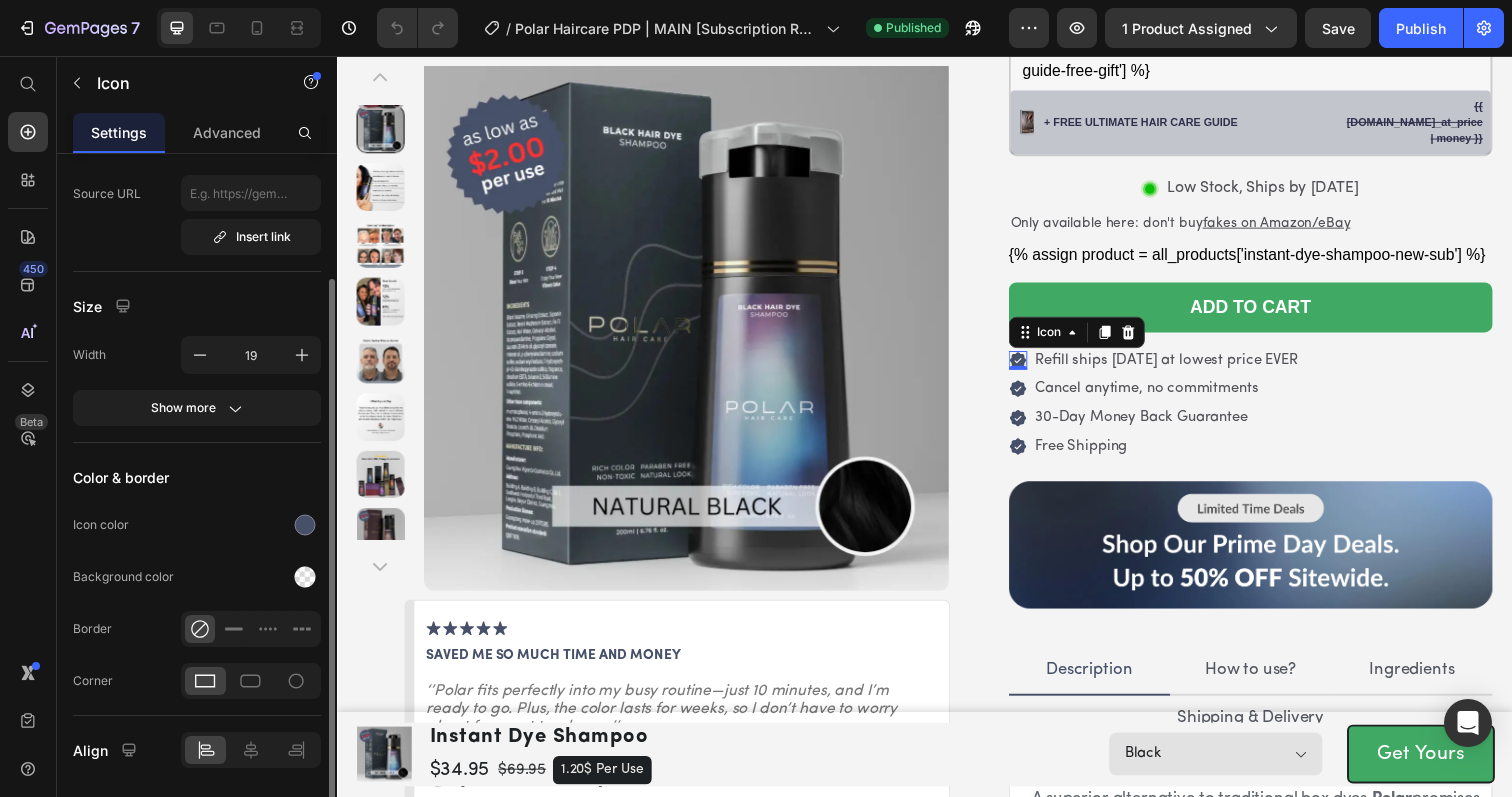 scroll, scrollTop: 162, scrollLeft: 0, axis: vertical 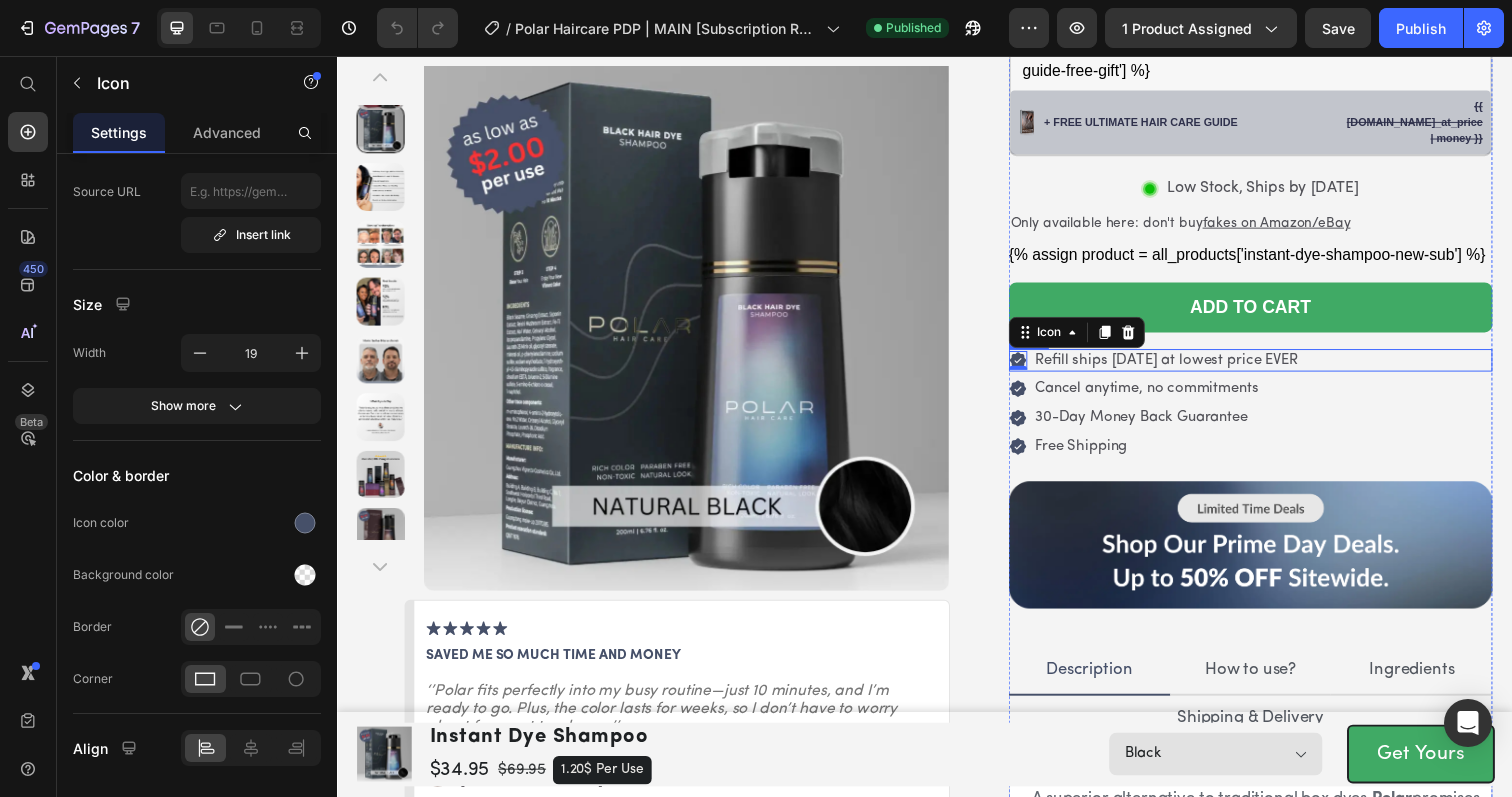 click on "Icon   0 Refill ships [DATE] at lowest price EVER Text [GEOGRAPHIC_DATA]" at bounding box center (1270, 366) 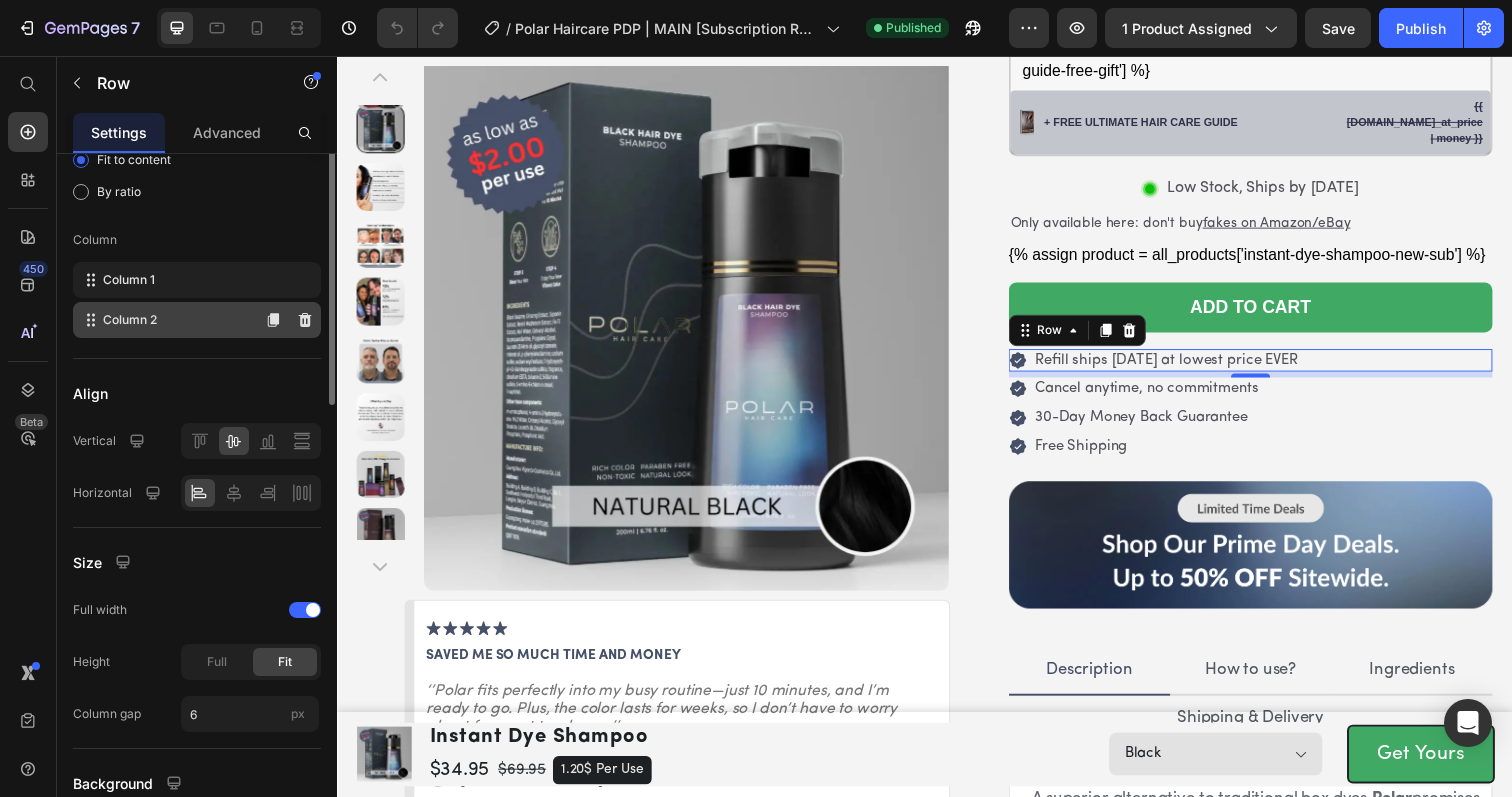 scroll, scrollTop: 231, scrollLeft: 0, axis: vertical 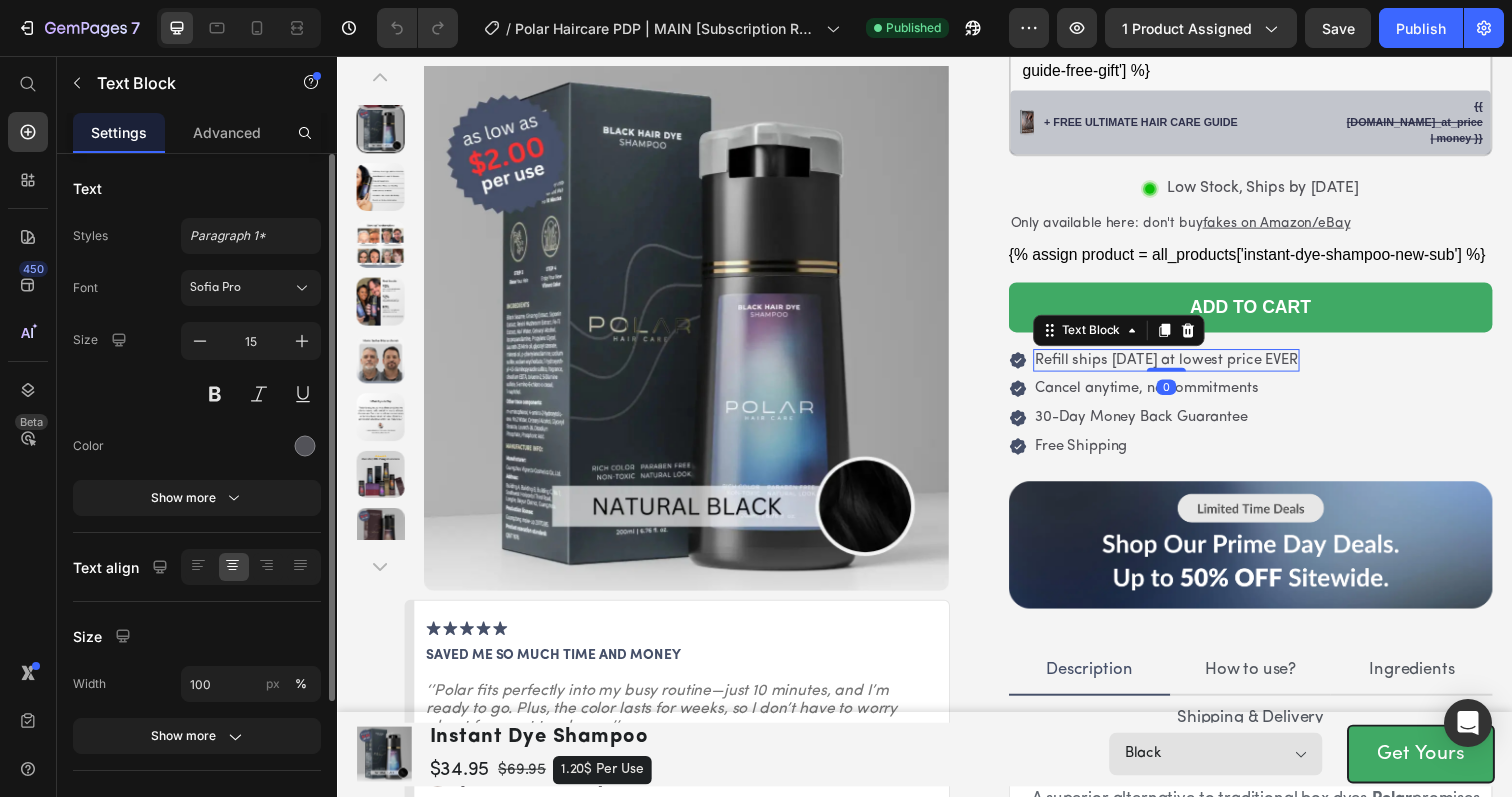 click on "Refill ships [DATE] at lowest price EVER" at bounding box center (1184, 366) 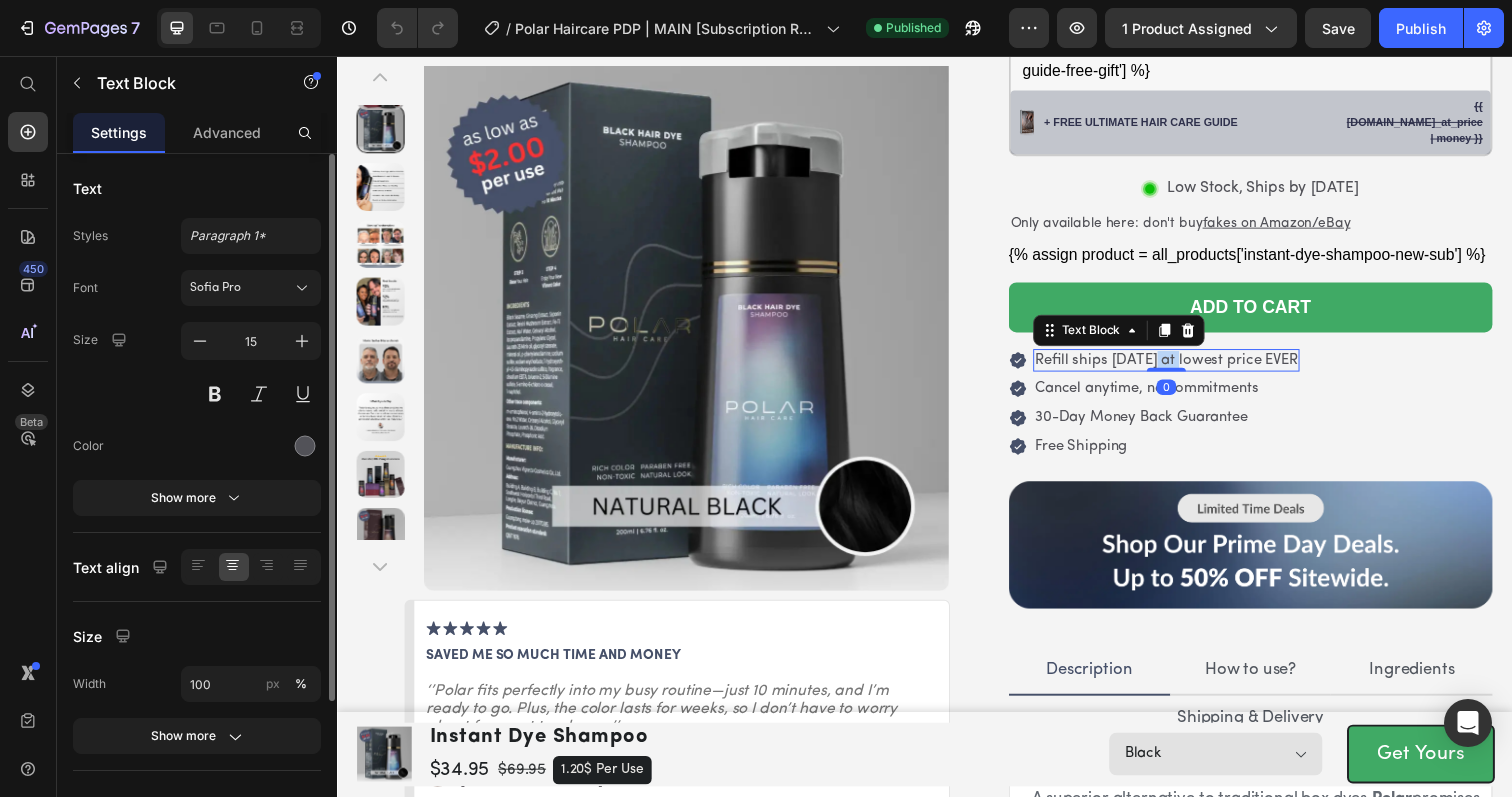 click on "Refill ships [DATE] at lowest price EVER" at bounding box center [1184, 366] 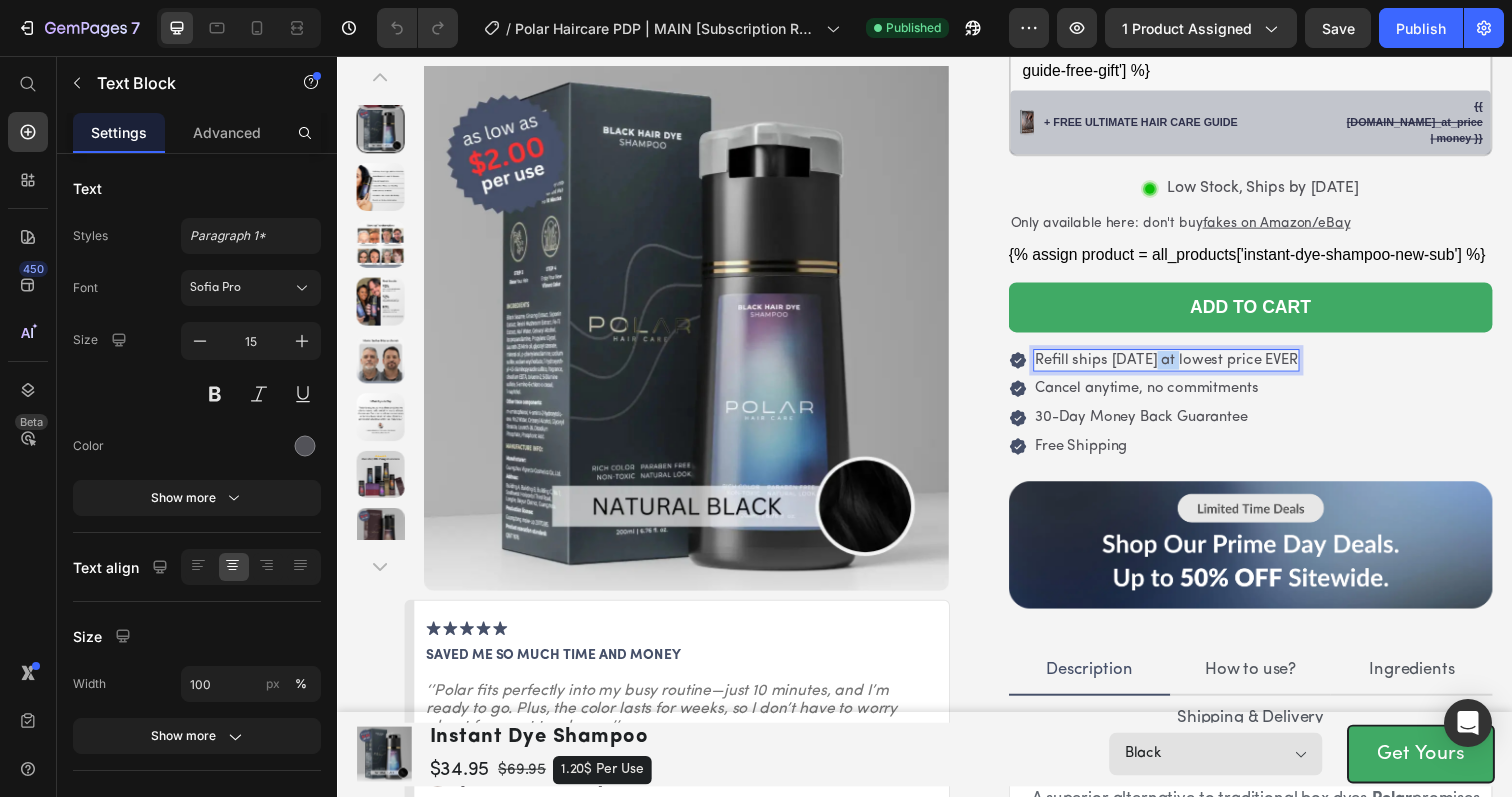 click on "Refill ships [DATE] at lowest price EVER" at bounding box center [1184, 366] 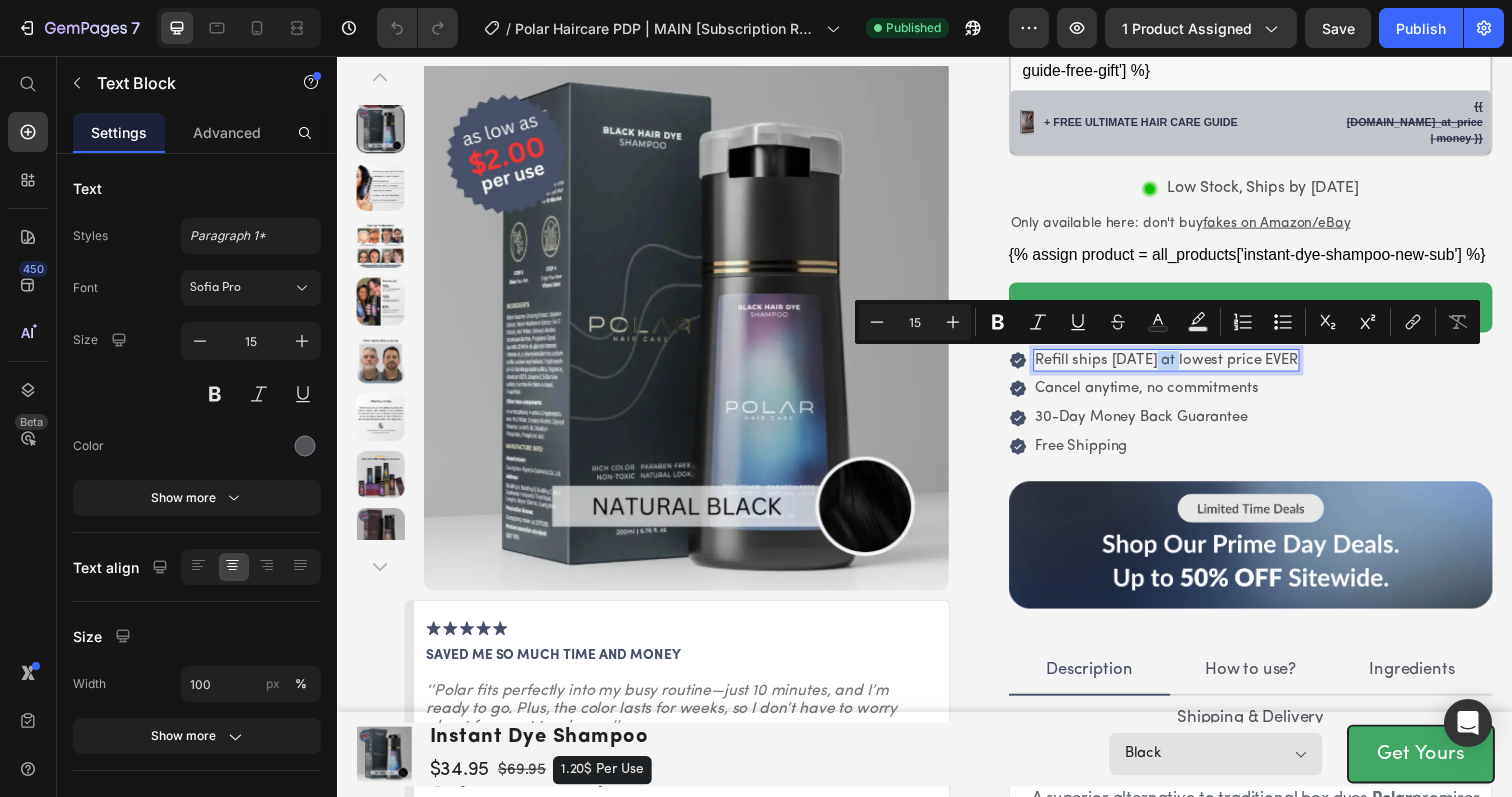 copy on "Refill ships [DATE] at lowest price EVER" 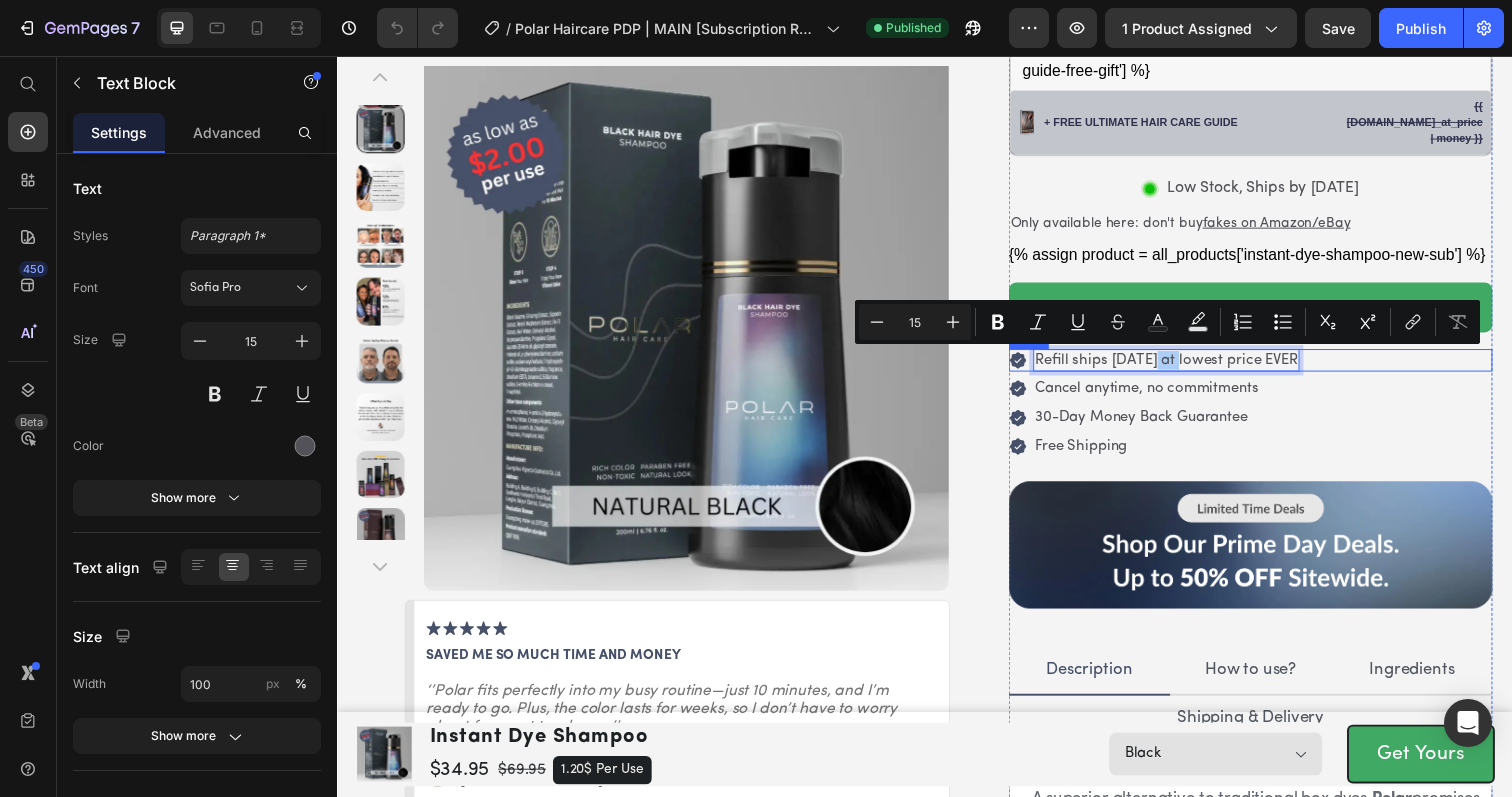 click on "Icon Refill ships [DATE] at lowest price EVER Text Block   0 Row" at bounding box center (1270, 366) 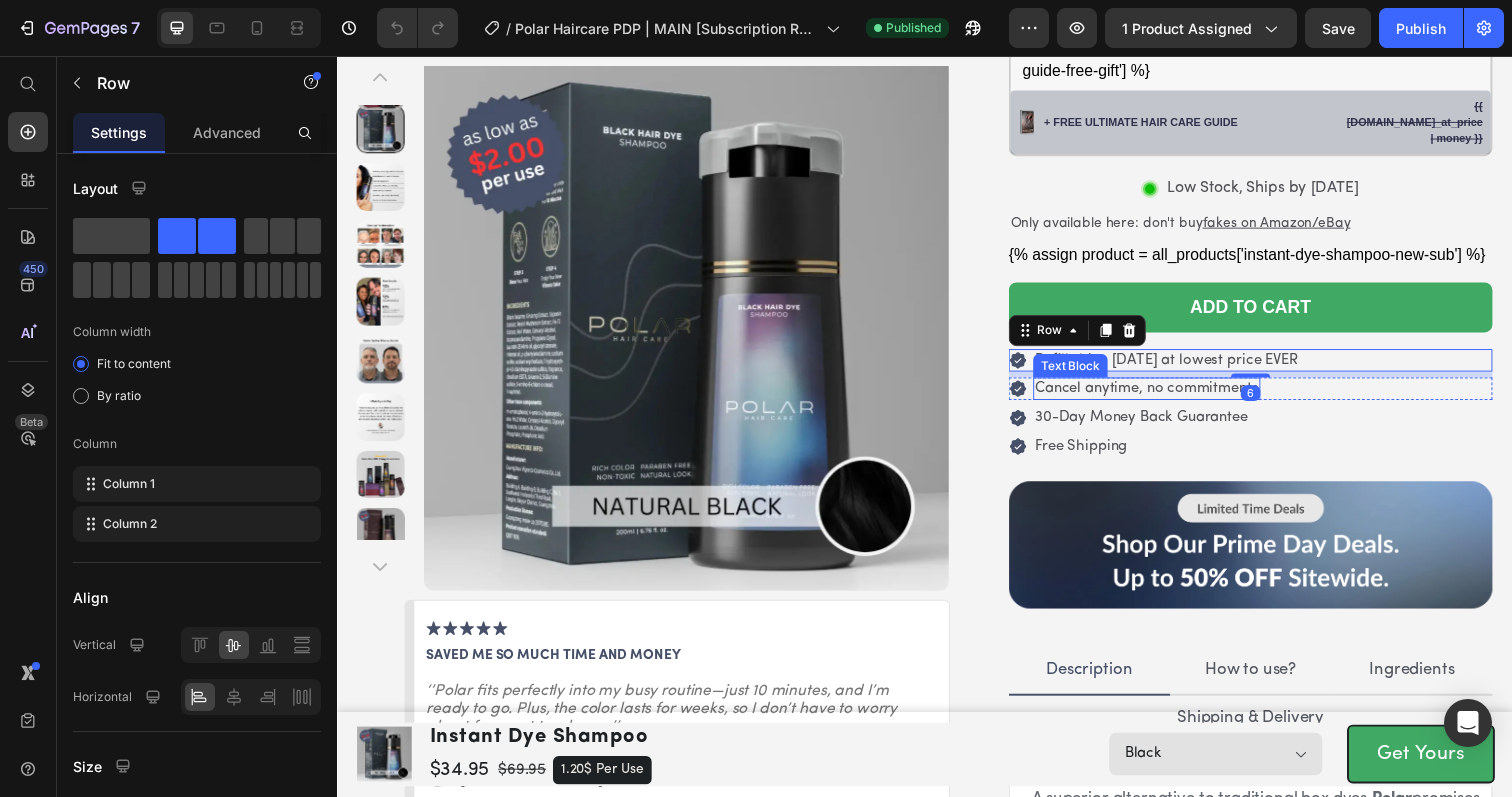 click on "Cancel anytime, no commitments" at bounding box center [1164, 395] 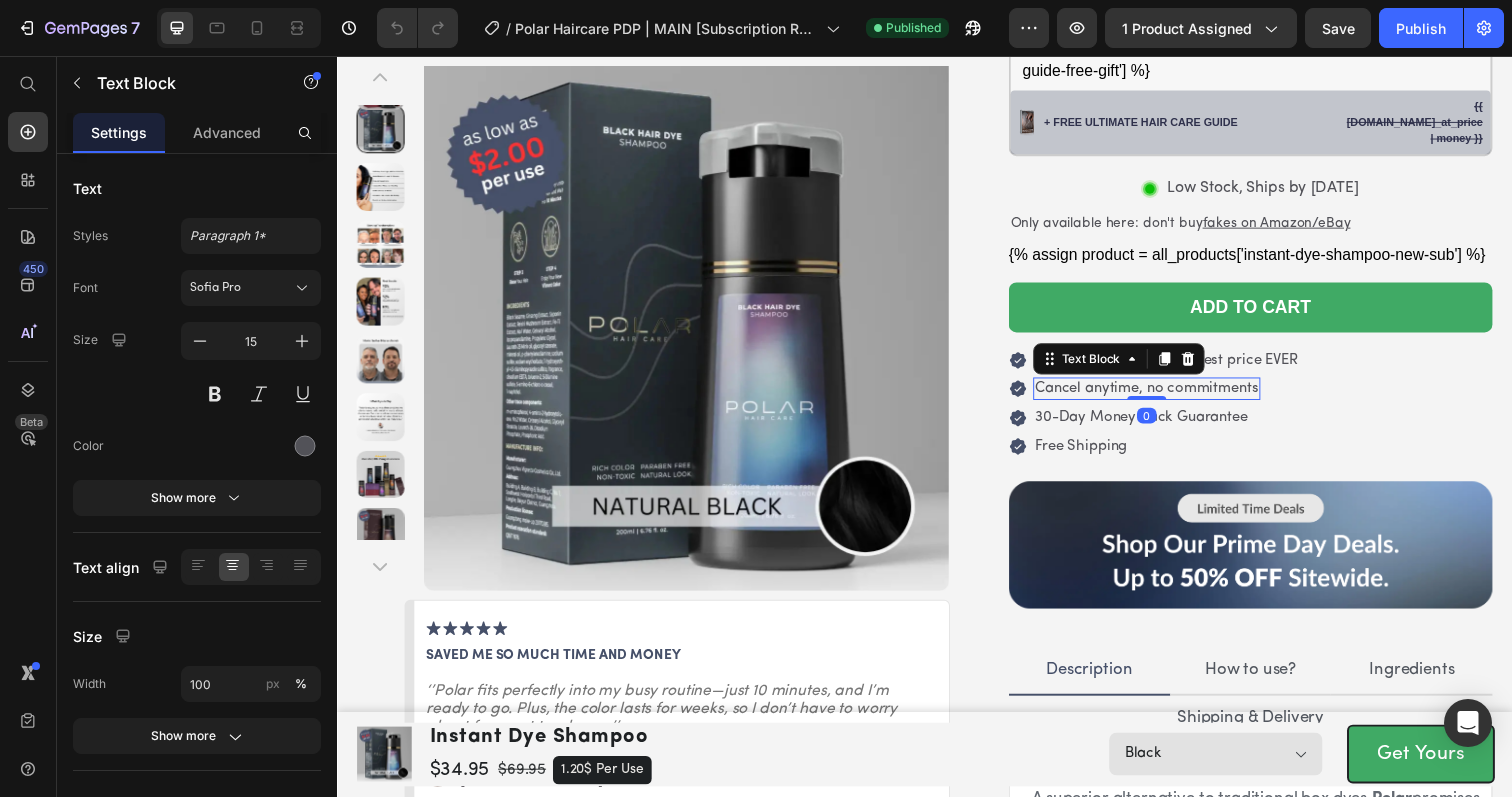 click on "Cancel anytime, no commitments" at bounding box center (1164, 395) 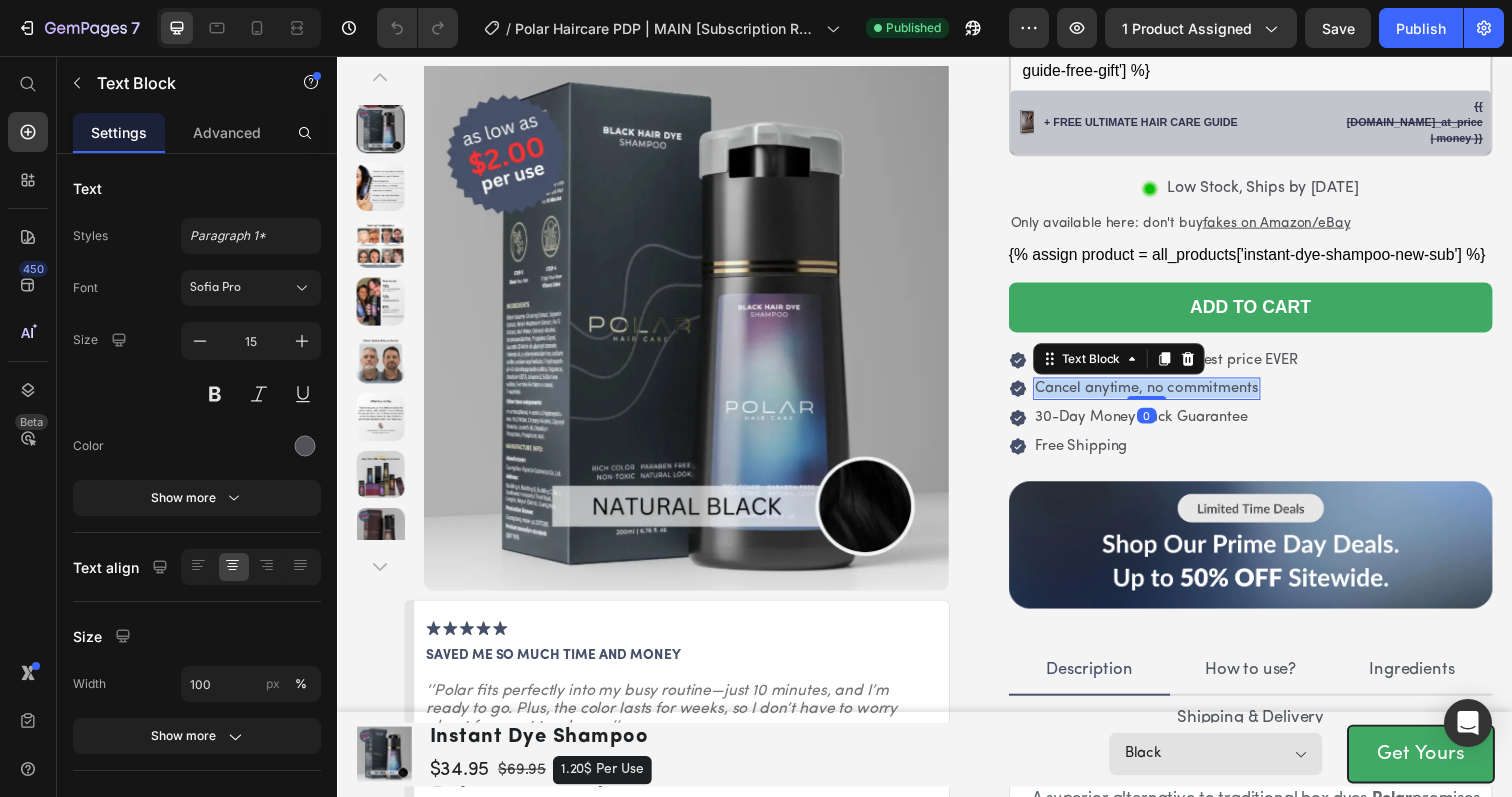 click on "Cancel anytime, no commitments" at bounding box center (1164, 395) 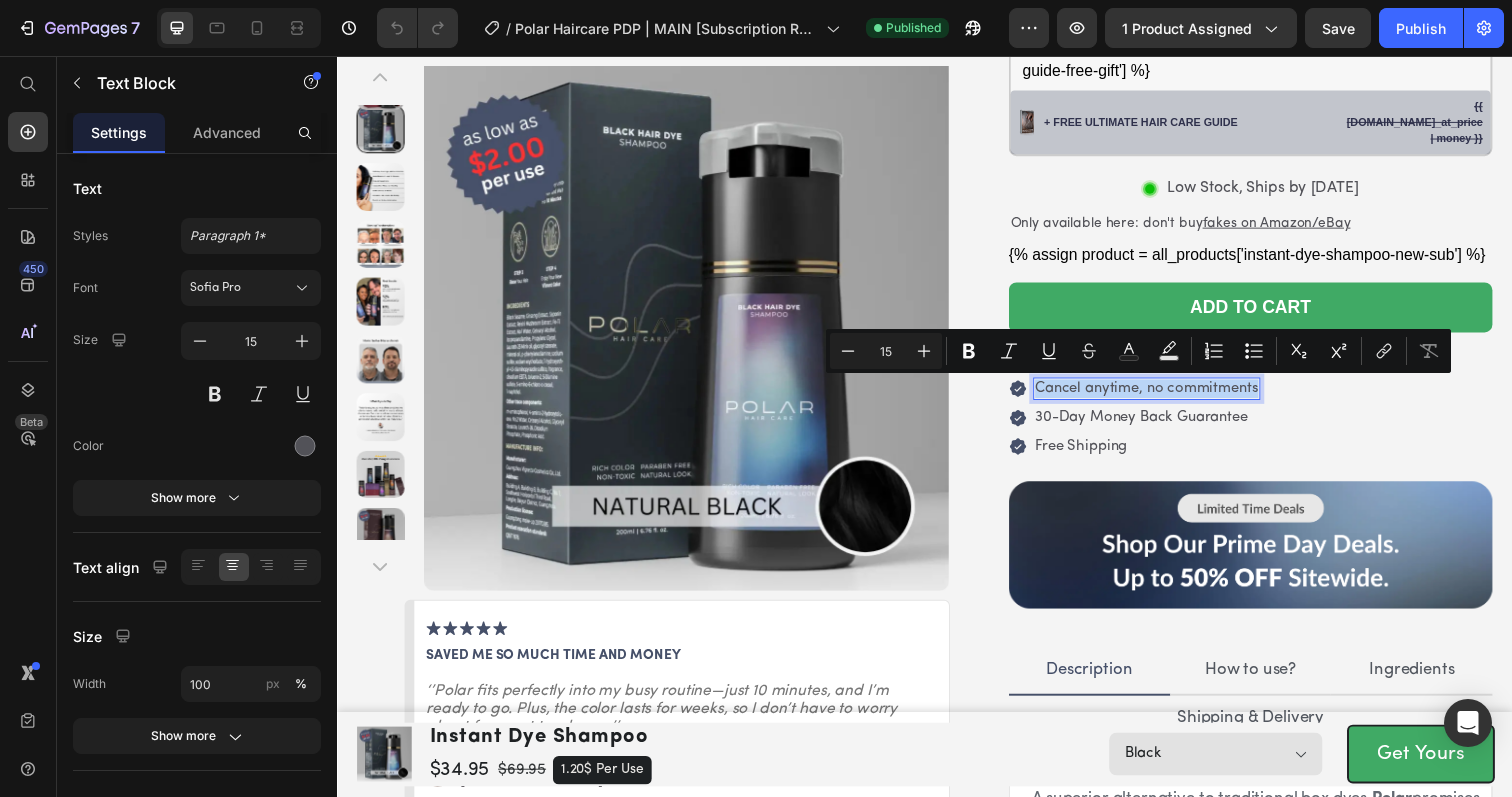 copy on "Cancel anytime, no commitments" 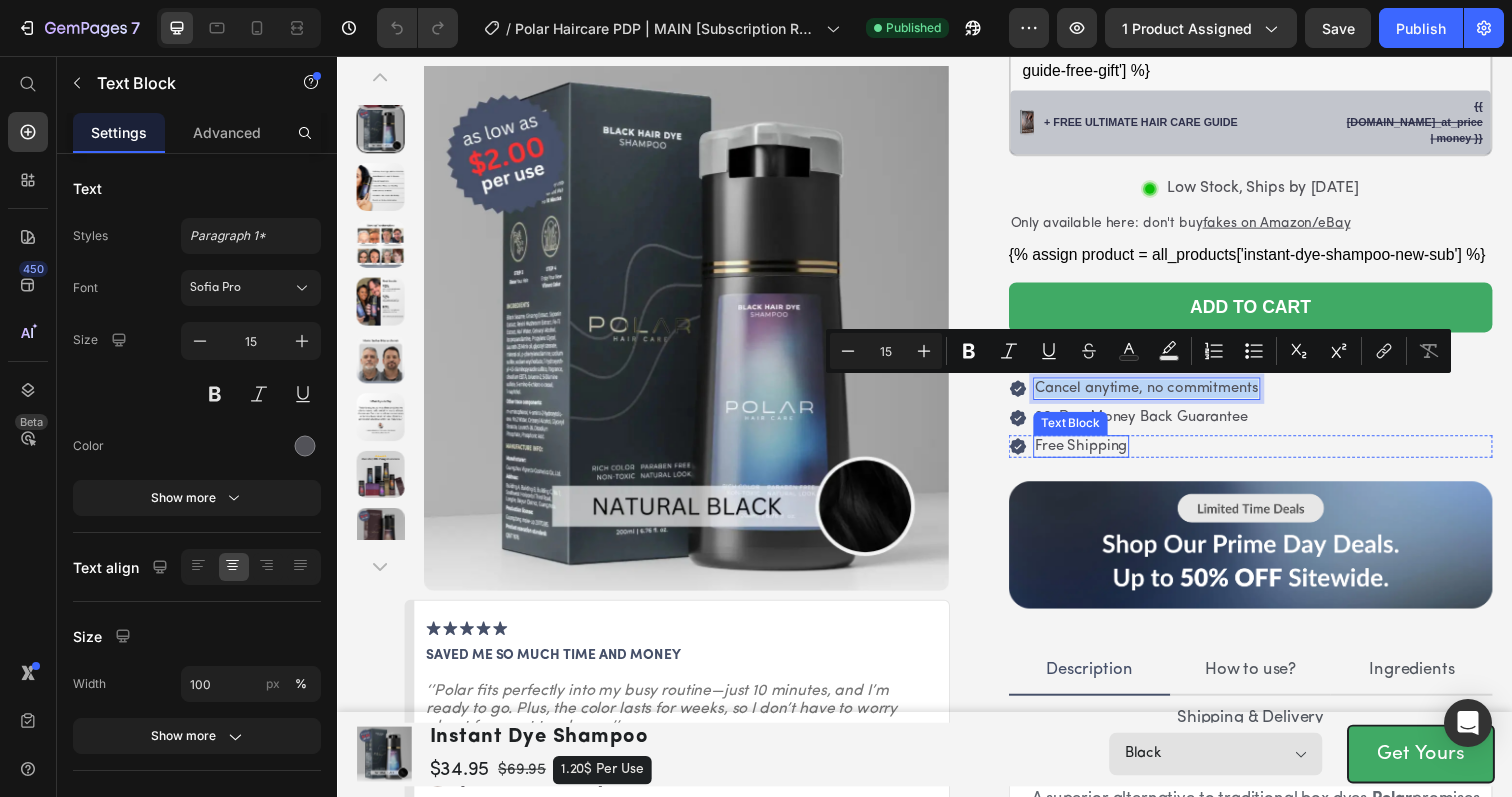 click on "Text Block" at bounding box center [1086, 431] 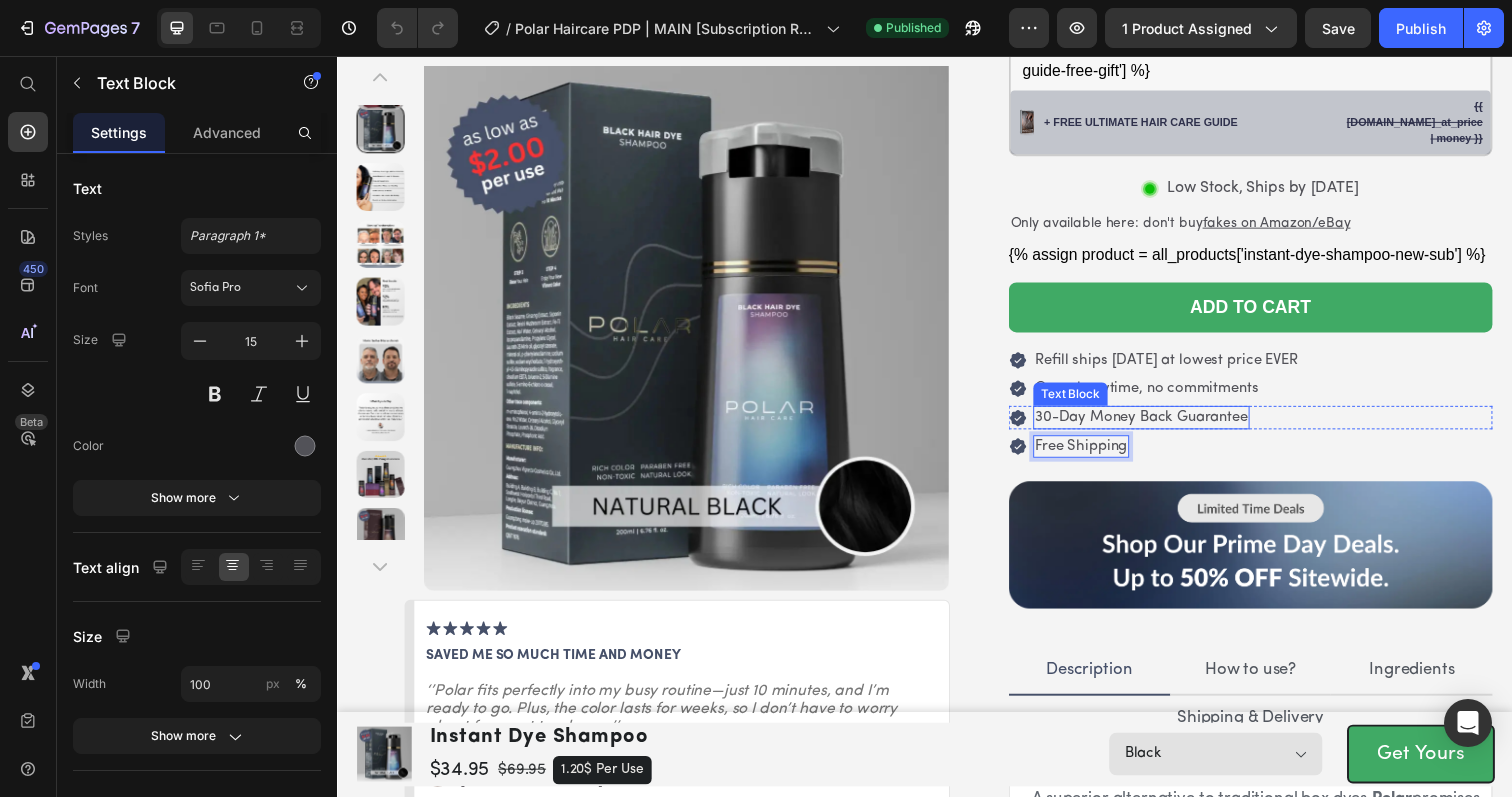 click on "30-Day Money Back Guarantee" at bounding box center [1158, 424] 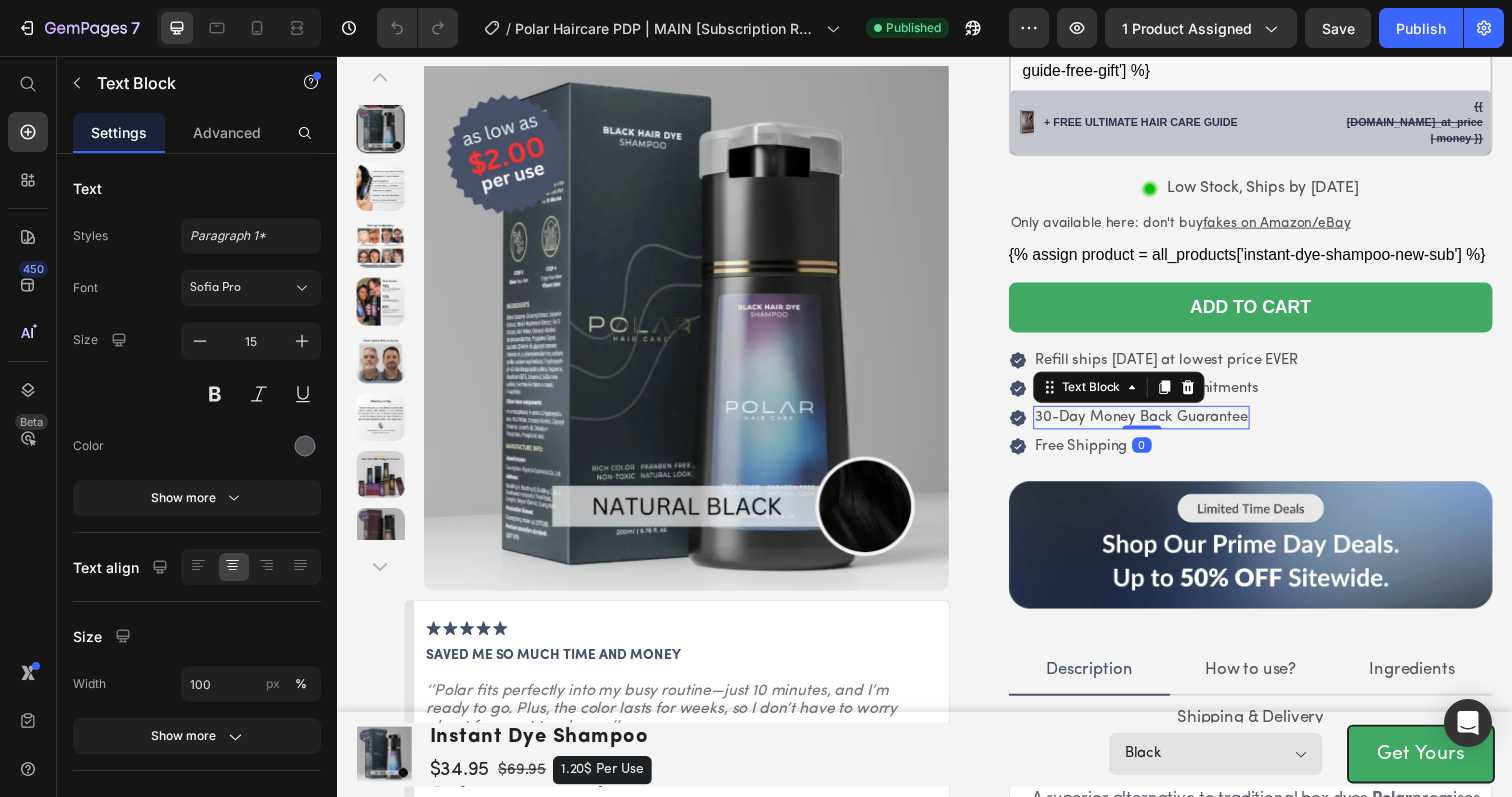 click on "30-Day Money Back Guarantee" at bounding box center [1158, 424] 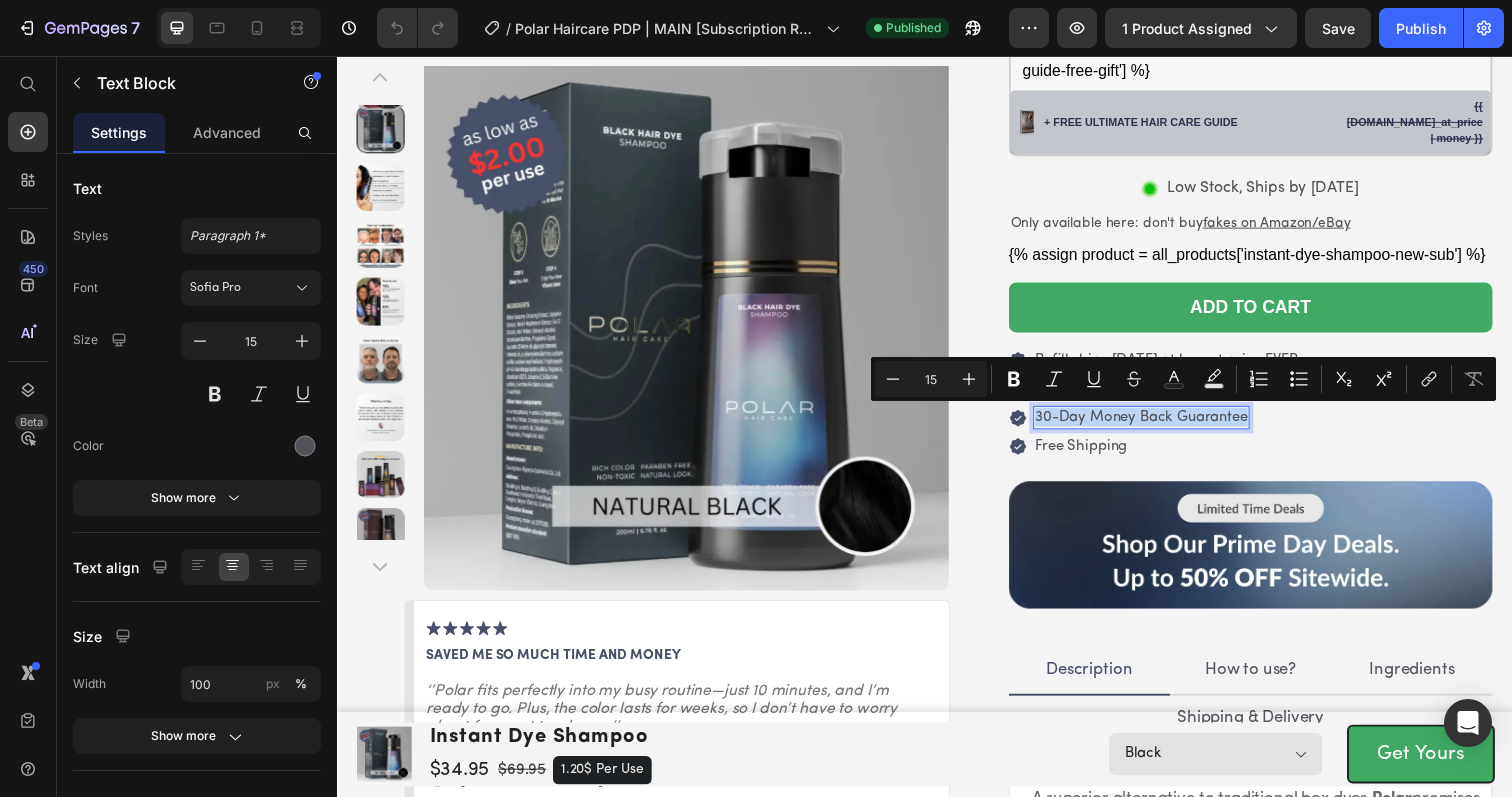 click on "30-Day Money Back Guarantee" at bounding box center (1158, 424) 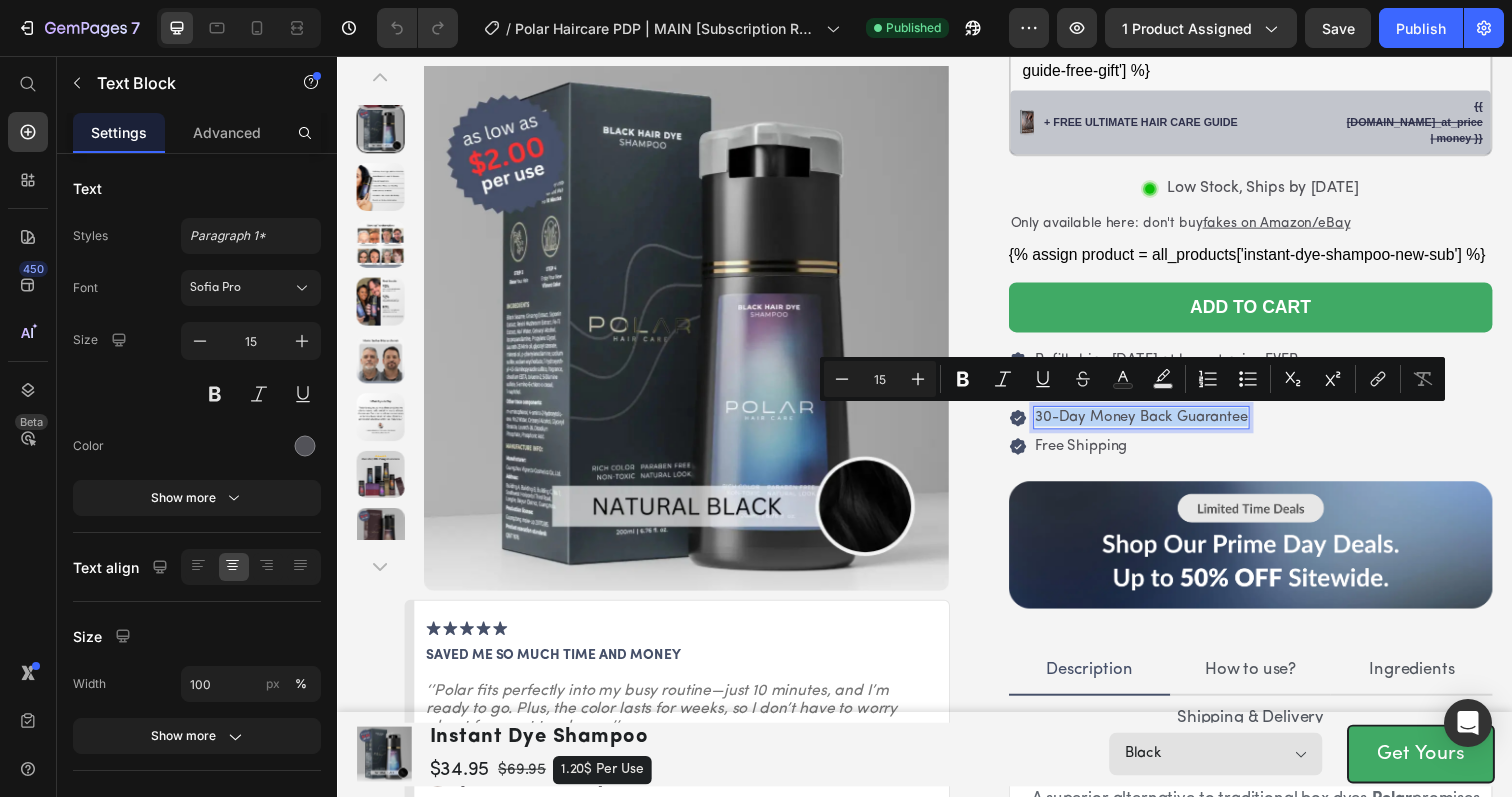 copy on "30-Day Money Back Guarantee" 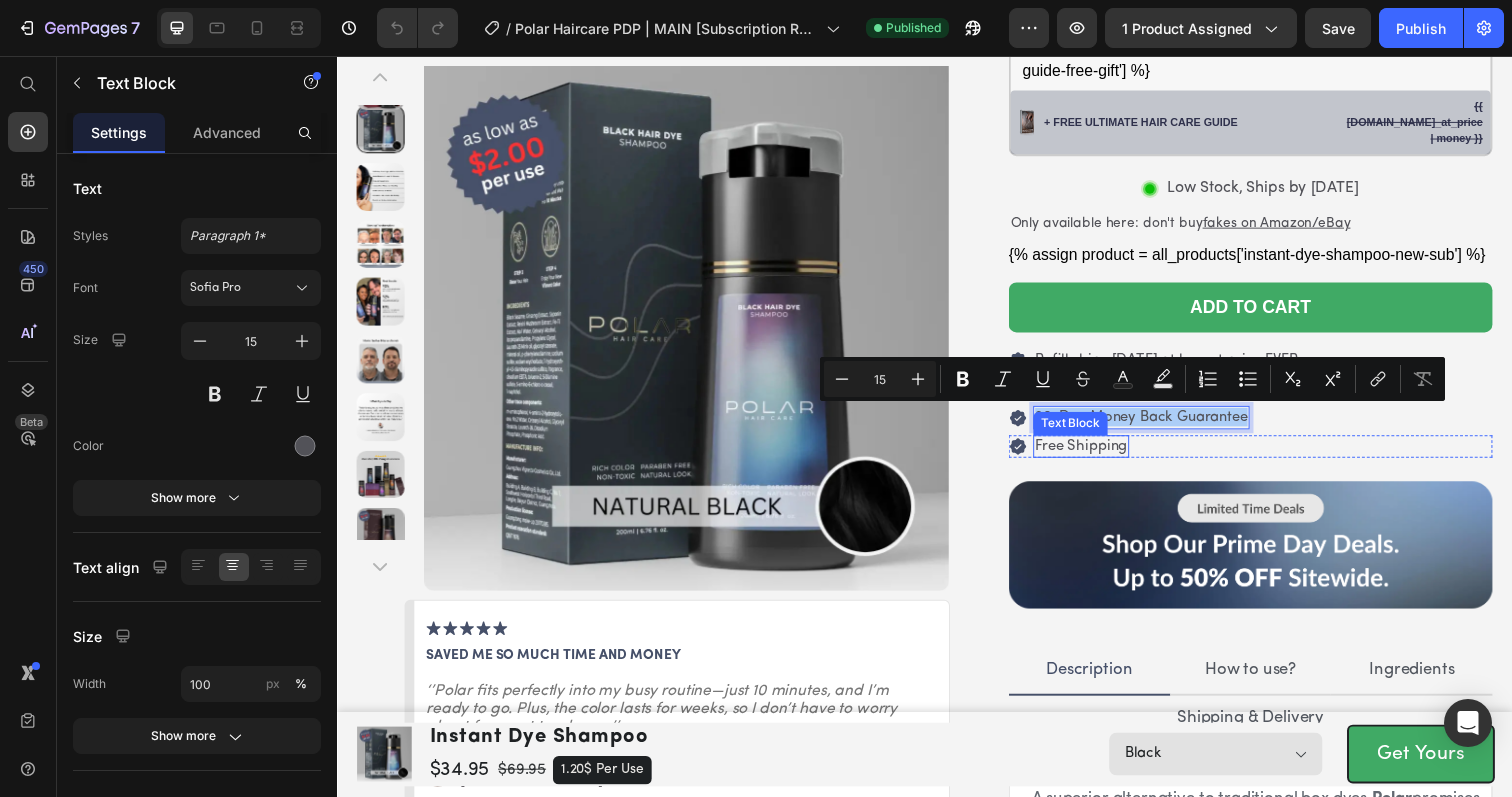 click on "Free Shipping" at bounding box center [1097, 454] 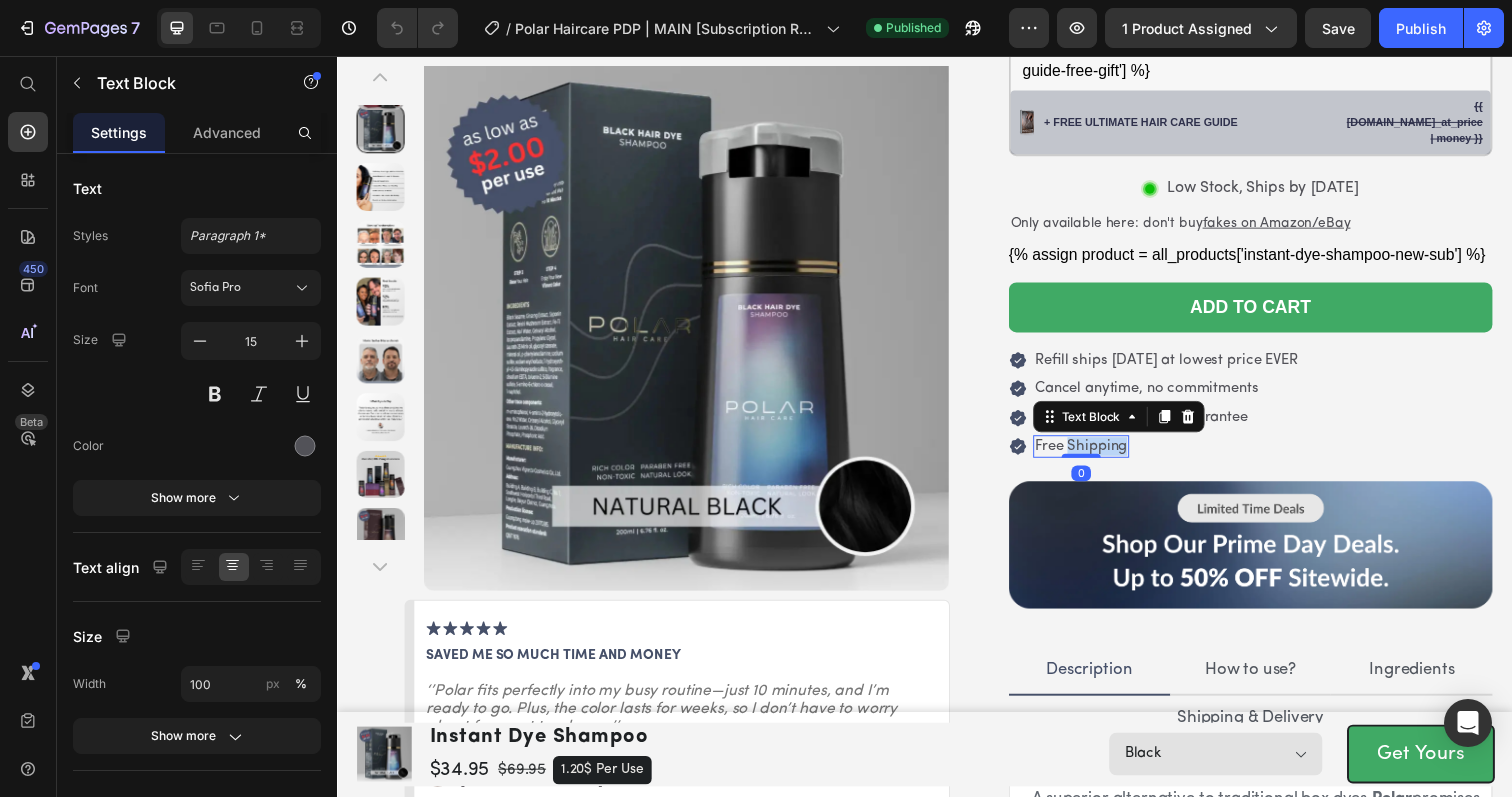 click on "Free Shipping" at bounding box center (1097, 454) 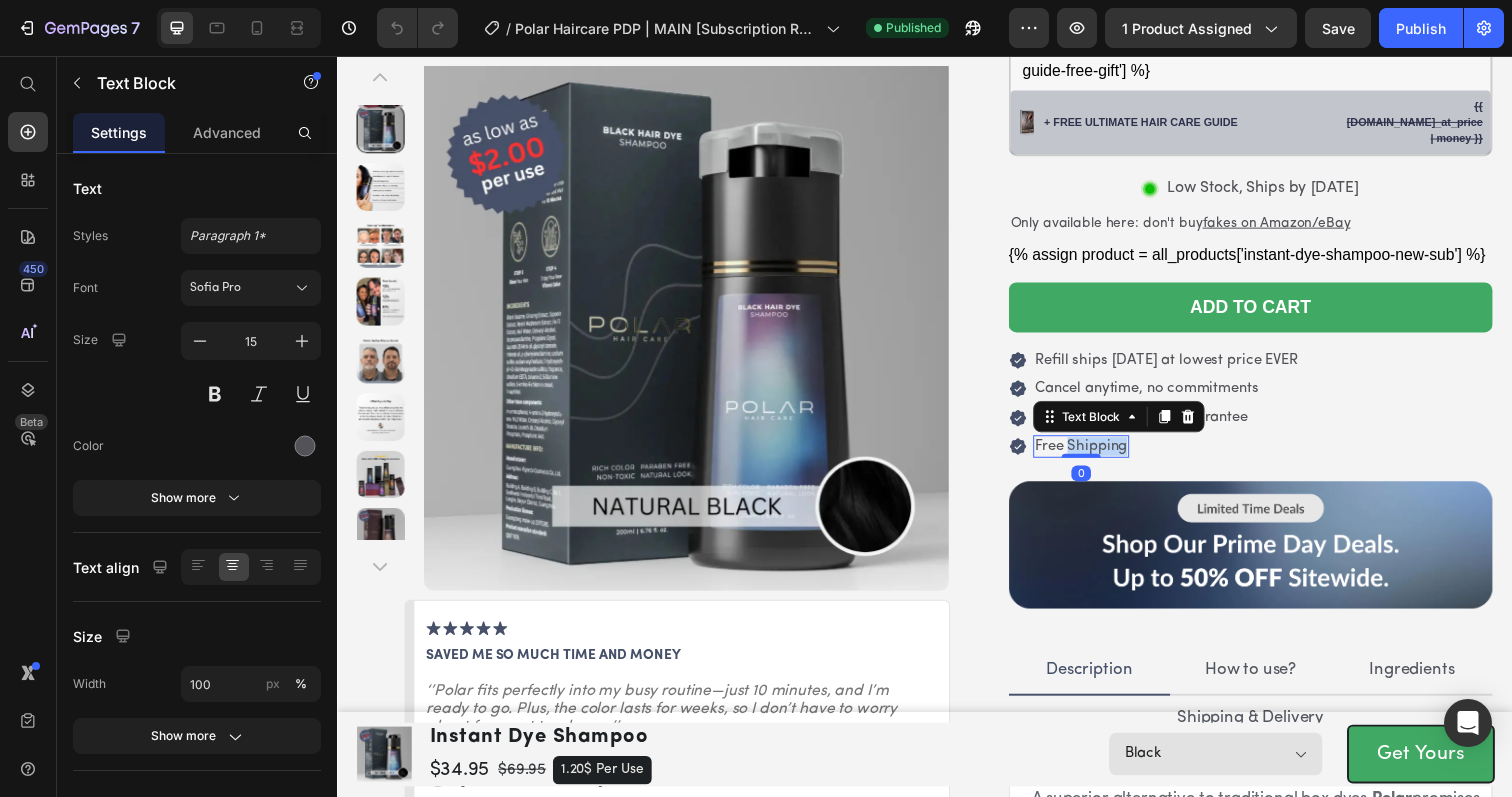click on "Free Shipping" at bounding box center [1097, 454] 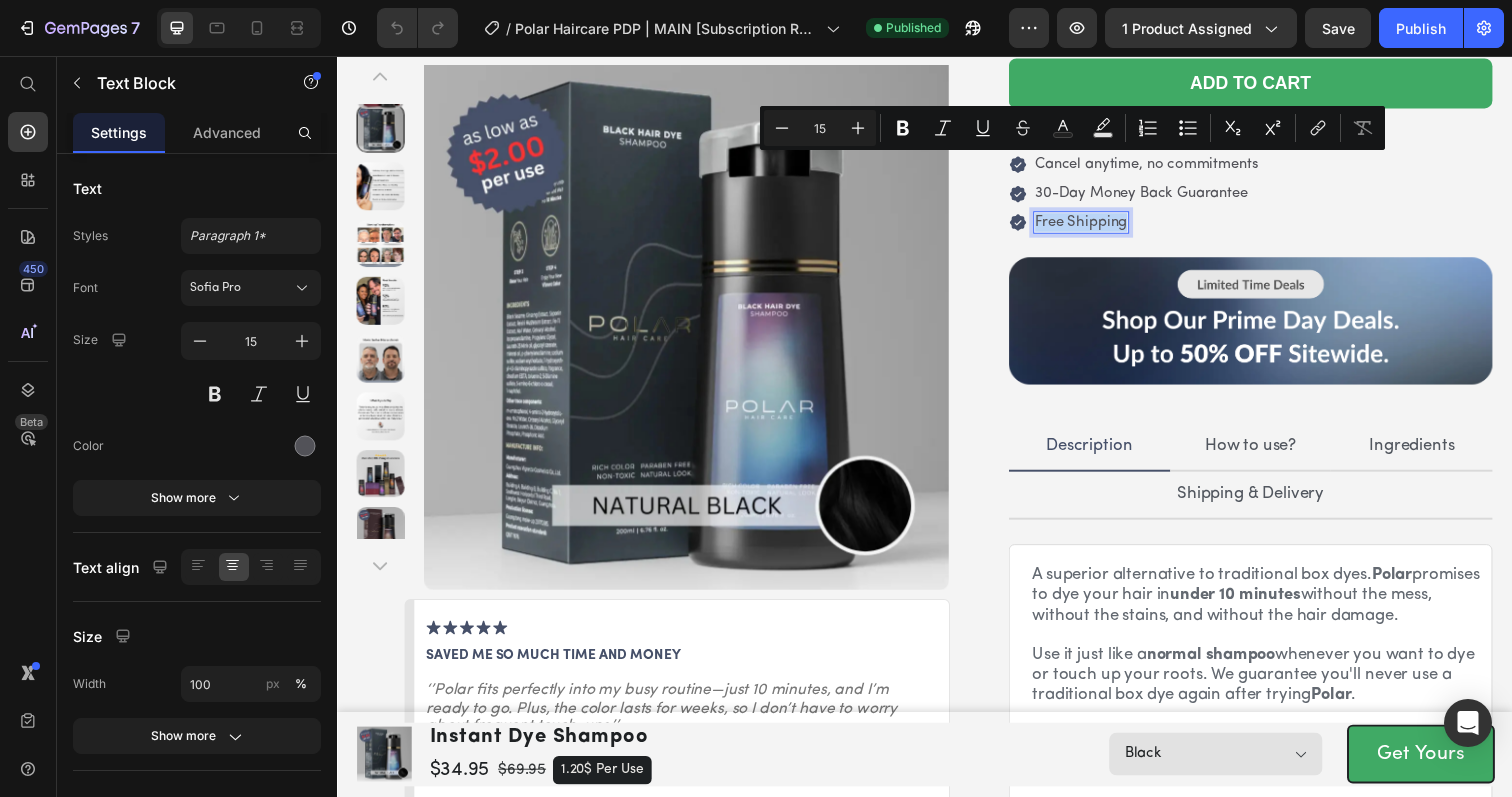 scroll, scrollTop: 926, scrollLeft: 0, axis: vertical 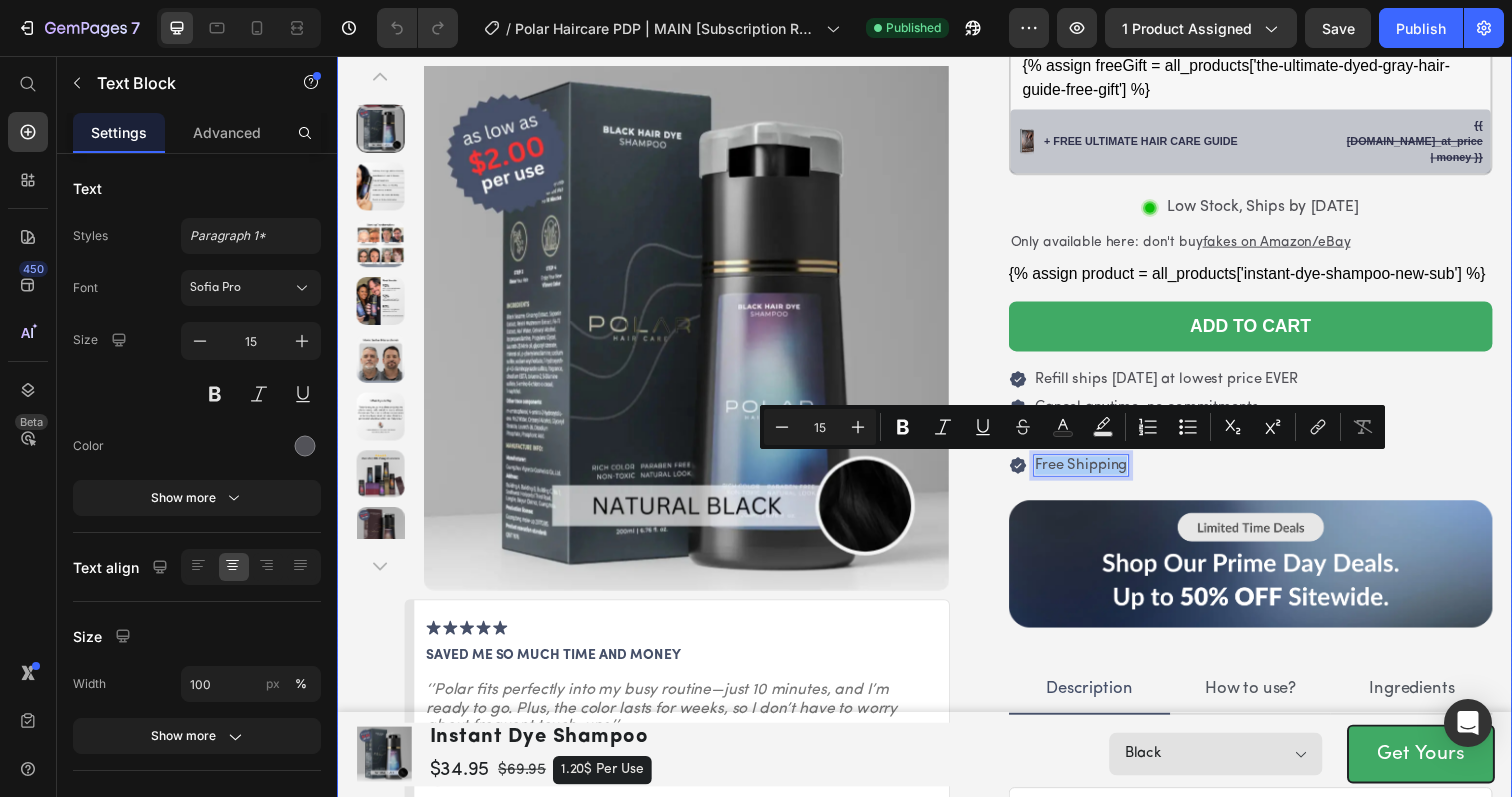 click on "Product Images Image saved me so much time and money Text Block ‘’Polar fits perfectly into my busy routine—just 10 minutes, and I’m ready to go. Plus, the color lasts for weeks, so I don’t have to worry about frequent touch-ups.’’ Text Block Image [PERSON_NAME] - [GEOGRAPHIC_DATA], [GEOGRAPHIC_DATA] Text Block
Icon Verified Customer Text Block Row Row Row Row Icon Icon Icon Icon Icon Icon List 1,933 Verified Reviews Text Block Row Instant Dye Shampoo Product Title The Easiest Way to Cover Grays Naturally Text Block
Icon Covers Grays  in just 10 minutes Text Block Row
Icon Protects Hair  with [MEDICAL_DATA]-free formula Text Block Row
Icon Soothes Scalp  with natural ingredients Text Block Row
Icon Saves Time  with quick, mess-free application Text Block Row Hair Color: Black Black Black Dark Brown Dark Brown Medium Brown Medium Brown Light Brown Light Brown Purple Purple Red Red Product Variants & Swatches" at bounding box center [937, 200] 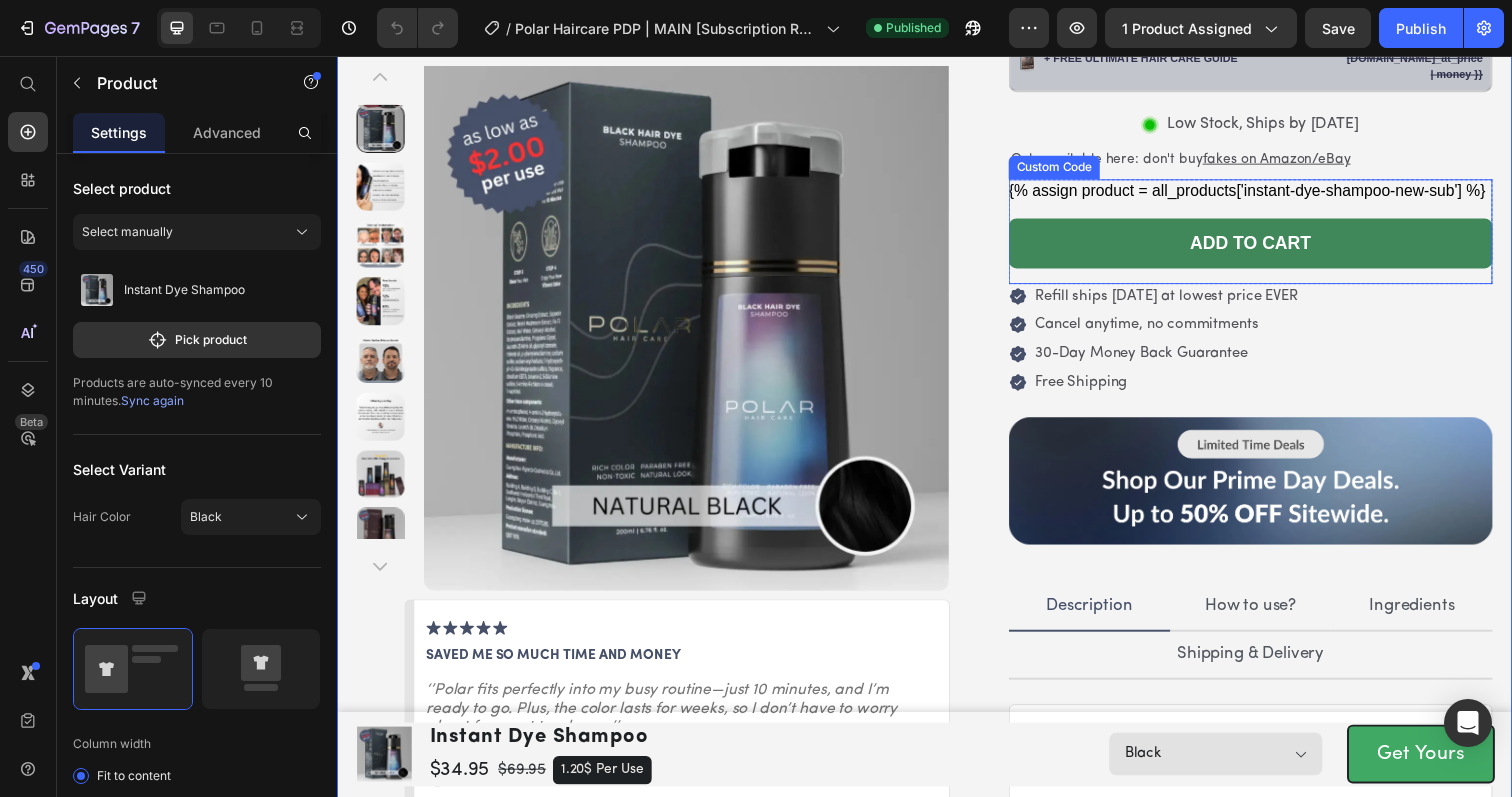 scroll, scrollTop: 1116, scrollLeft: 0, axis: vertical 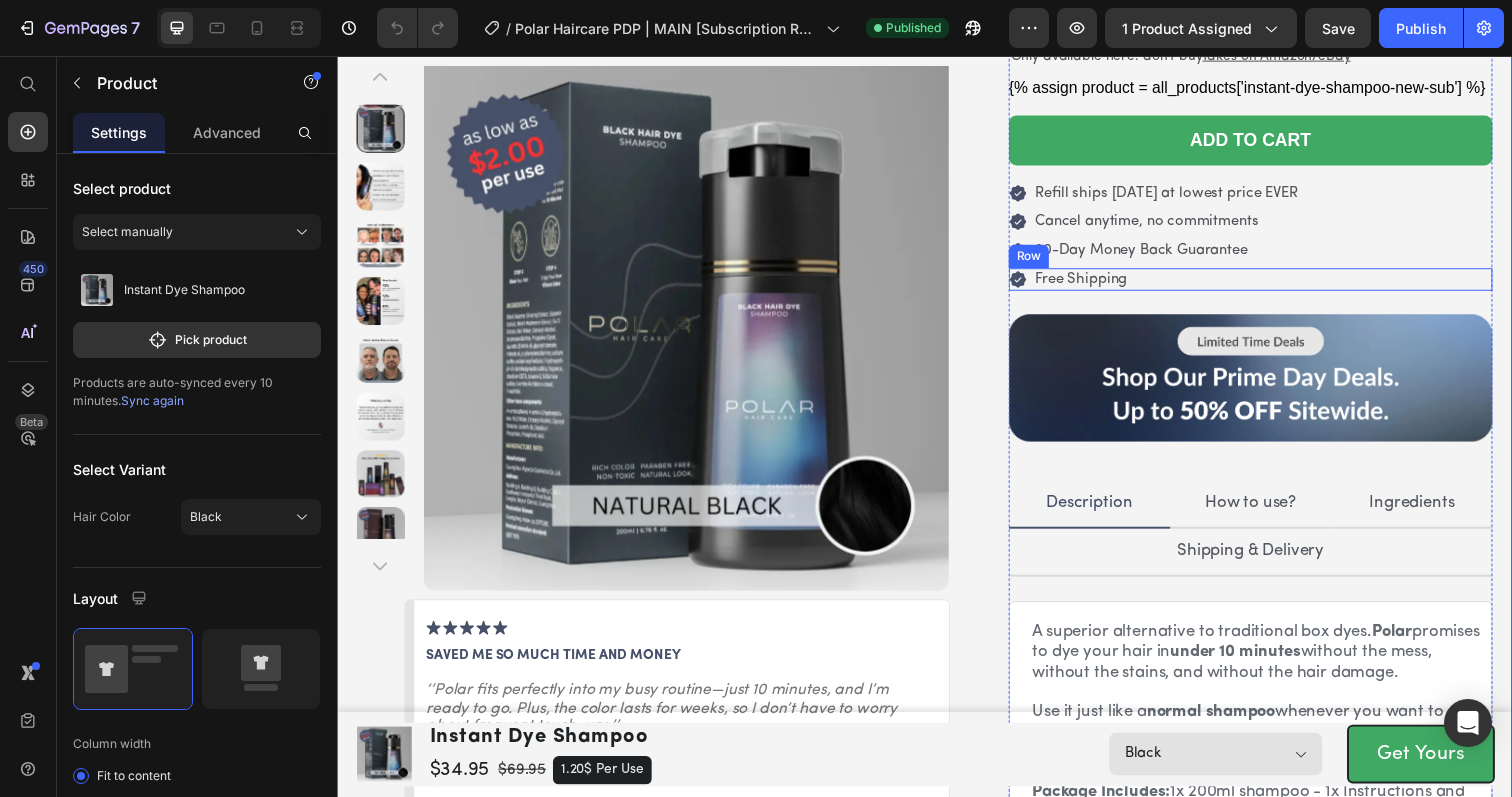 click on "Icon Free Shipping Text Block Row" at bounding box center (1270, 284) 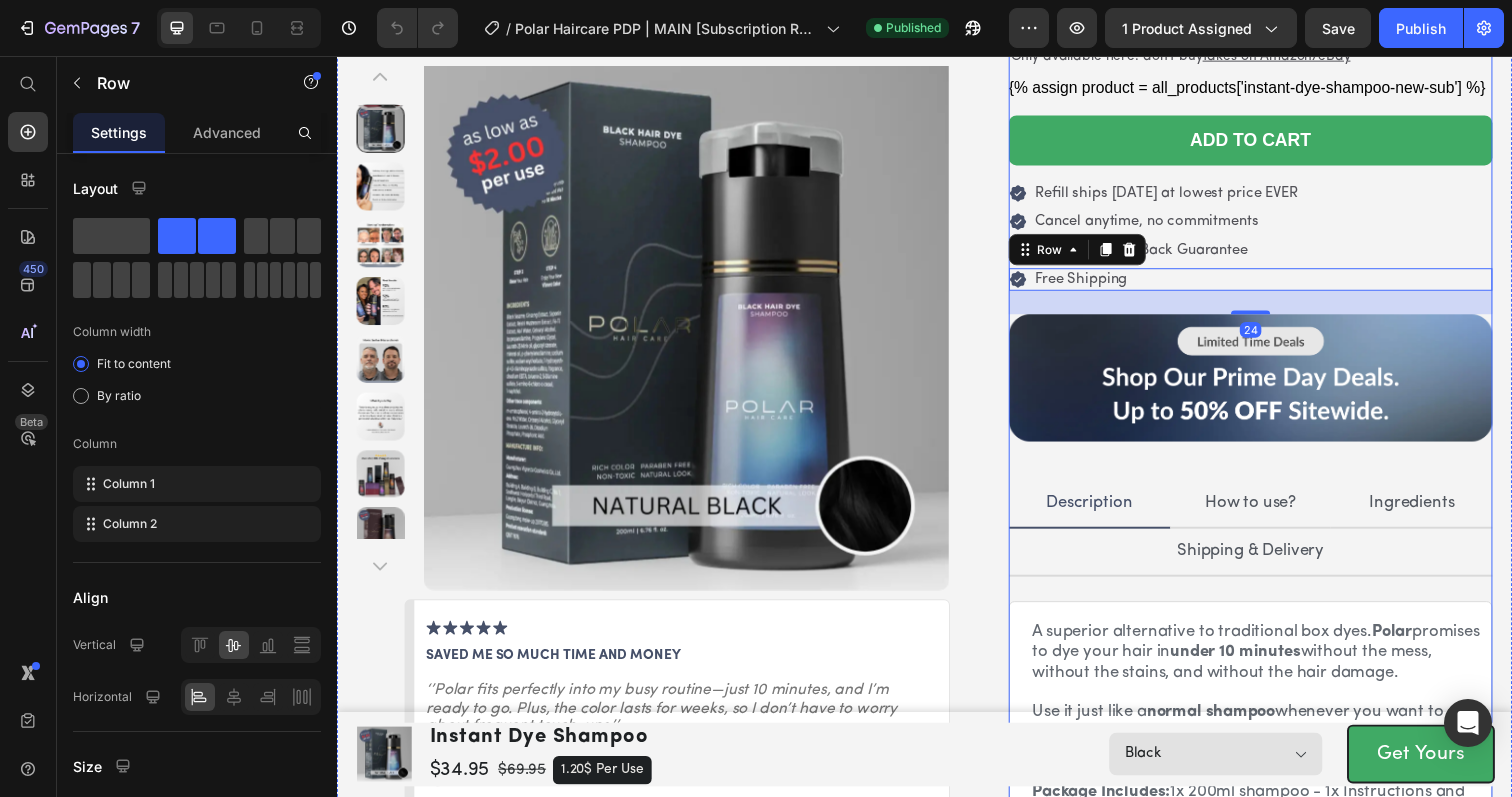 click on "Icon Icon Icon Icon Icon Icon List 1,933 Verified Reviews Text Block Row Instant Dye Shampoo Product Title The Easiest Way to Cover Grays Naturally Text Block
Icon Covers Grays  in just 10 minutes Text Block Row
Icon Protects Hair  with [MEDICAL_DATA]-free formula Text Block Row
Icon Soothes Scalp  with natural ingredients Text Block Row
Icon Saves Time  with quick, mess-free application Text Block Row Hair Color: Black Black Black Dark Brown Dark Brown Medium Brown Medium Brown Light Brown Light Brown Purple Purple Red Red Product Variants & Swatches {% assign product = all_products['instant-dye-shampoo-new-sub'] %}
BUNDLE & SAVE
1 Instant Dye Shampoo
Standard Price
{{ product.selected_or_first_available_variant.selling_plan_allocations[0].price | money }}
#1" at bounding box center [1270, 10] 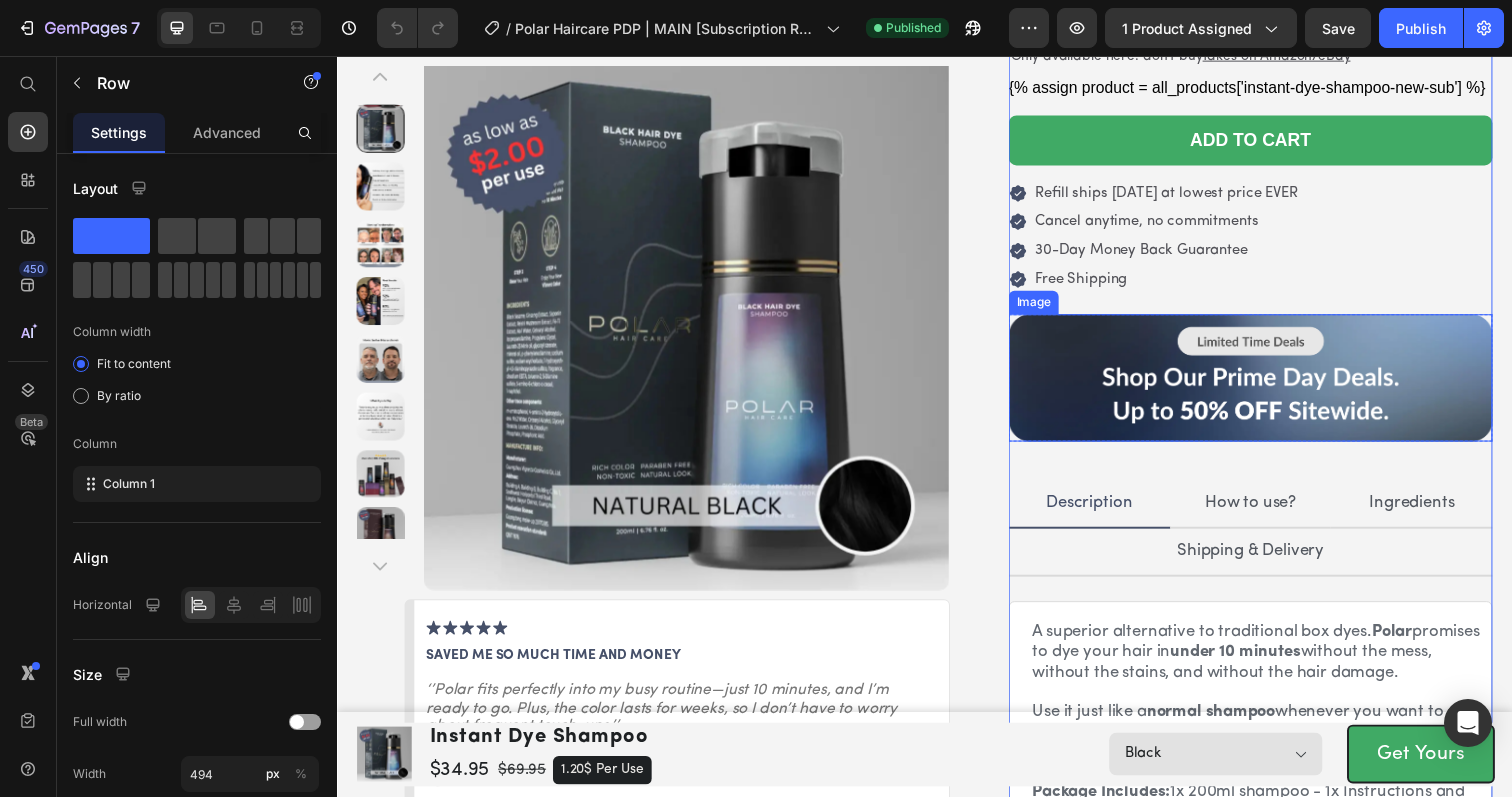 click at bounding box center (1270, 385) 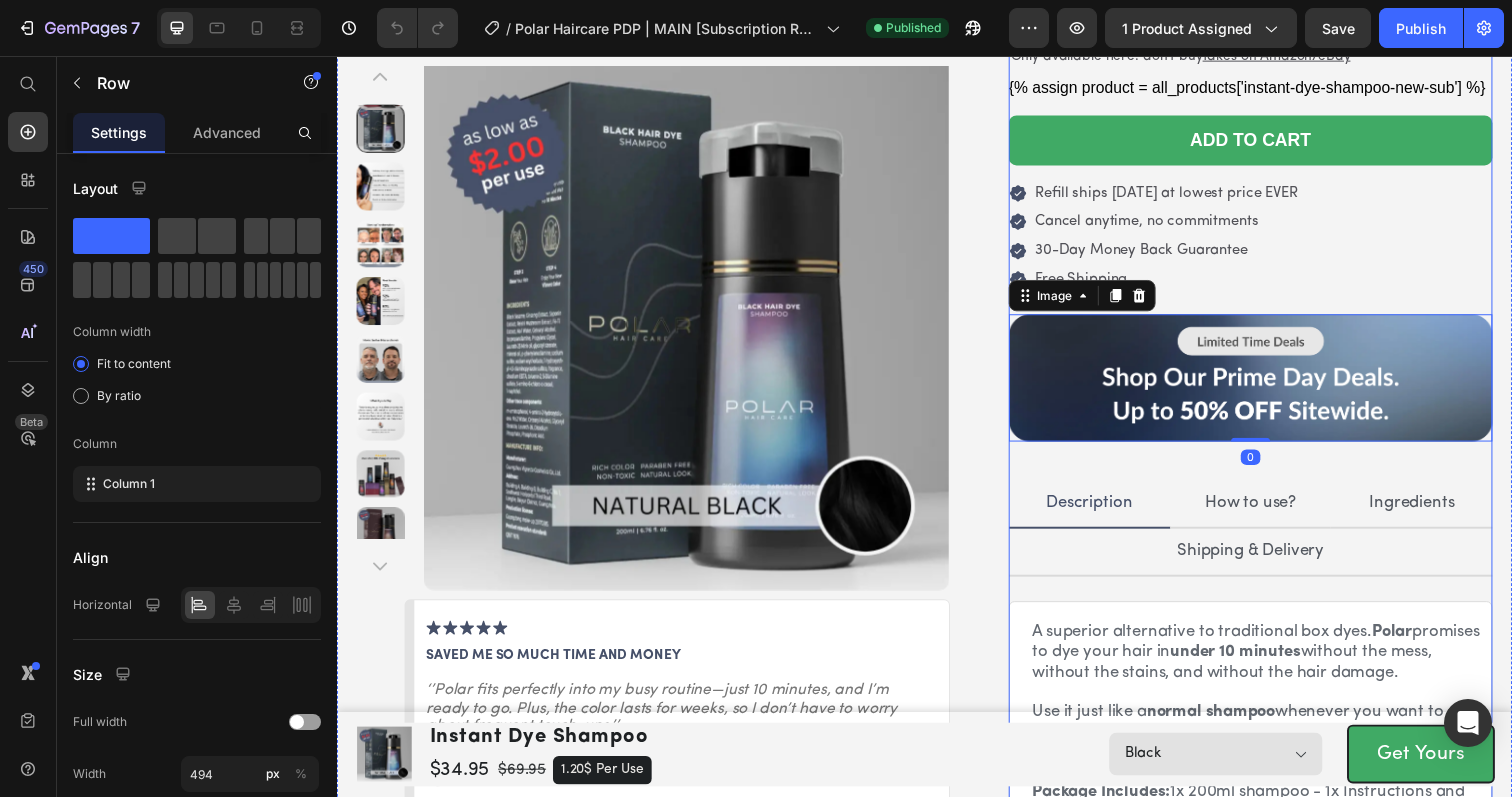 click on "Icon Icon Icon Icon Icon Icon List 1,933 Verified Reviews Text Block Row Instant Dye Shampoo Product Title The Easiest Way to Cover Grays Naturally Text Block
Icon Covers Grays  in just 10 minutes Text Block Row
Icon Protects Hair  with [MEDICAL_DATA]-free formula Text Block Row
Icon Soothes Scalp  with natural ingredients Text Block Row
Icon Saves Time  with quick, mess-free application Text Block Row Hair Color: Black Black Black Dark Brown Dark Brown Medium Brown Medium Brown Light Brown Light Brown Purple Purple Red Red Product Variants & Swatches {% assign product = all_products['instant-dye-shampoo-new-sub'] %}
BUNDLE & SAVE
1 Instant Dye Shampoo
Standard Price
{{ product.selected_or_first_available_variant.selling_plan_allocations[0].price | money }}
#1" at bounding box center (1270, 10) 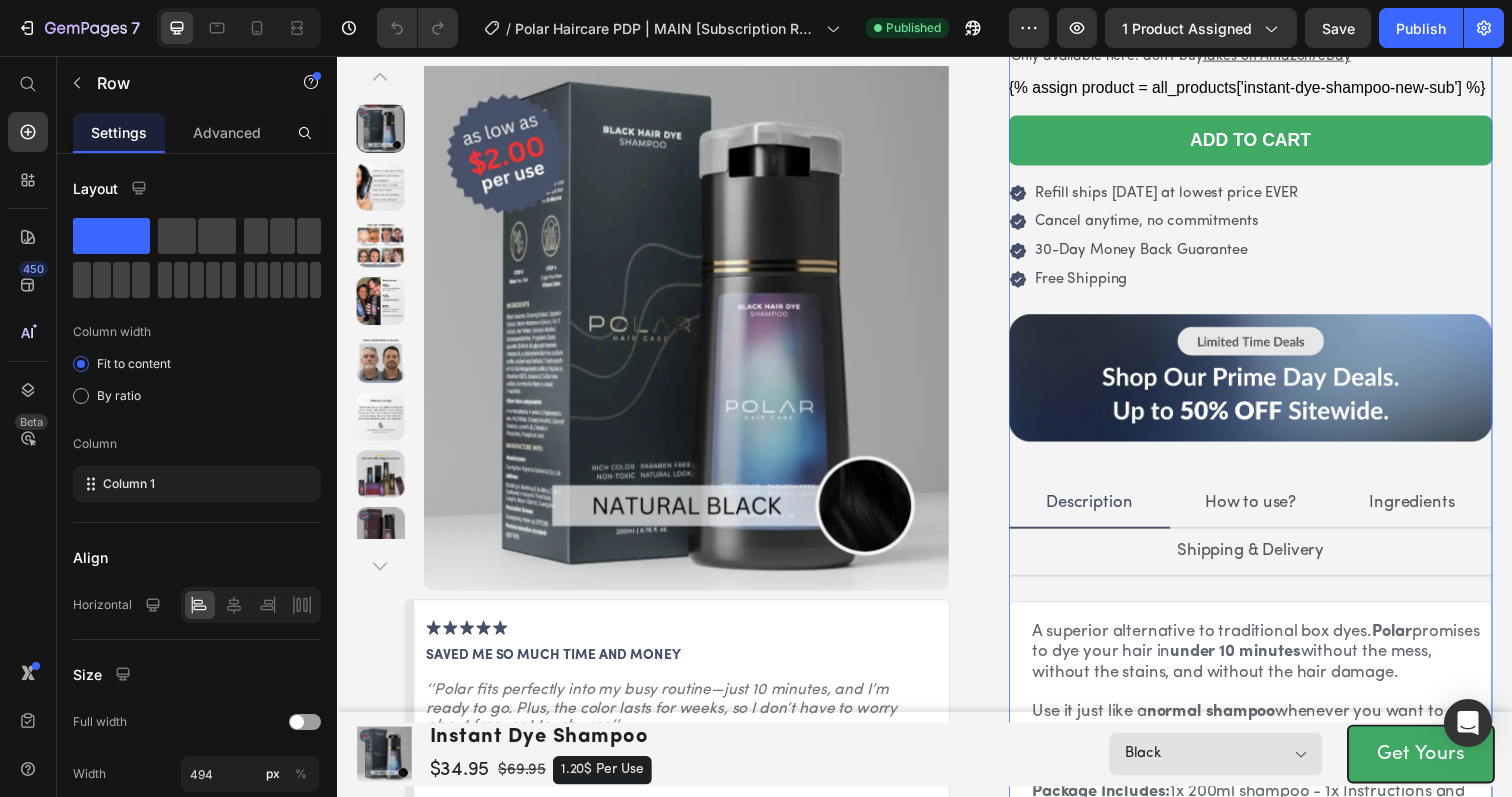 click on "Icon Icon Icon Icon Icon Icon List 1,933 Verified Reviews Text Block Row Instant Dye Shampoo Product Title The Easiest Way to Cover Grays Naturally Text Block
Icon Covers Grays  in just 10 minutes Text Block Row
Icon Protects Hair  with [MEDICAL_DATA]-free formula Text Block Row
Icon Soothes Scalp  with natural ingredients Text Block Row
Icon Saves Time  with quick, mess-free application Text Block Row Hair Color: Black Black Black Dark Brown Dark Brown Medium Brown Medium Brown Light Brown Light Brown Purple Purple Red Red Product Variants & Swatches {% assign product = all_products['instant-dye-shampoo-new-sub'] %}
BUNDLE & SAVE
1 Instant Dye Shampoo
Standard Price
{{ product.selected_or_first_available_variant.selling_plan_allocations[0].price | money }}
#1" at bounding box center (1270, 10) 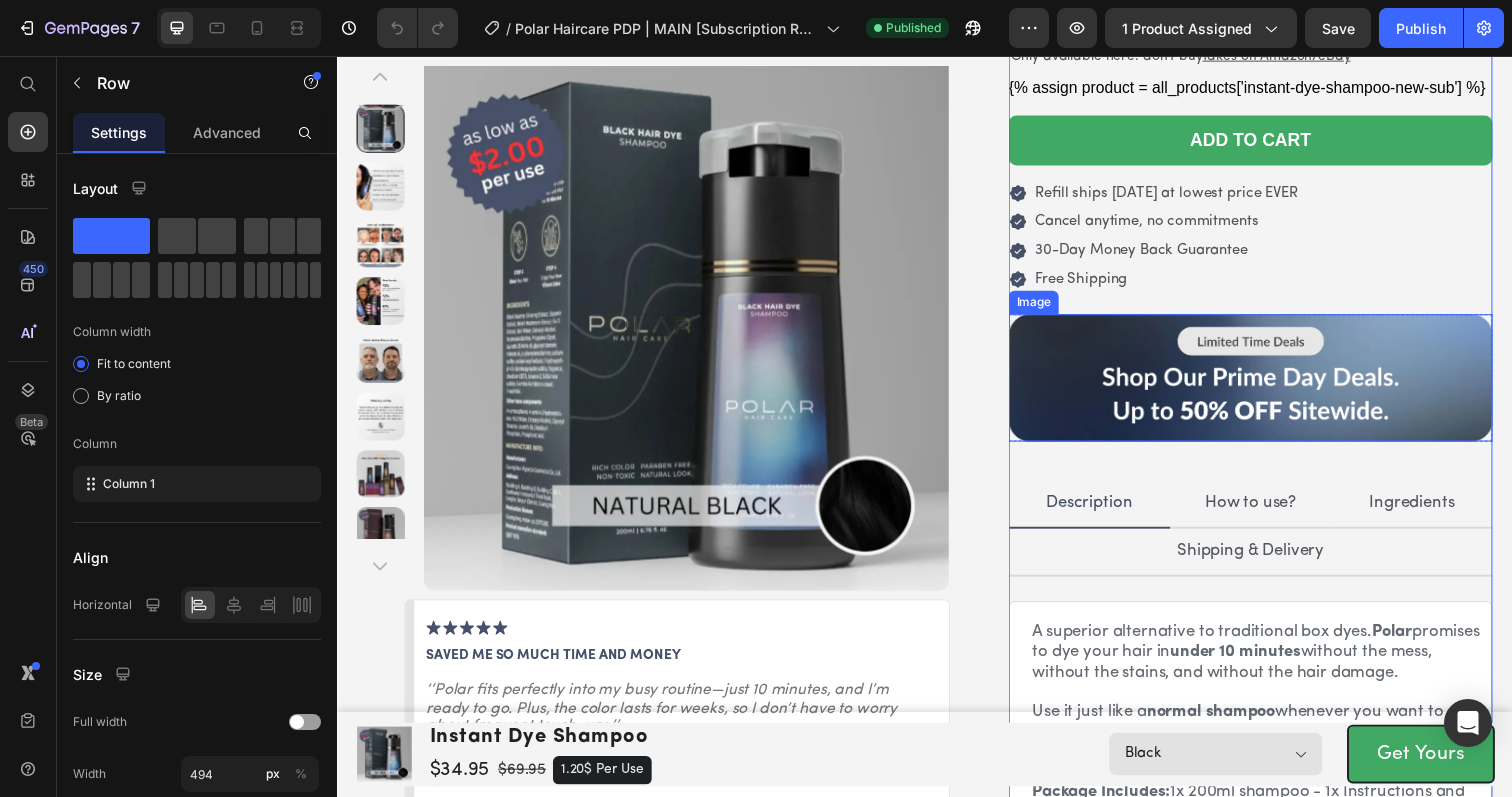 click at bounding box center (1270, 385) 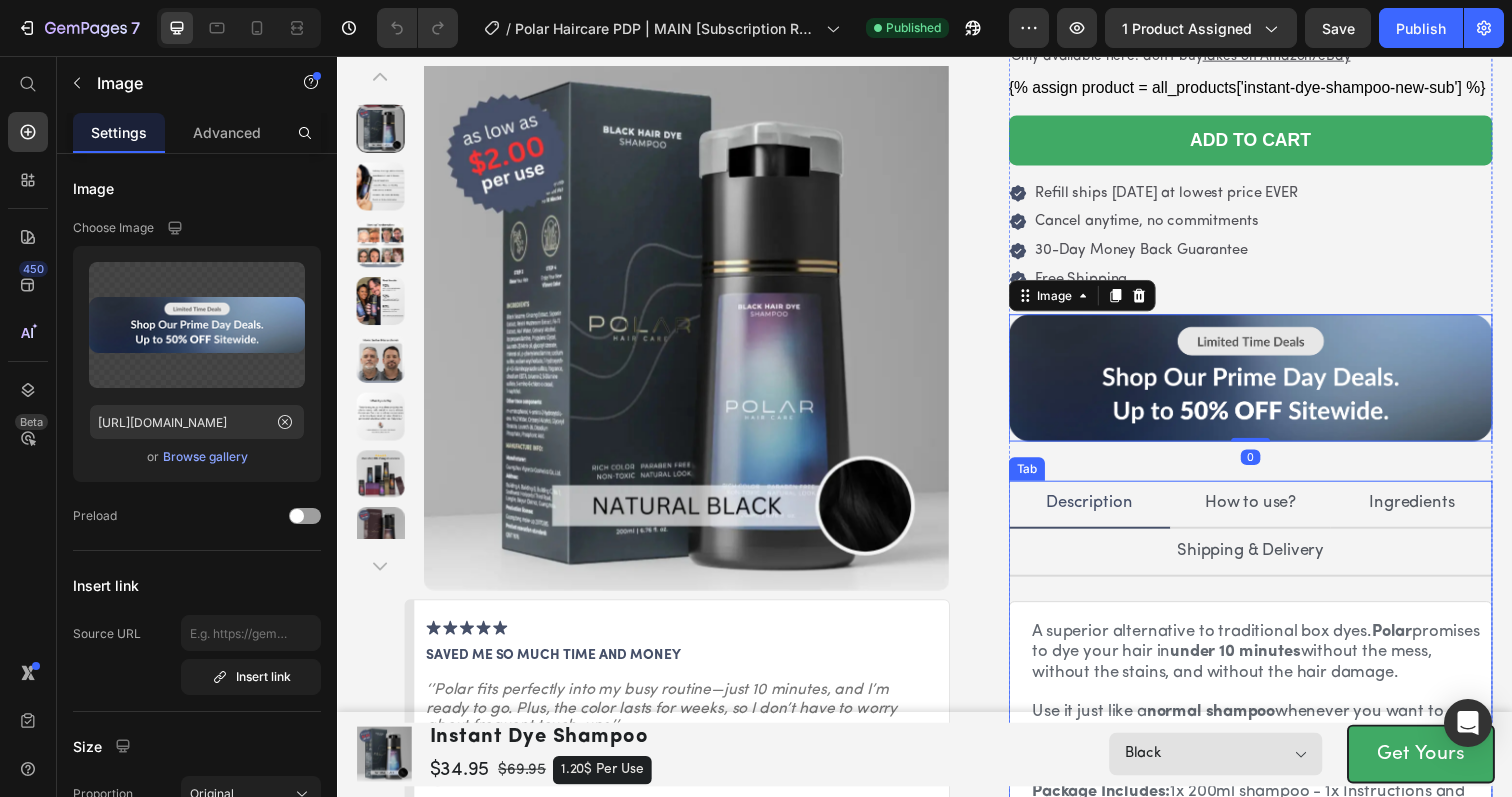 click on "How to use?" at bounding box center (1270, 514) 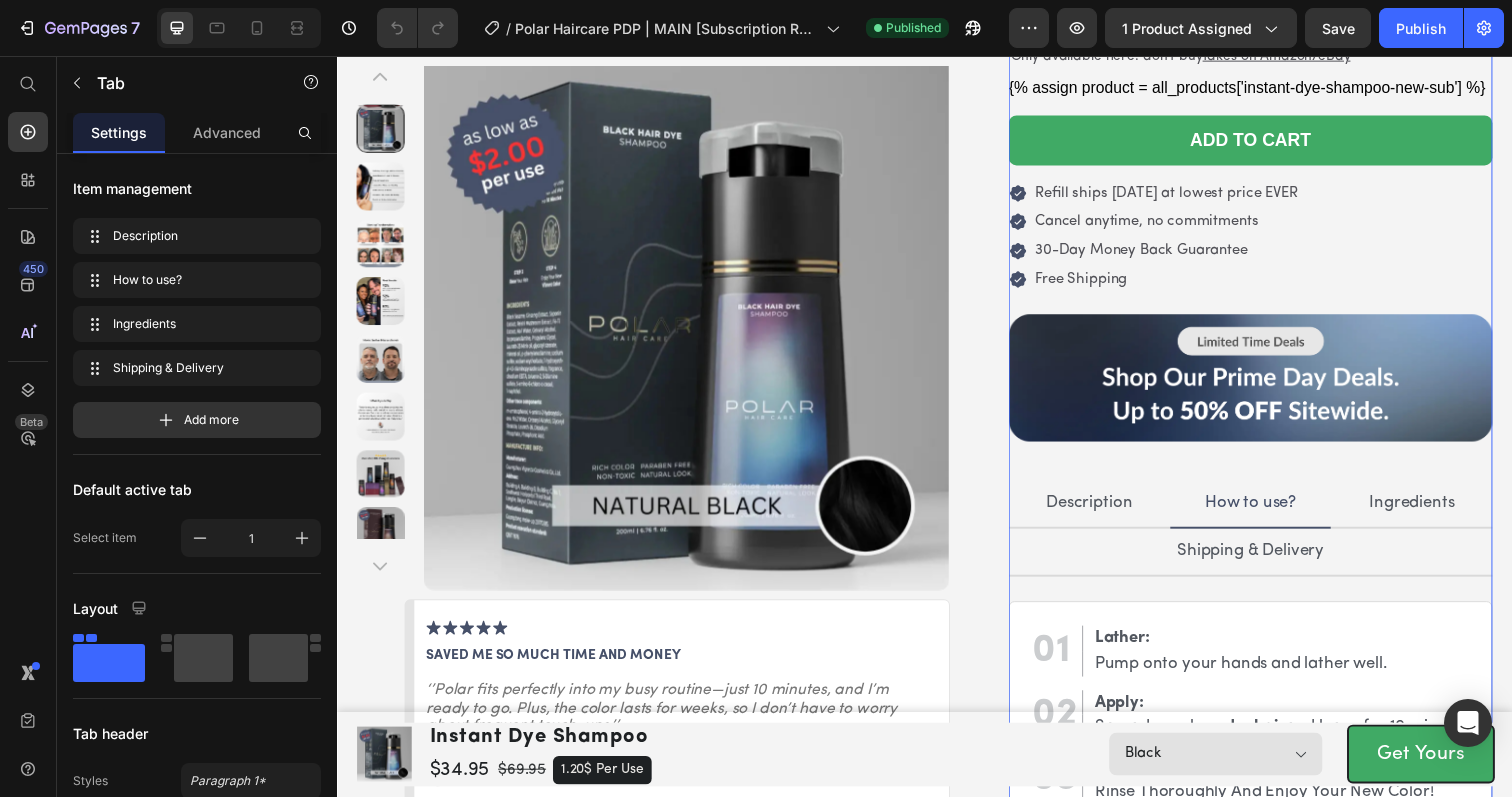 click on "Icon Icon Icon Icon Icon Icon List 1,933 Verified Reviews Text Block Row Instant Dye Shampoo Product Title The Easiest Way to Cover Grays Naturally Text Block
Icon Covers Grays  in just 10 minutes Text Block Row
Icon Protects Hair  with [MEDICAL_DATA]-free formula Text Block Row
Icon Soothes Scalp  with natural ingredients Text Block Row
Icon Saves Time  with quick, mess-free application Text Block Row Hair Color: Black Black Black Dark Brown Dark Brown Medium Brown Medium Brown Light Brown Light Brown Purple Purple Red Red Product Variants & Swatches {% assign product = all_products['instant-dye-shampoo-new-sub'] %}
BUNDLE & SAVE
1 Instant Dye Shampoo
Standard Price
{{ product.selected_or_first_available_variant.selling_plan_allocations[0].price | money }}
#1" at bounding box center (1270, 12) 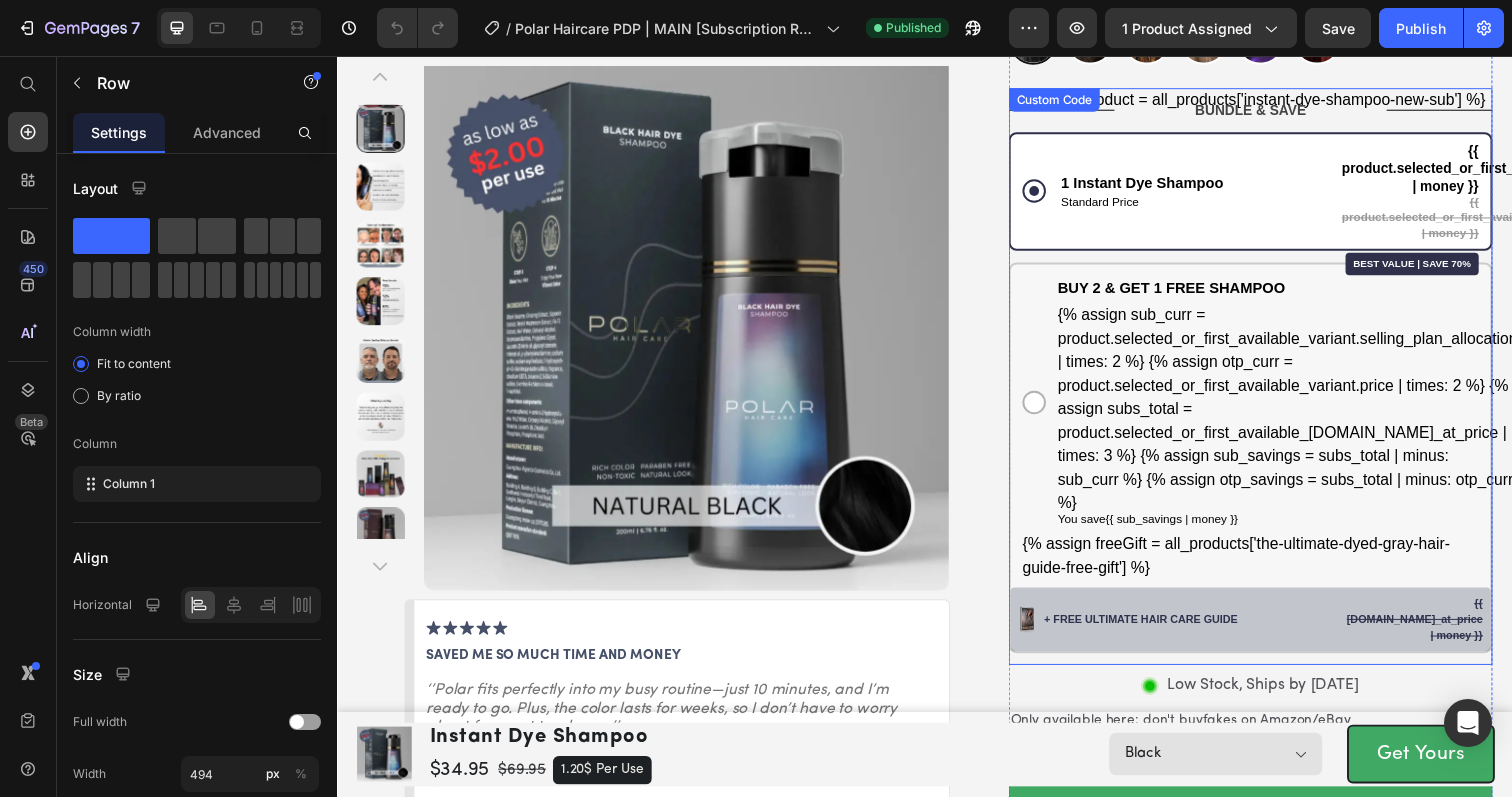 scroll, scrollTop: 350, scrollLeft: 0, axis: vertical 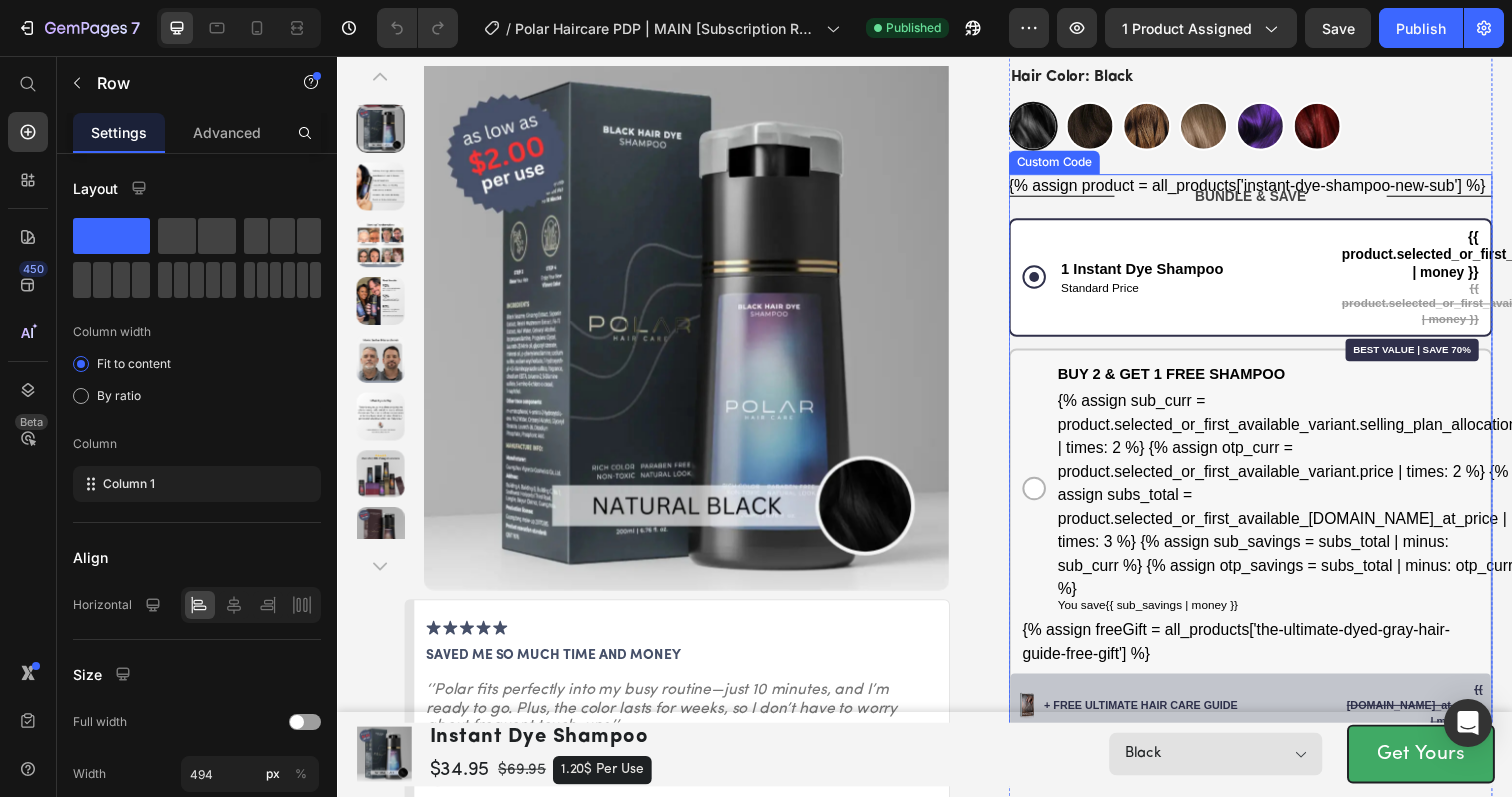 click on "BUNDLE & SAVE" at bounding box center [1270, 199] 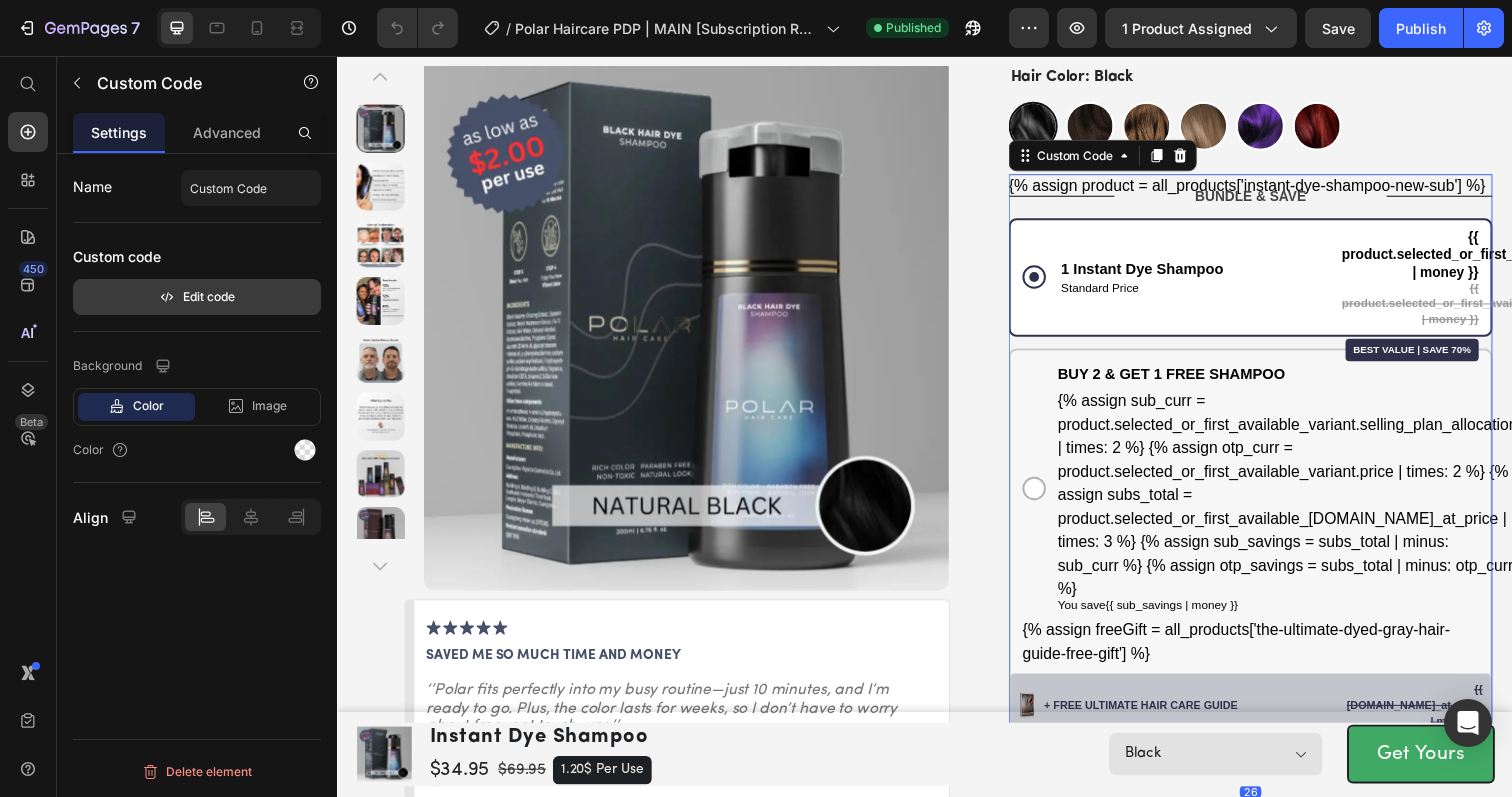 click on "Edit code" at bounding box center [197, 297] 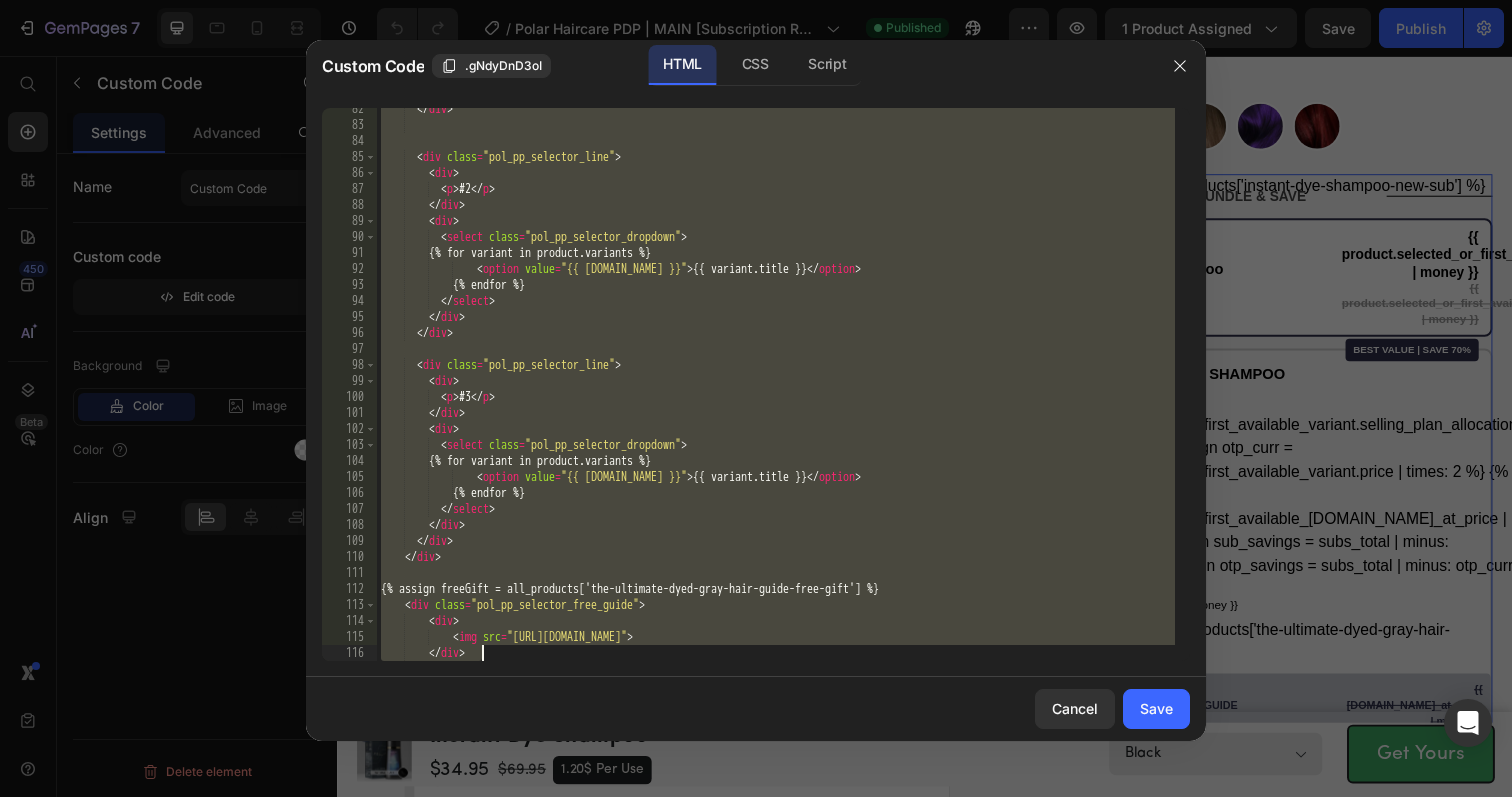 scroll, scrollTop: 1687, scrollLeft: 0, axis: vertical 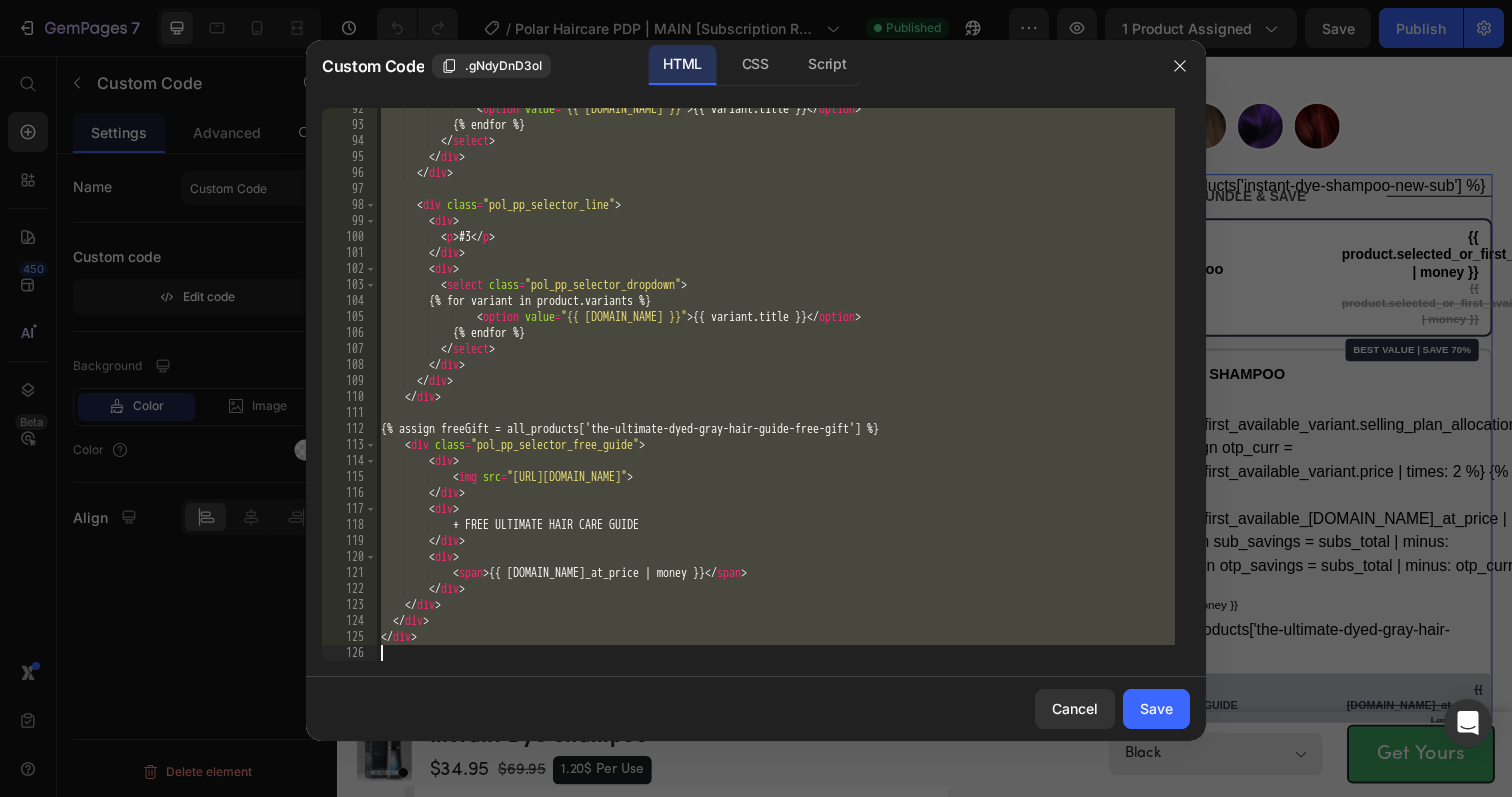 drag, startPoint x: 381, startPoint y: 116, endPoint x: 802, endPoint y: 774, distance: 781.1562 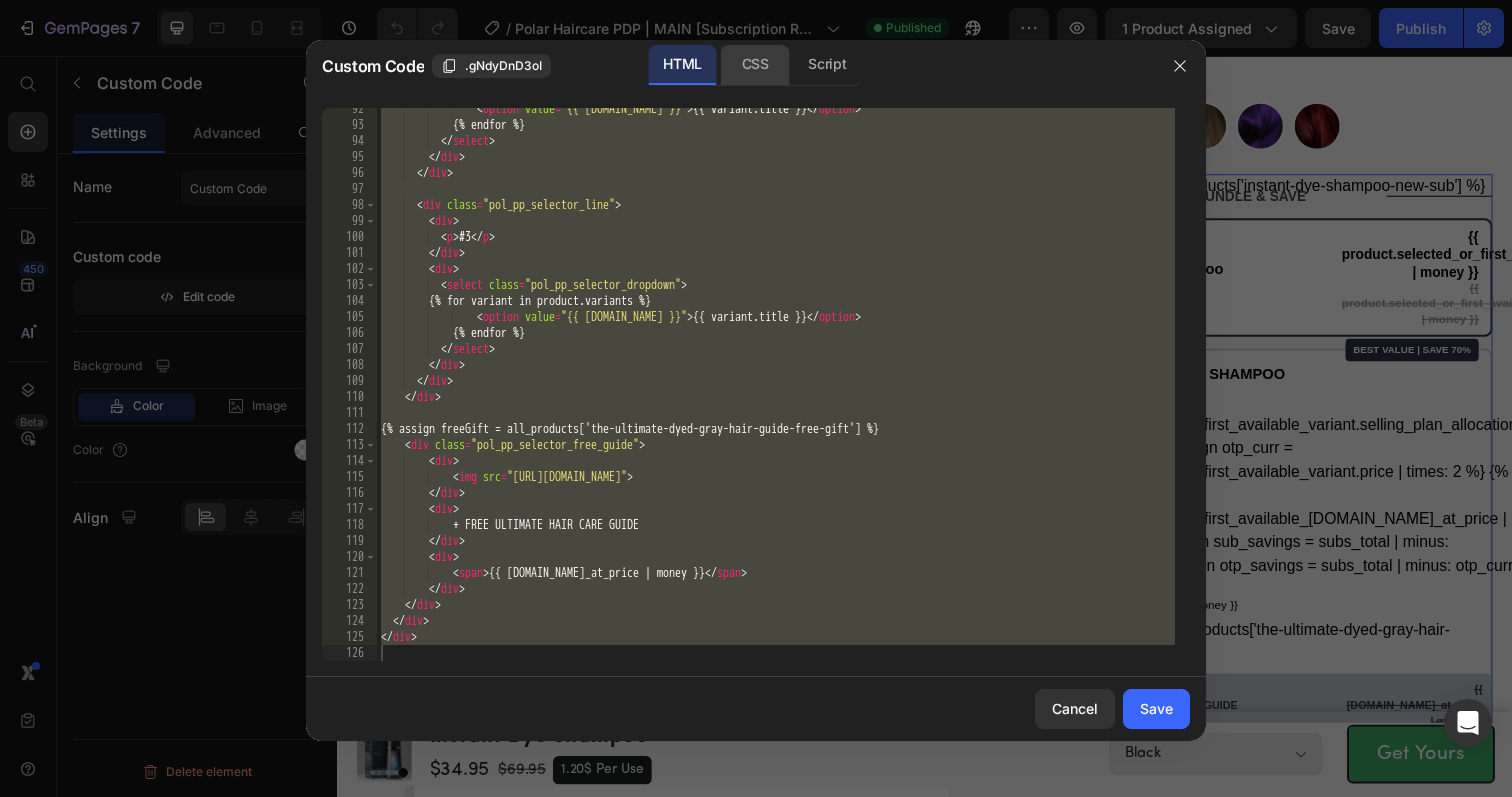 click on "CSS" 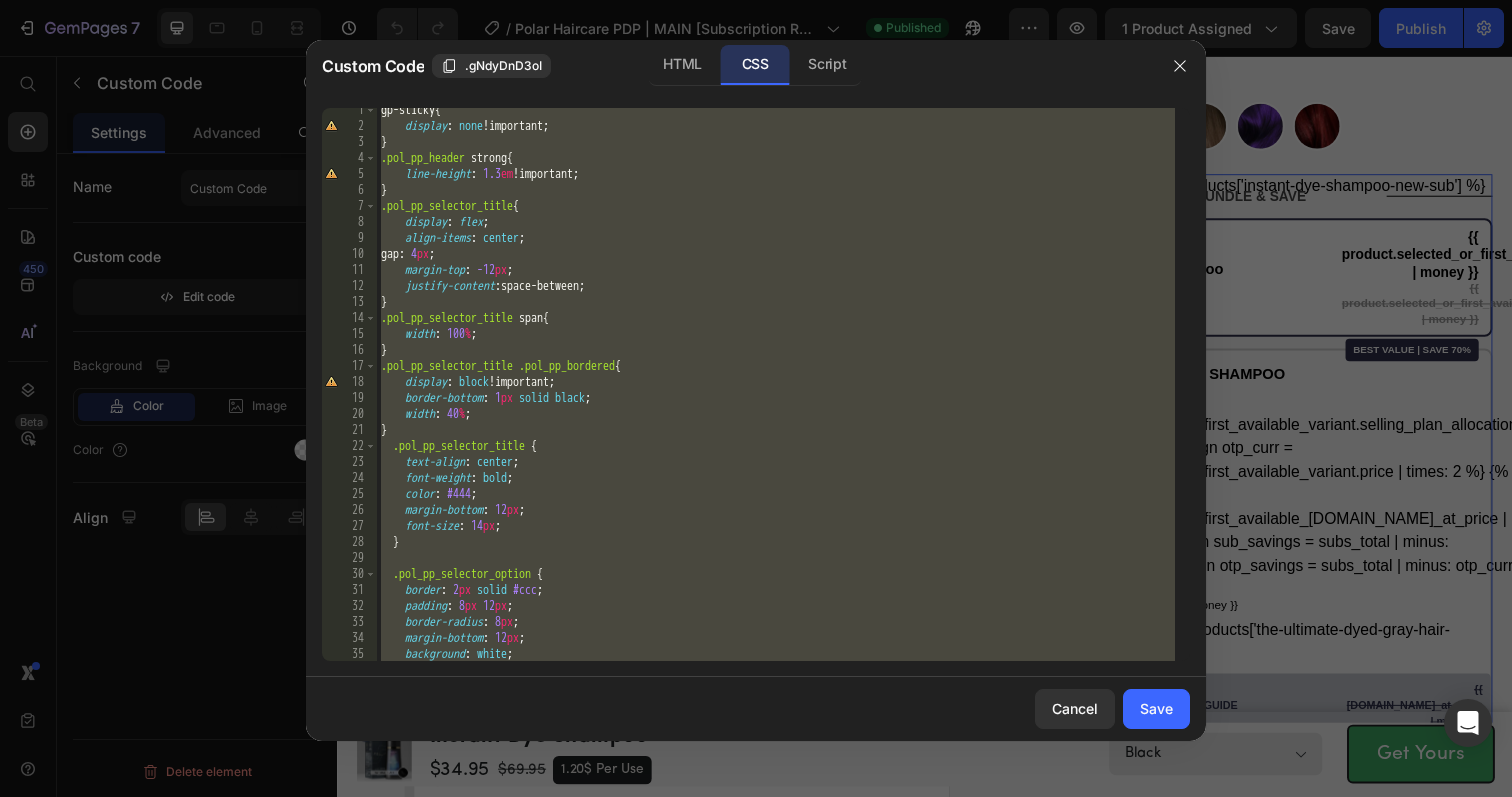 scroll, scrollTop: 0, scrollLeft: 0, axis: both 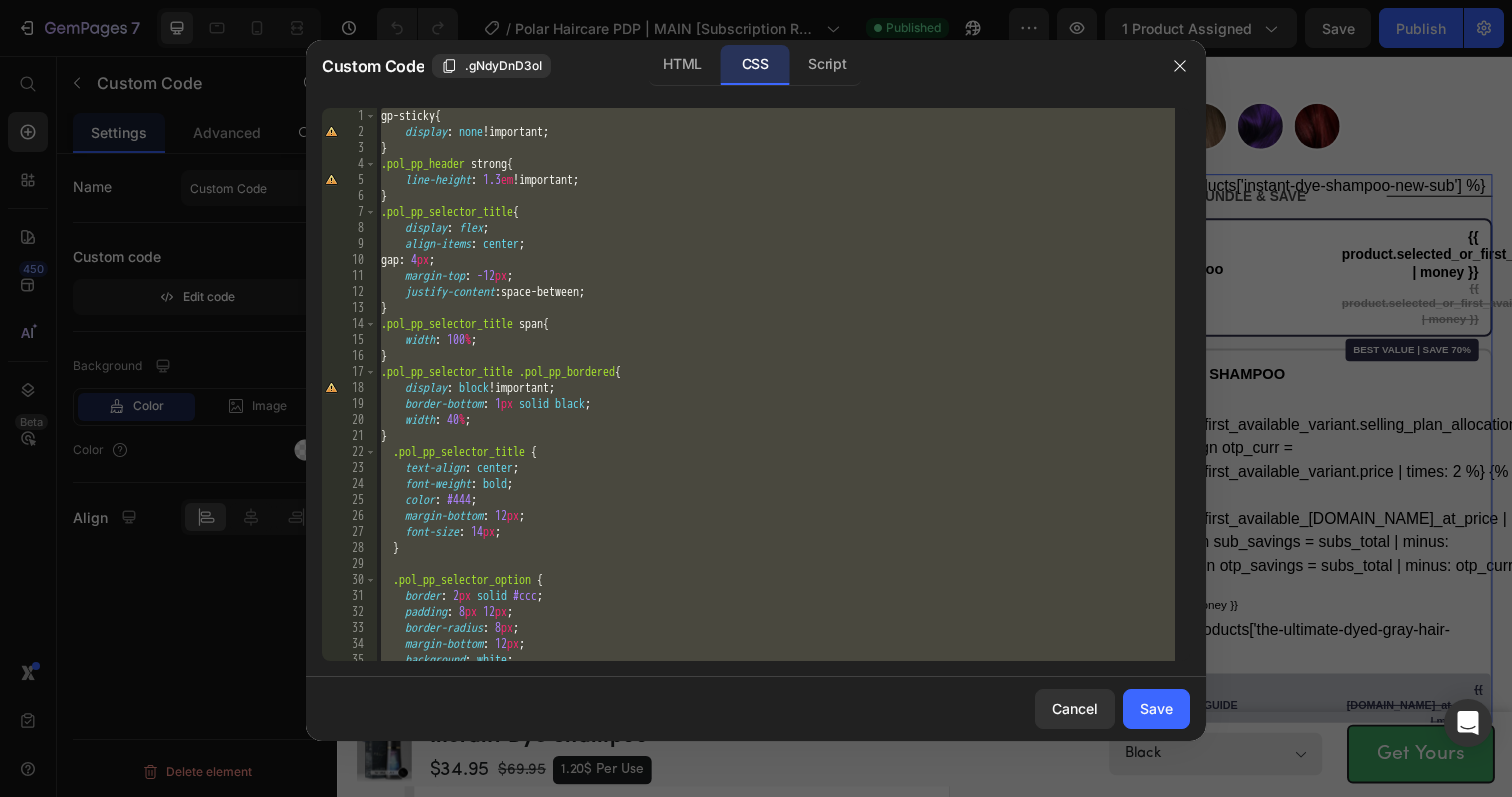 click on "gp-sticky {      display :   none  !important ; } .pol_pp_header   strong {      line-height :   1.3 em  !important ; } .pol_pp_selector_title {      display :   flex ;      align-items :   center ;     gap :   4 px ;      margin-top :   -12 px ;      justify-content :  space-between ; } .pol_pp_selector_title   span {      width :   100 % ; } .pol_pp_selector_title   .pol_pp_bordered {      display :   block  !important ;      border-bottom :   1 px   solid   black ;      width :   40 % ; }    .pol_pp_selector_title   {      text-align :   center ;      font-weight :   bold ;      color :   #444 ;      margin-bottom :   12 px ;      font-size :   14 px ;    }    .pol_pp_selector_option   {      border :   2 px   solid   #ccc ;      padding :   8 px   12 px ;      border-radius :   8 px ;      margin-bottom :   12 px ;      background :   white ;      position :   relative ;" at bounding box center [776, 400] 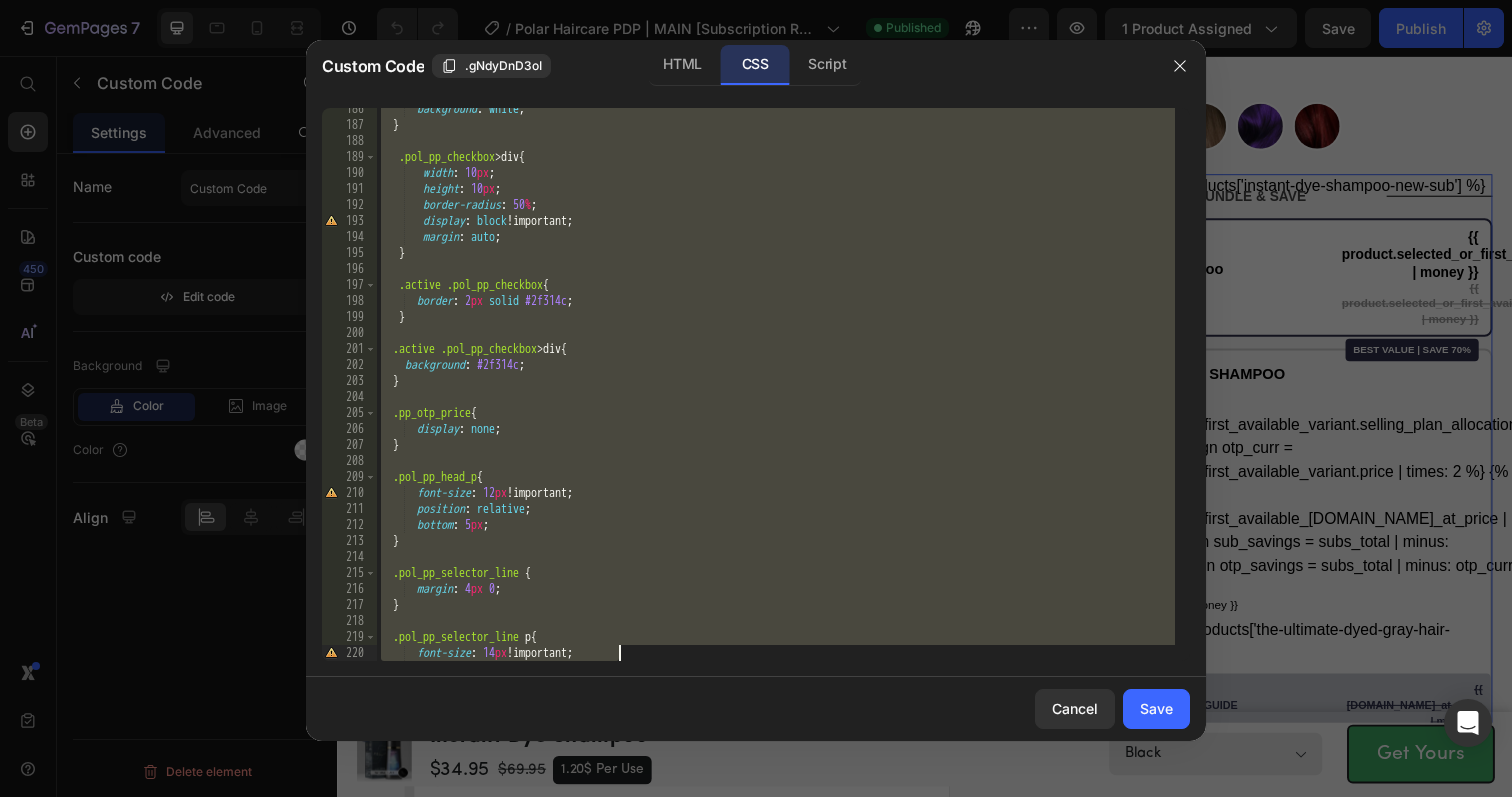 scroll, scrollTop: 3415, scrollLeft: 0, axis: vertical 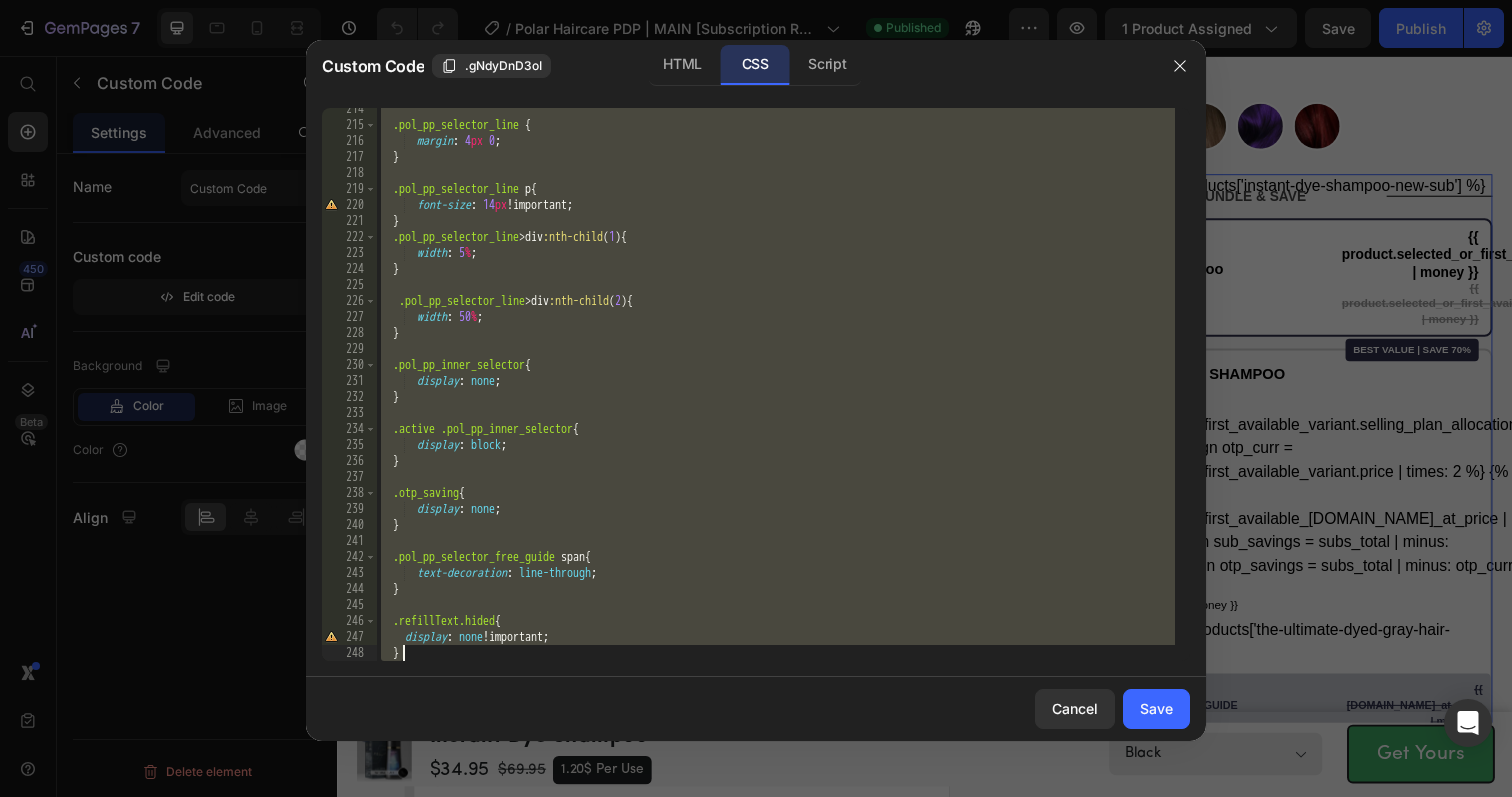 drag, startPoint x: 381, startPoint y: 117, endPoint x: 767, endPoint y: 631, distance: 642.8001 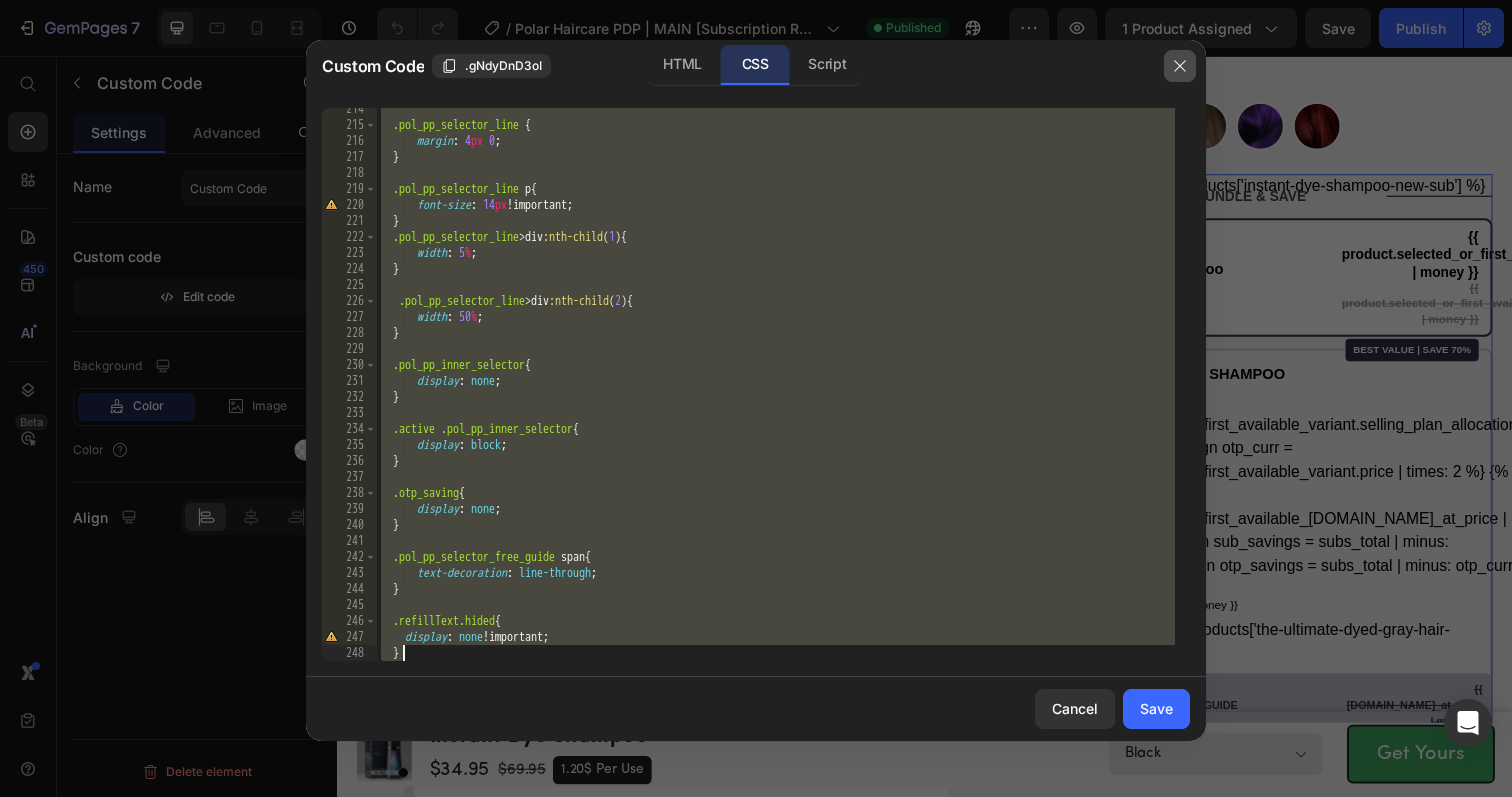 click 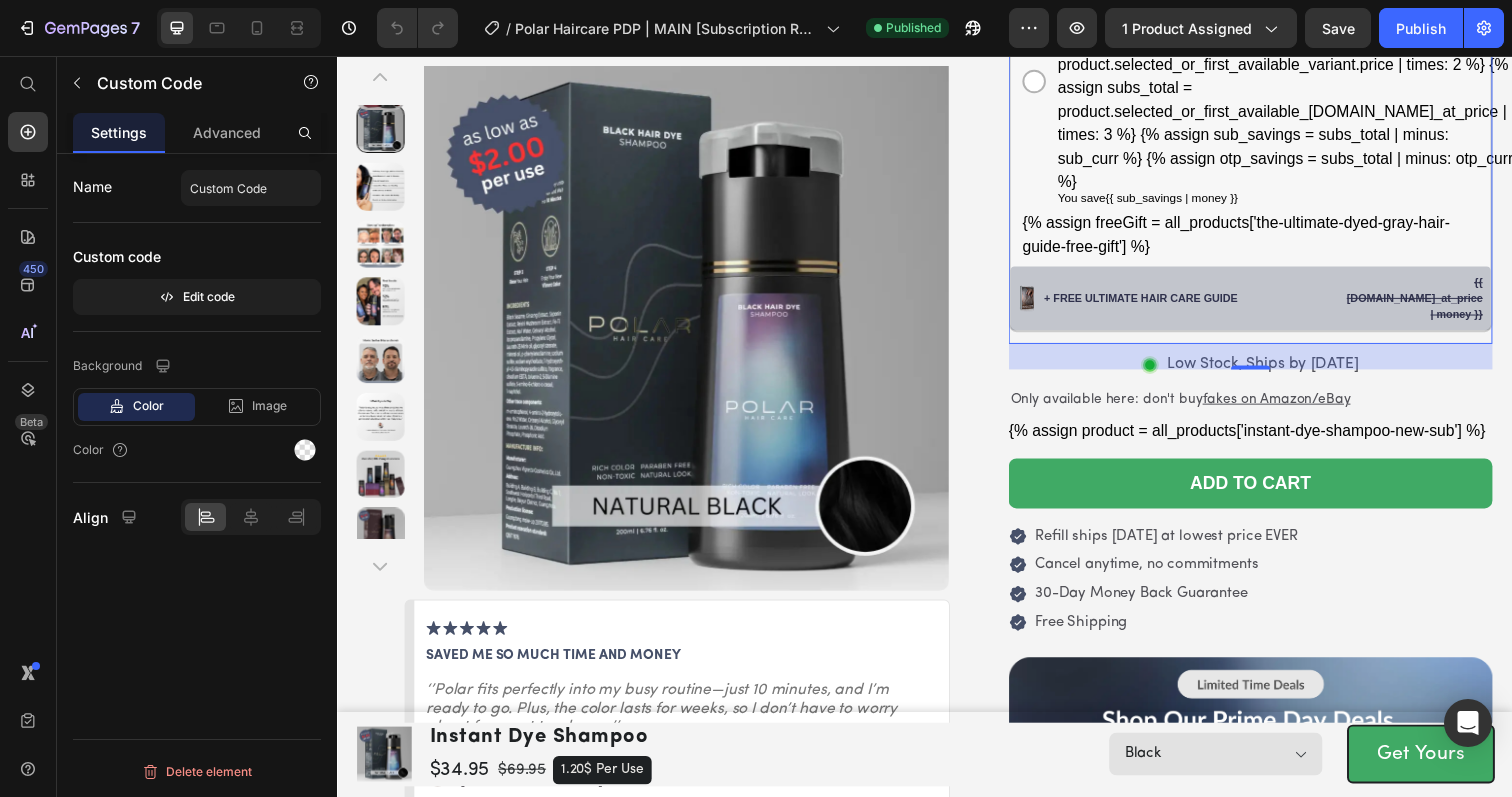 scroll, scrollTop: 769, scrollLeft: 0, axis: vertical 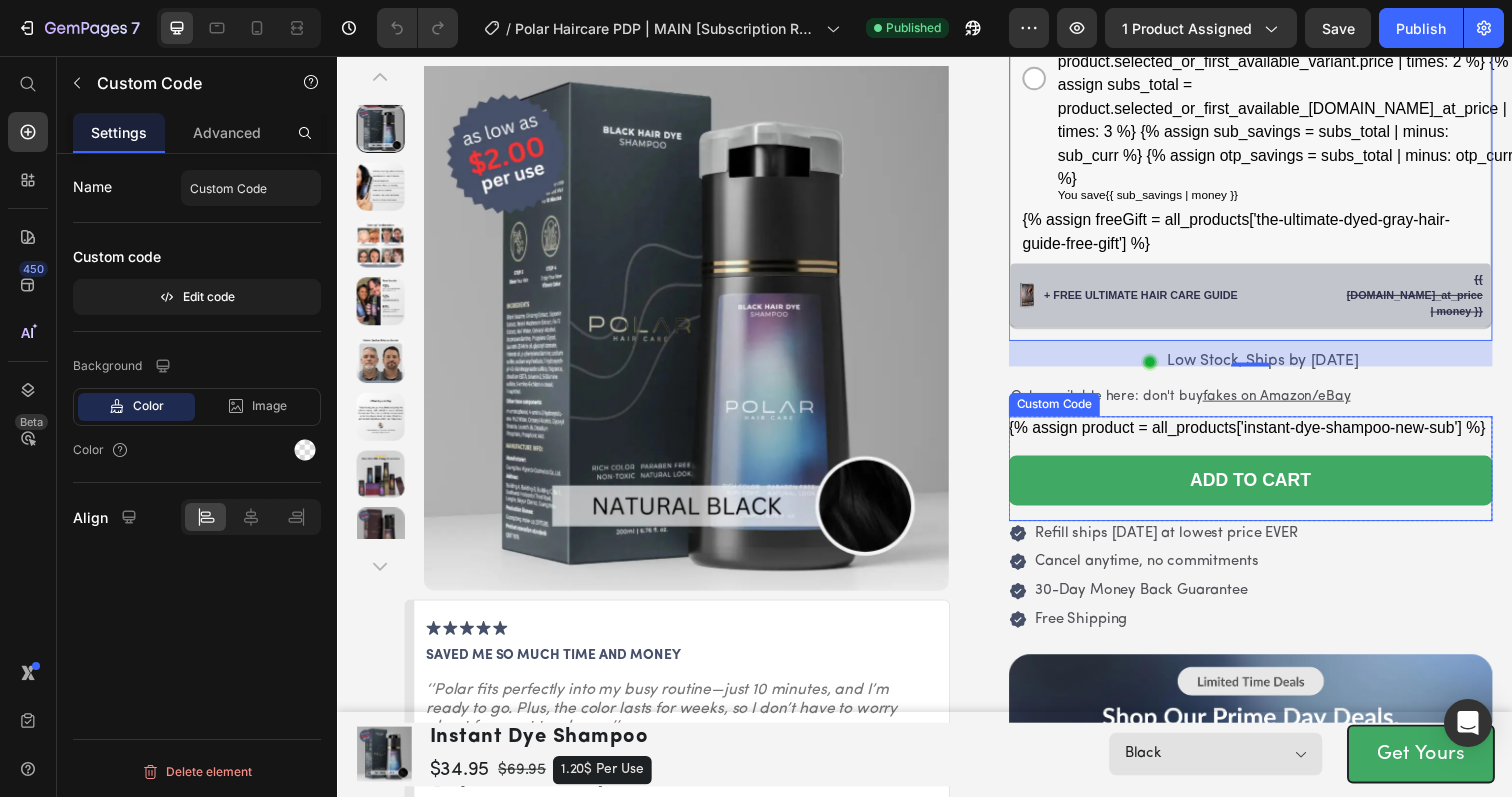click on "{% assign product = all_products['instant-dye-shampoo-new-sub'] %}
ADD TO CART" at bounding box center [1270, 469] 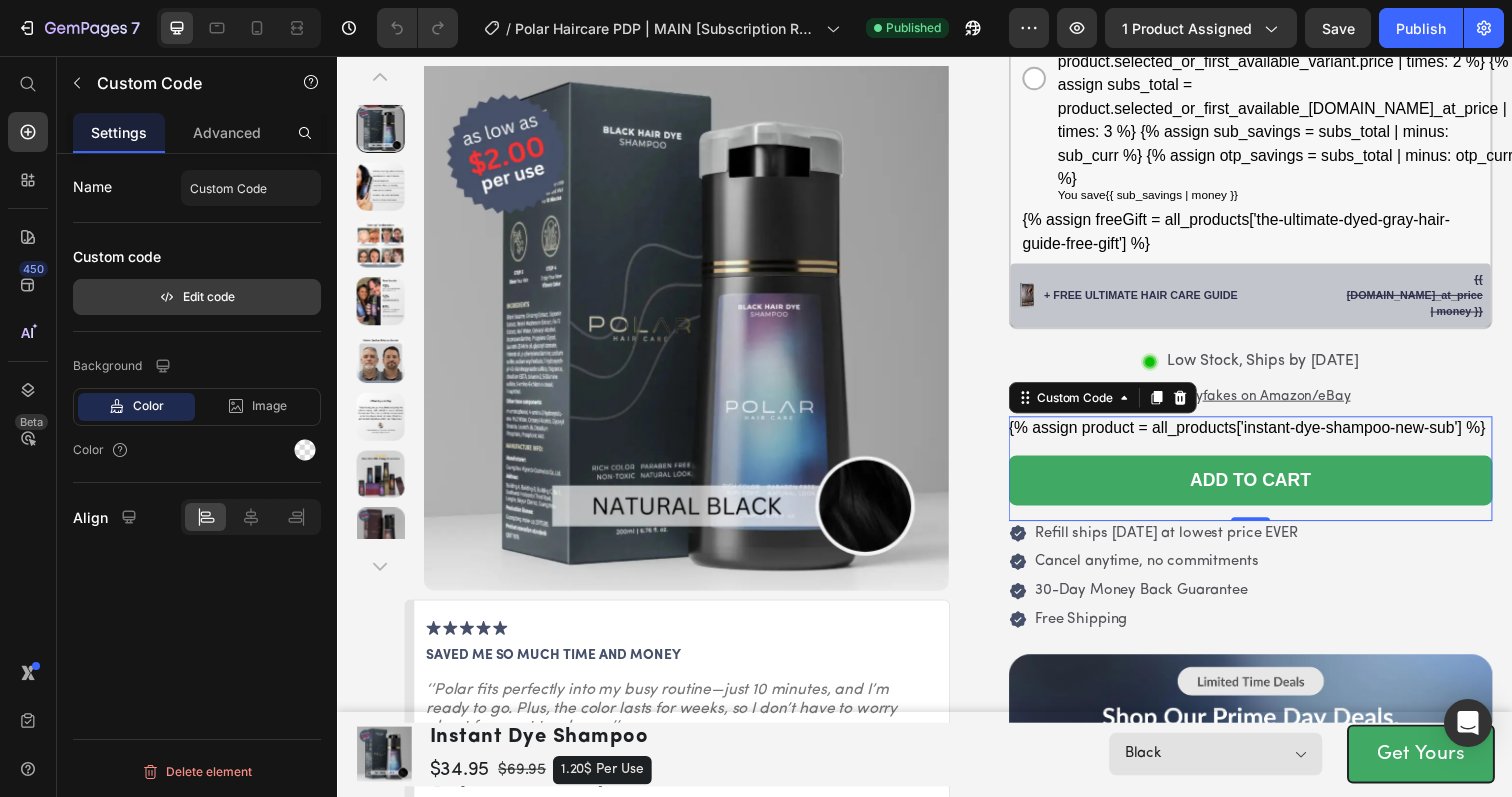 click on "Edit code" at bounding box center [197, 297] 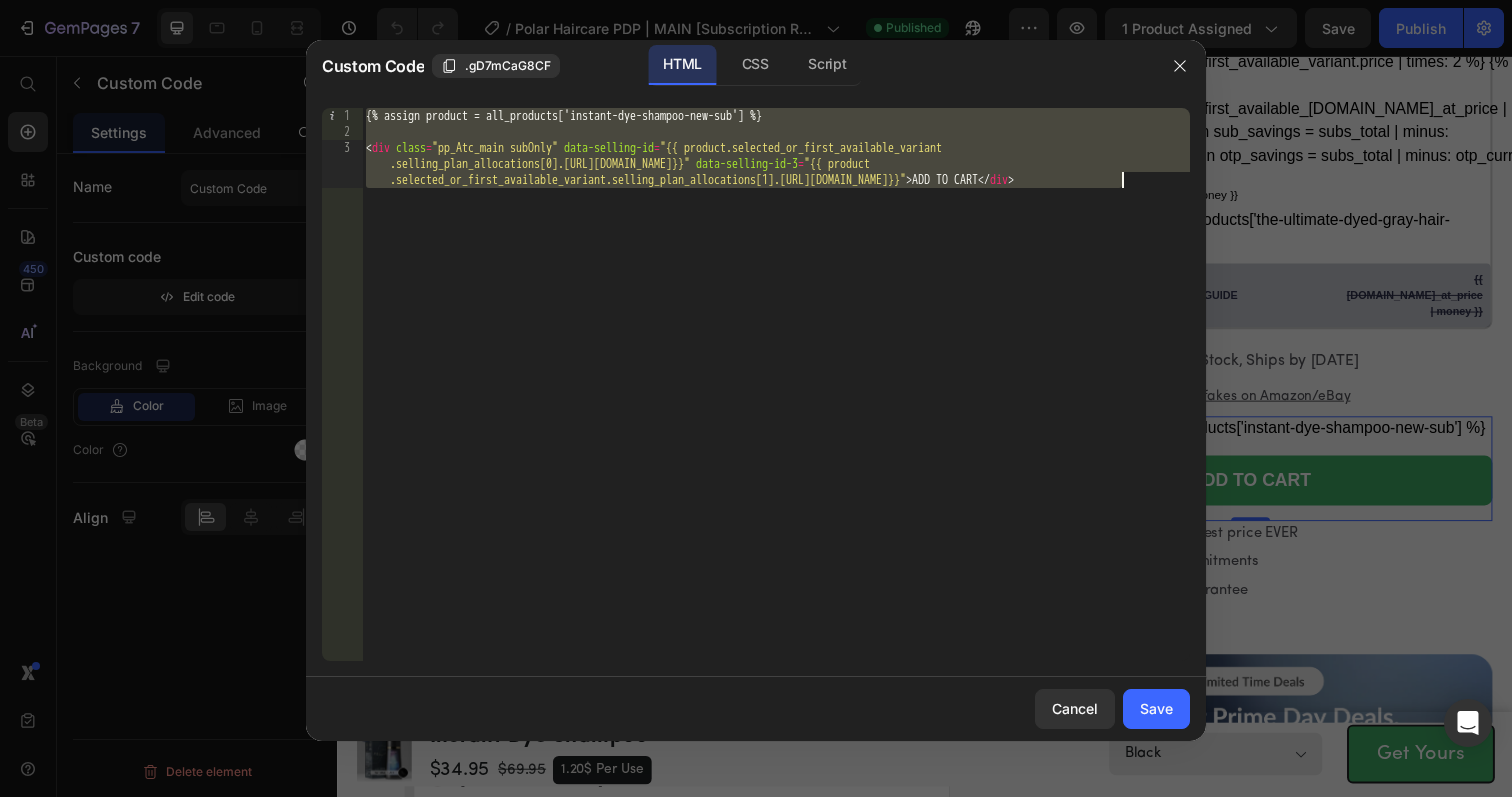 drag, startPoint x: 367, startPoint y: 117, endPoint x: 952, endPoint y: 142, distance: 585.53394 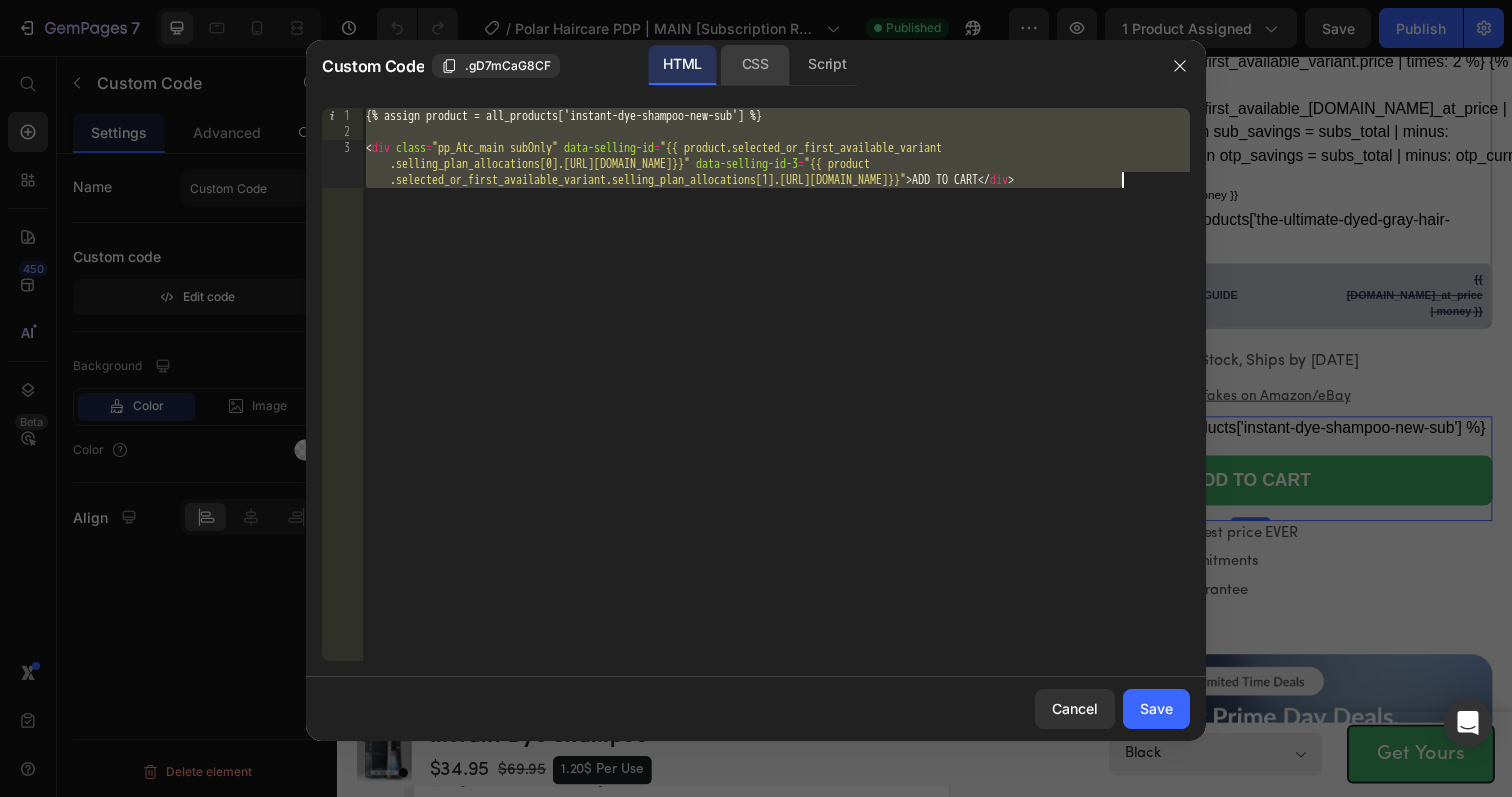 click on "CSS" 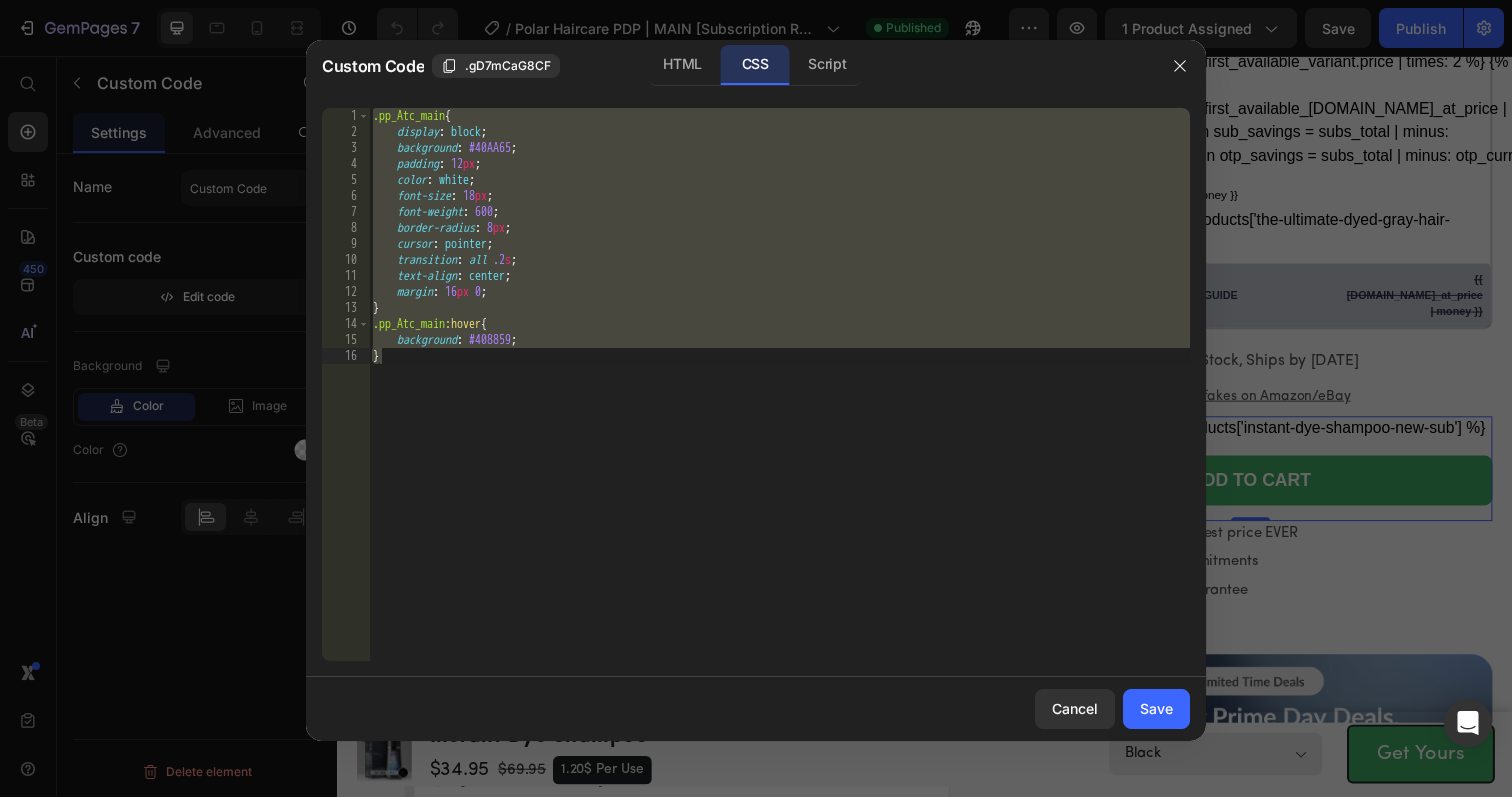 click on ".pp_Atc_main {      display :   block ;      background :   #40AA65 ;      padding :   12 px ;      color :   white ;      font-size :   18 px ;      font-weight :   600 ;      border-radius :   8 px ;      cursor :   pointer ;      transition :   all   .2 s ;      text-align :   center ;      margin :   16 px   0 ; } .pp_Atc_main :hover {      background :   #408859 ; }" at bounding box center [779, 400] 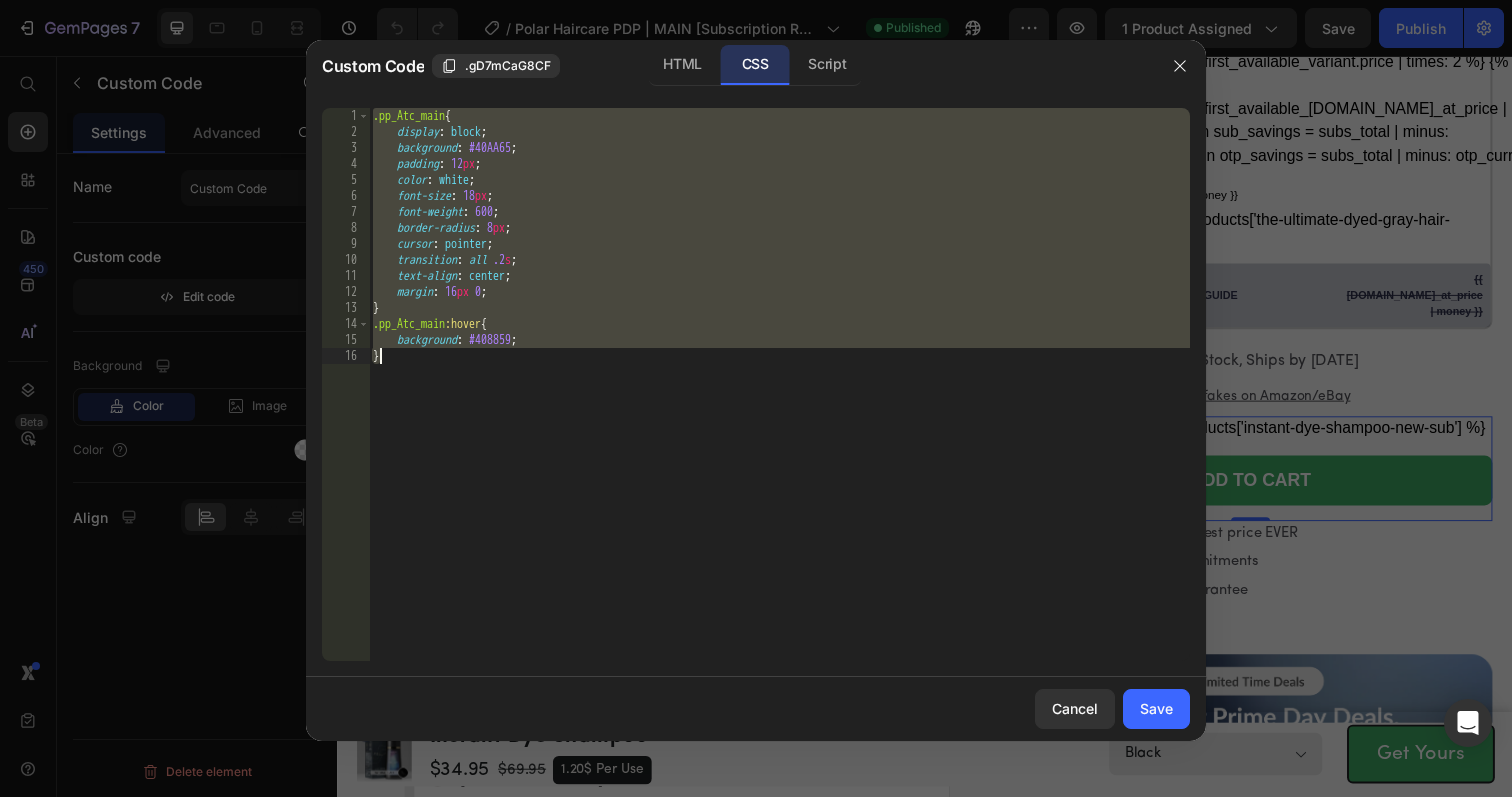 drag, startPoint x: 374, startPoint y: 118, endPoint x: 492, endPoint y: 303, distance: 219.4288 